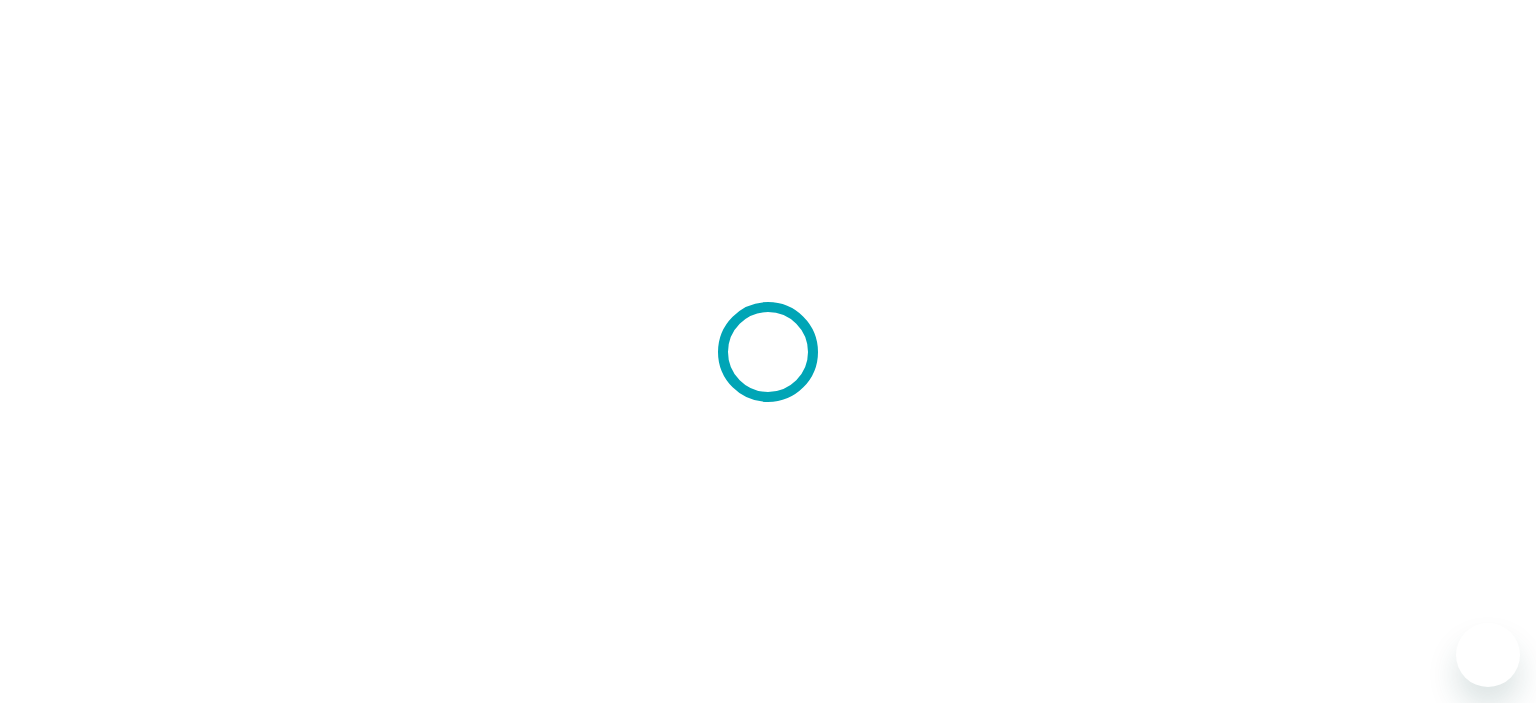 scroll, scrollTop: 0, scrollLeft: 0, axis: both 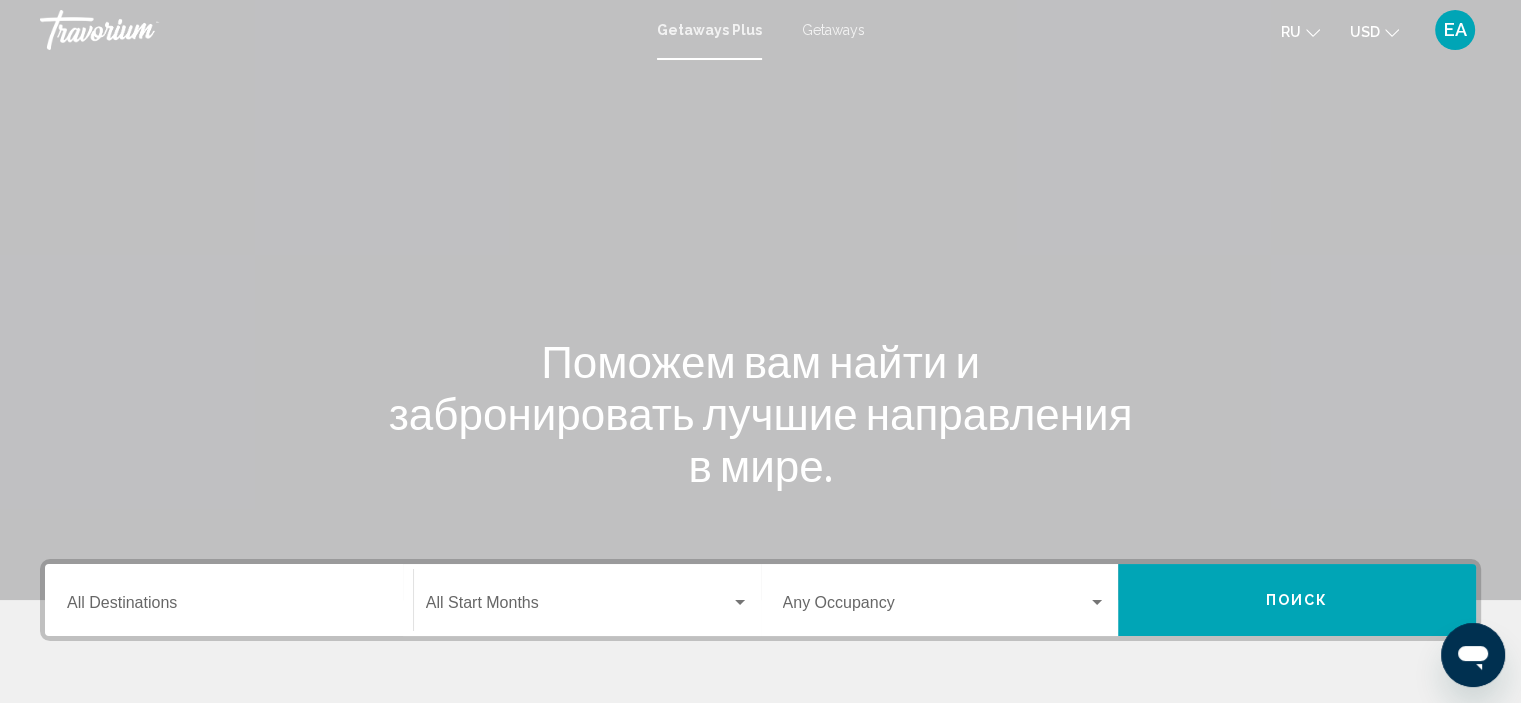 click on "Getaways" at bounding box center (833, 30) 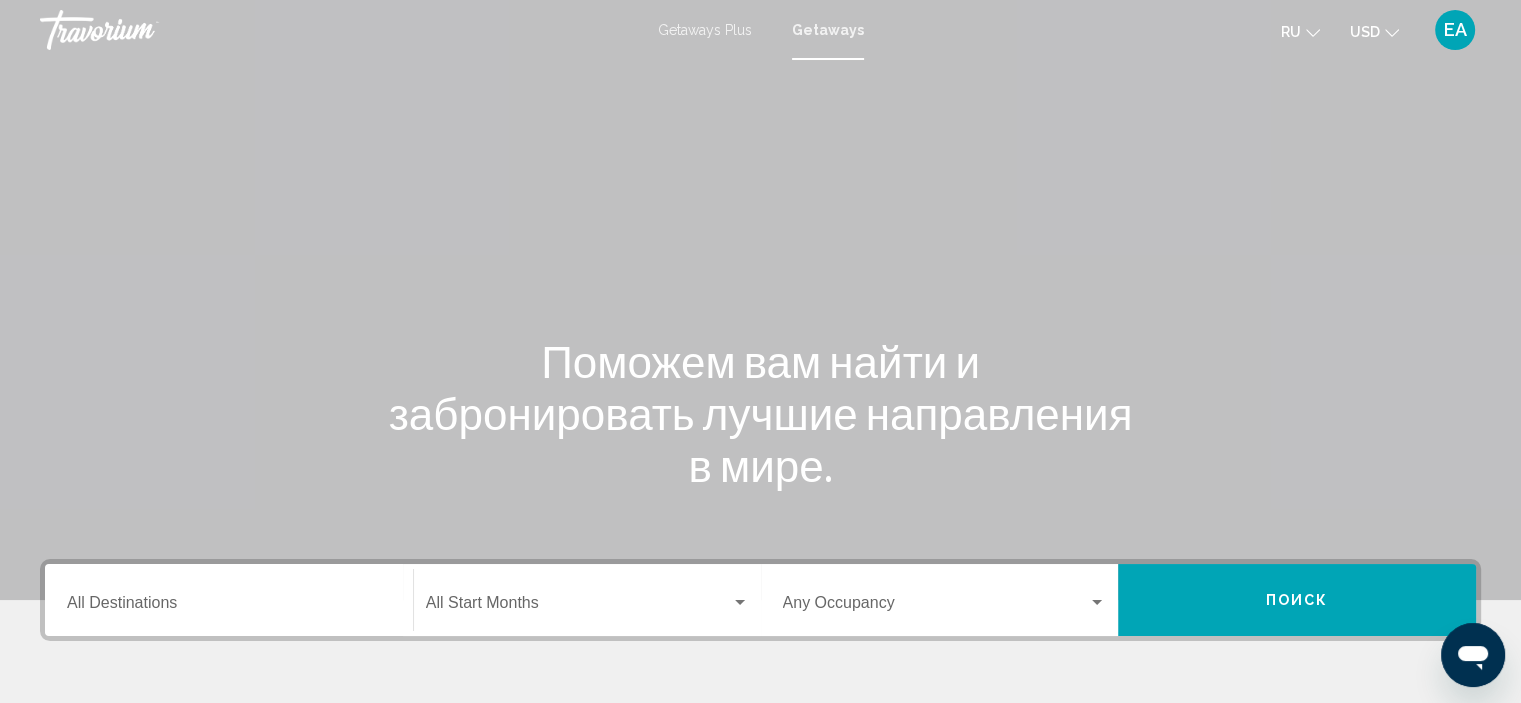 click on "Destination All Destinations" at bounding box center [229, 607] 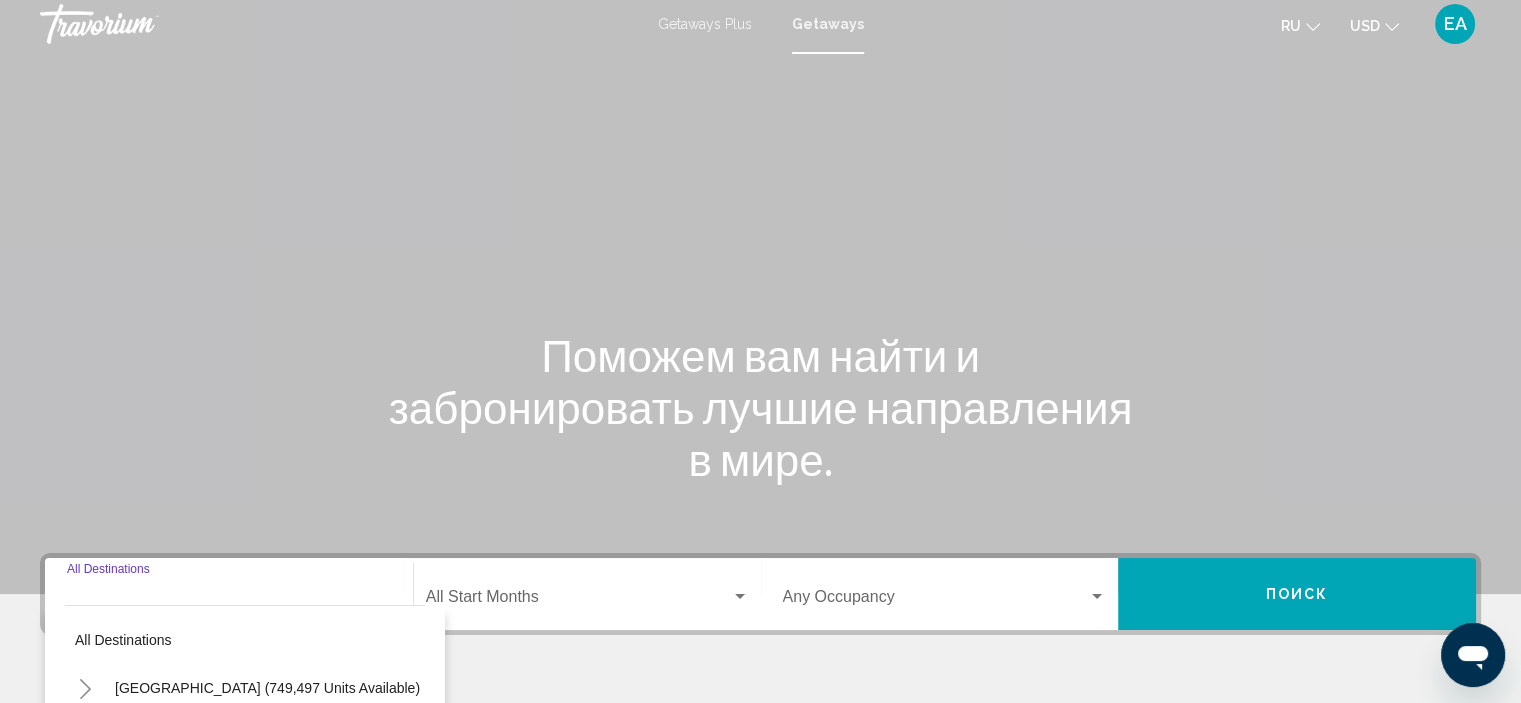 scroll, scrollTop: 382, scrollLeft: 0, axis: vertical 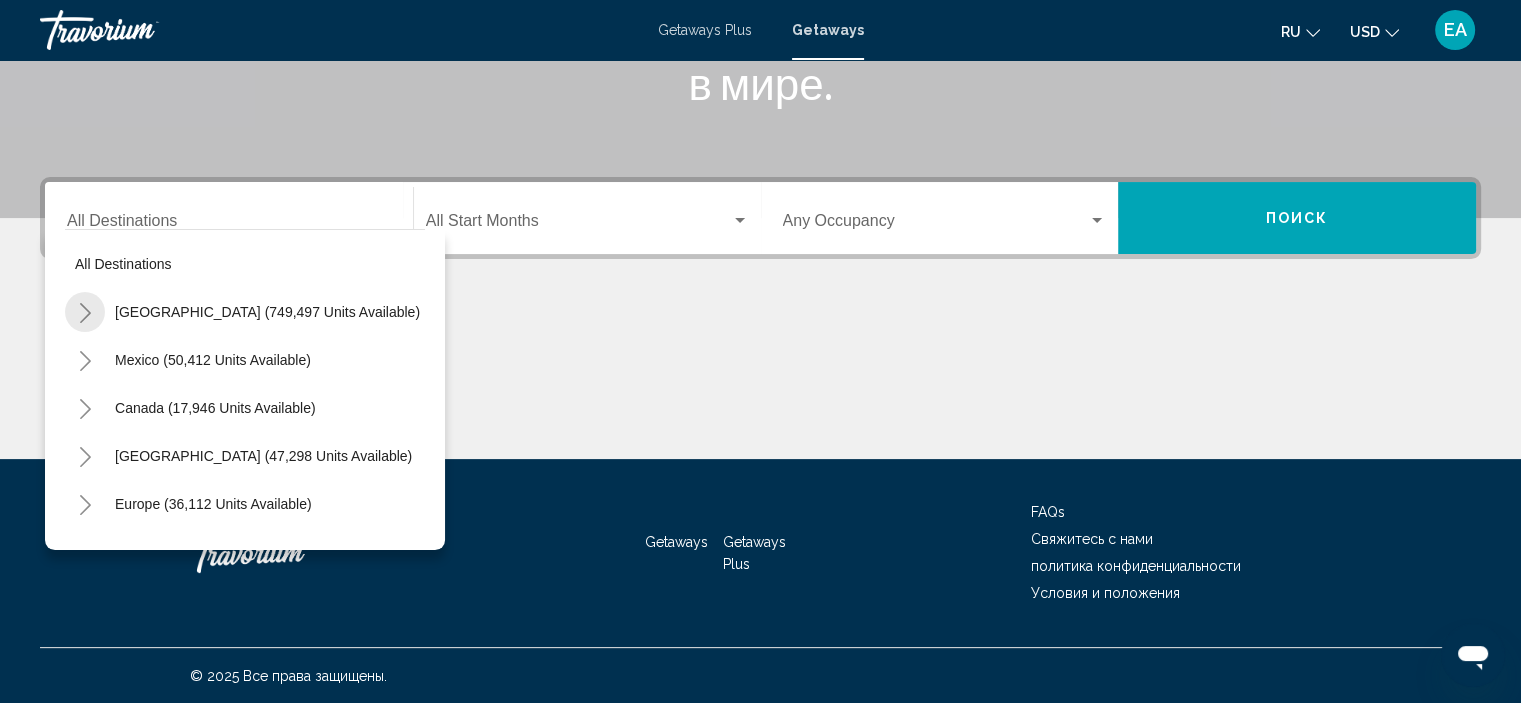 click 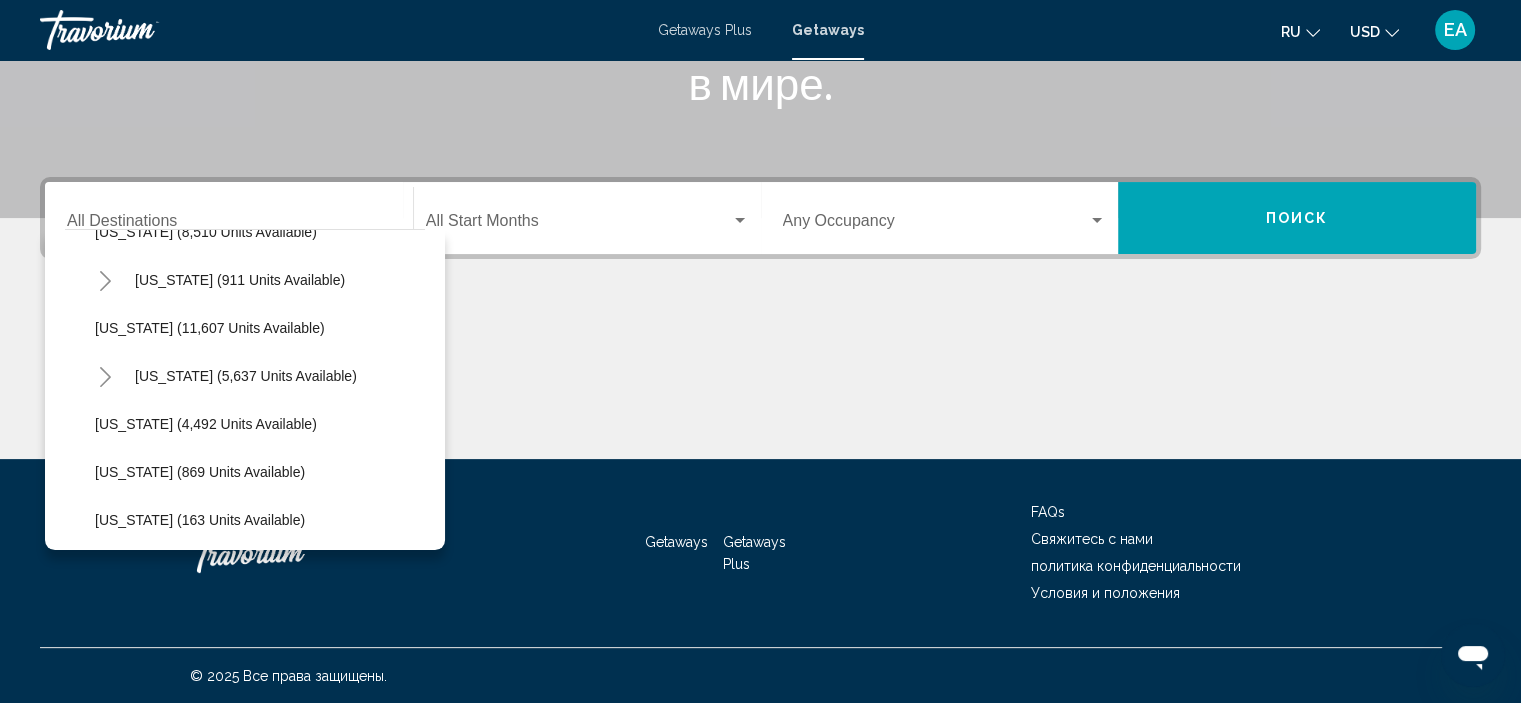 scroll, scrollTop: 1052, scrollLeft: 0, axis: vertical 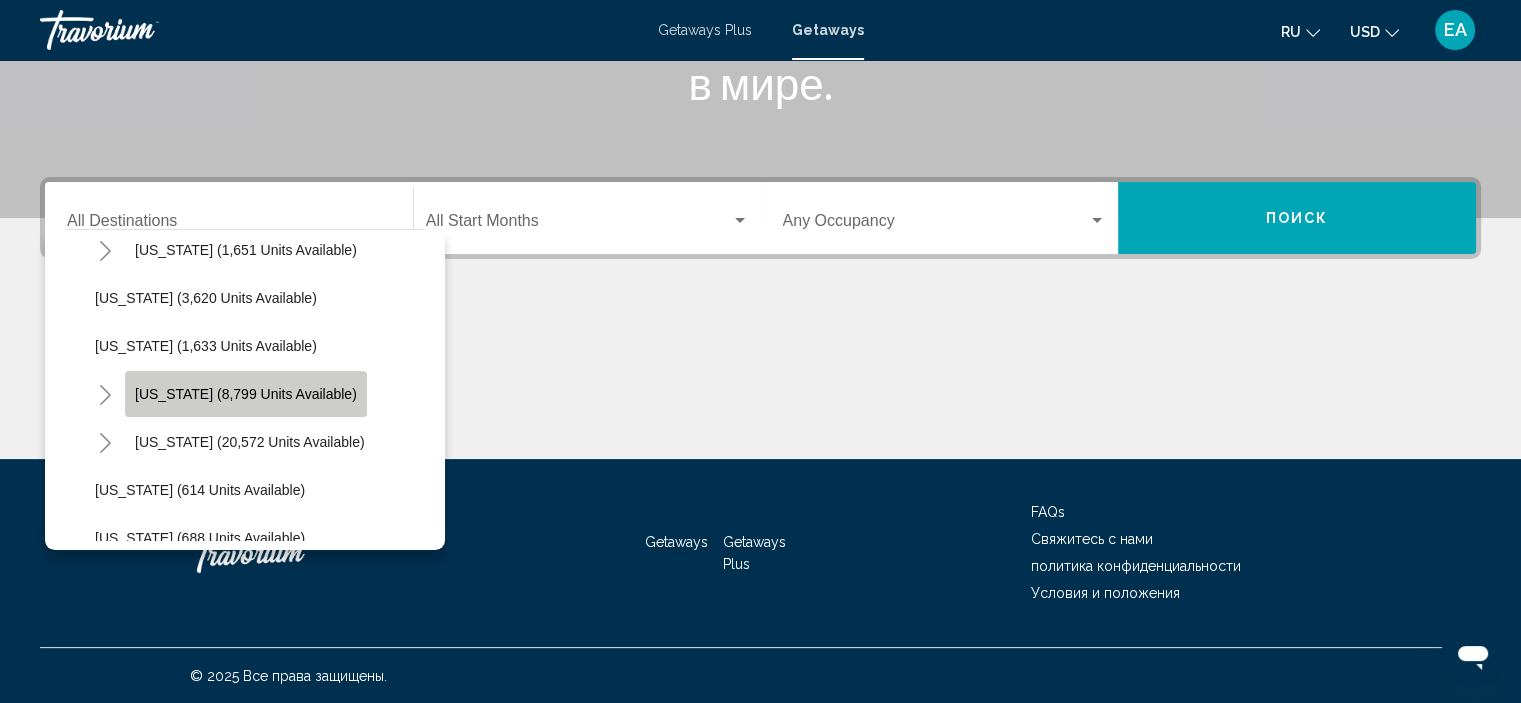 click on "[US_STATE] (8,799 units available)" 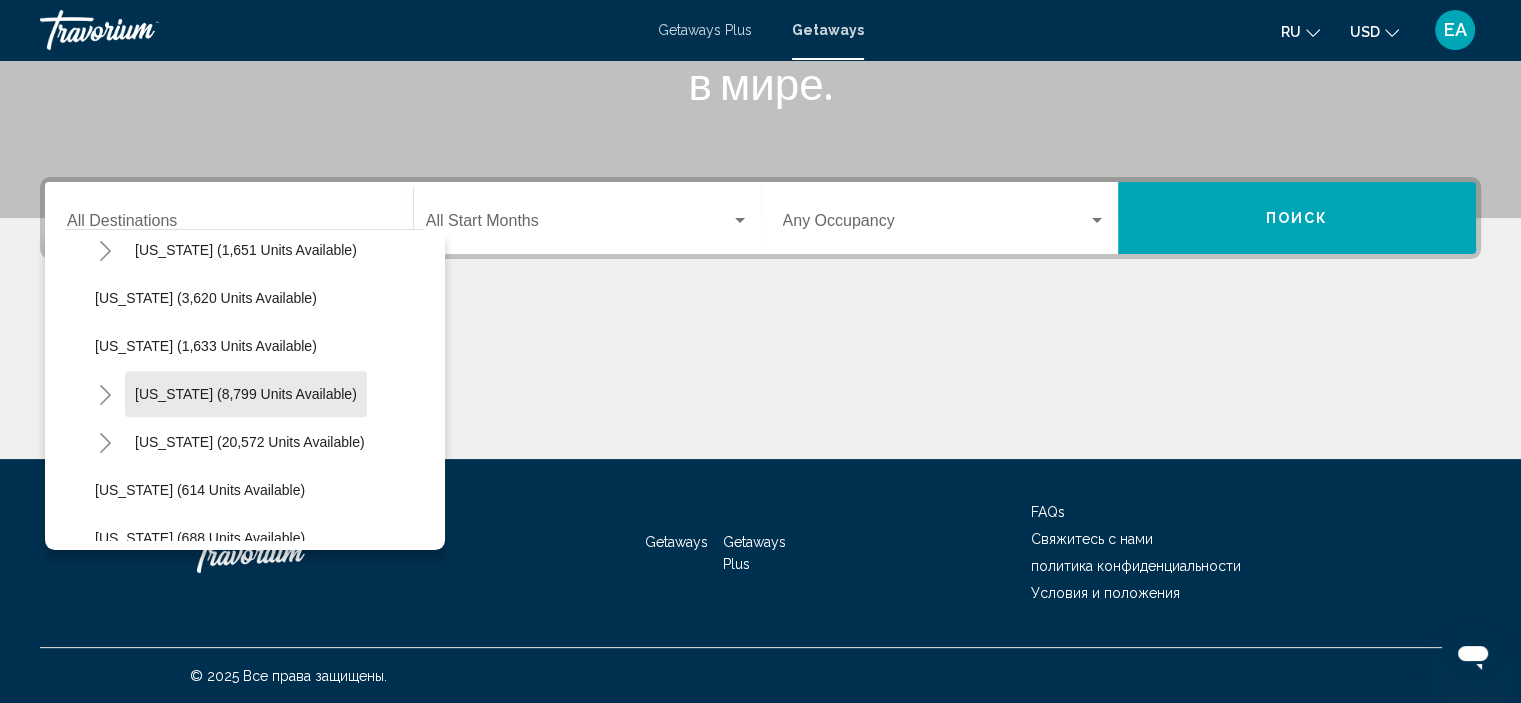 type on "**********" 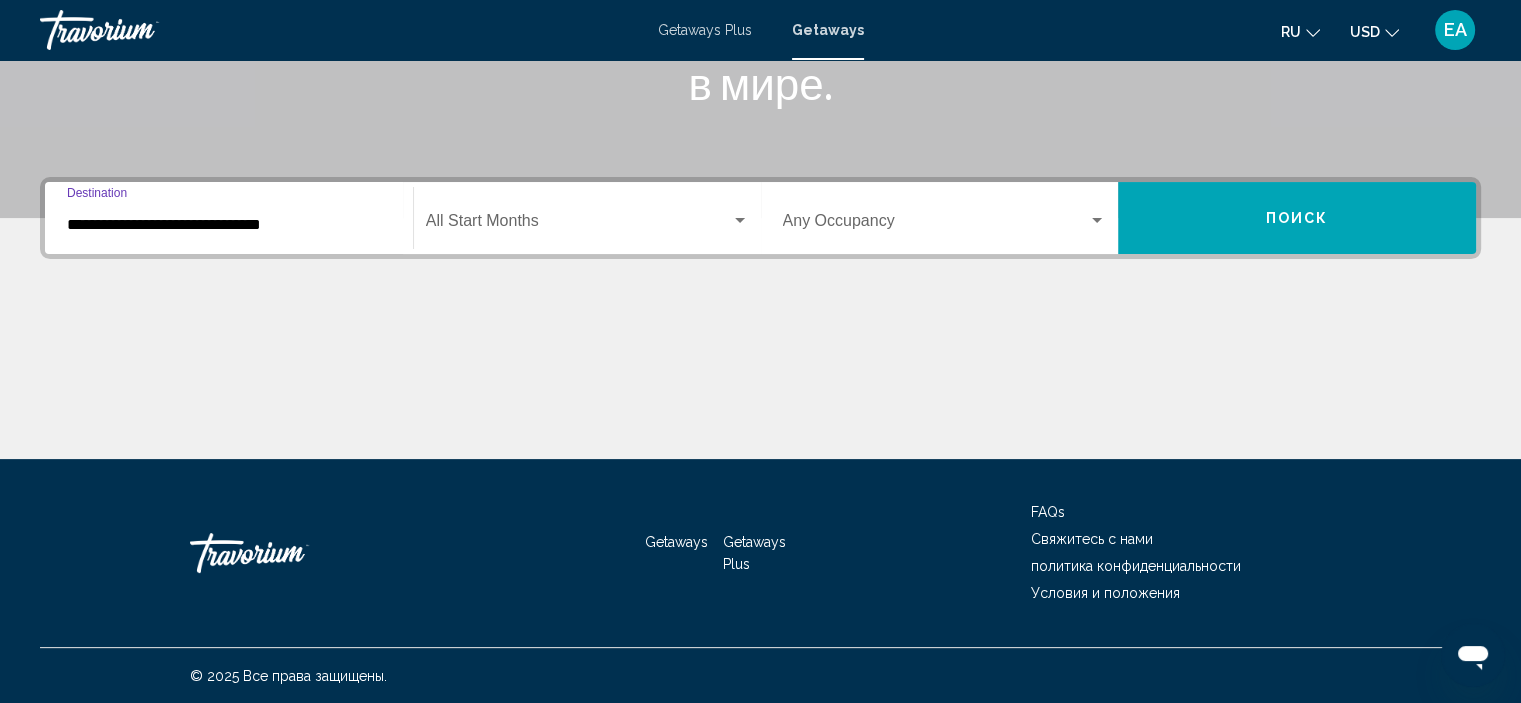 click at bounding box center (740, 220) 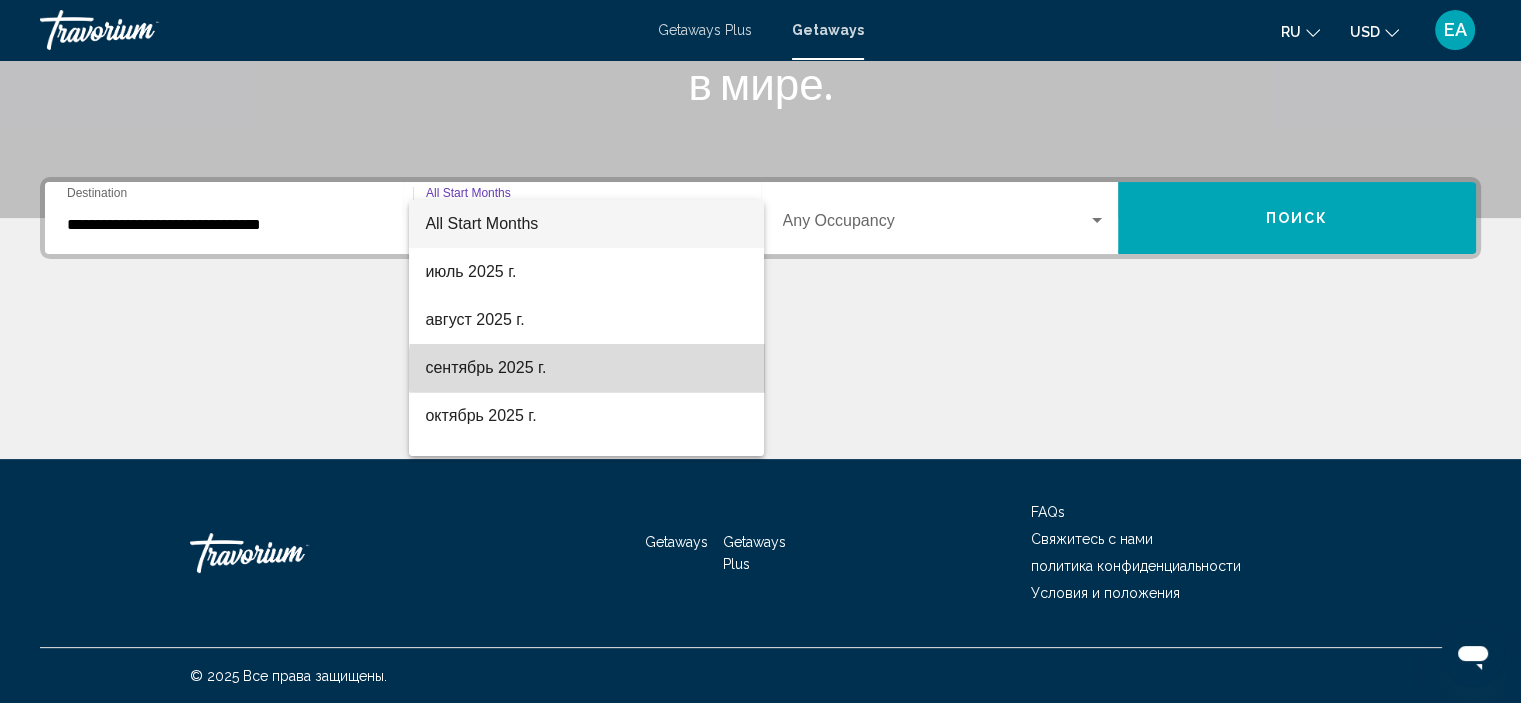 click on "сентябрь 2025 г." at bounding box center (586, 368) 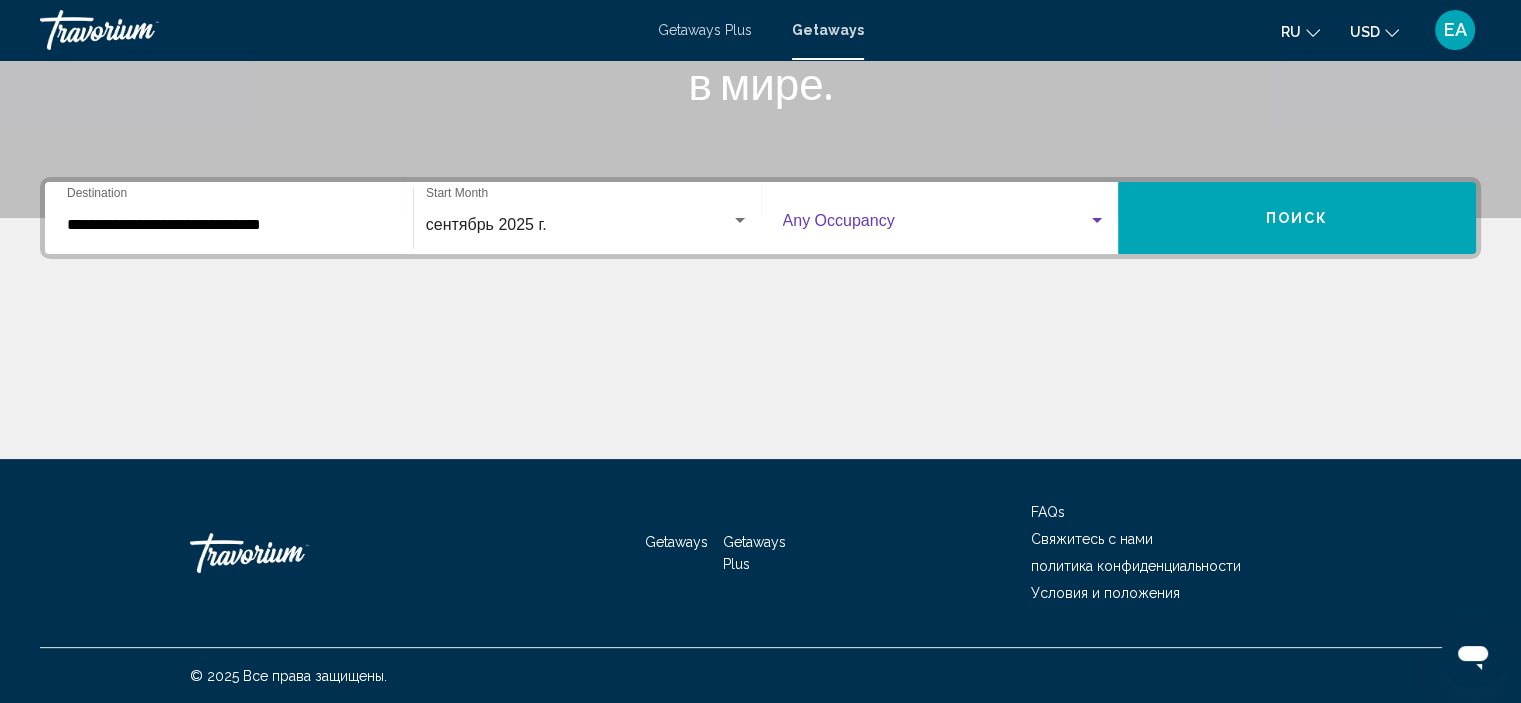 click at bounding box center (1097, 220) 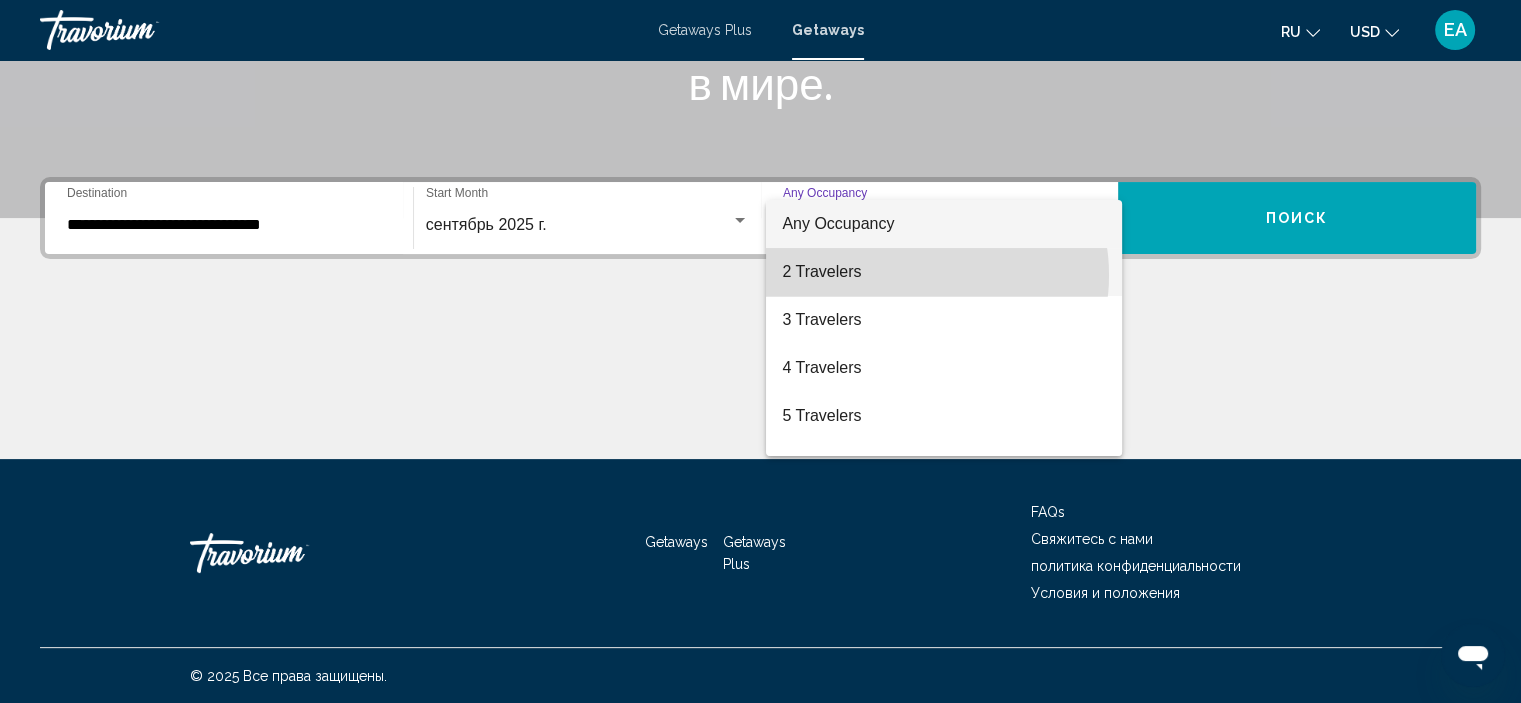click on "2 Travelers" at bounding box center [944, 272] 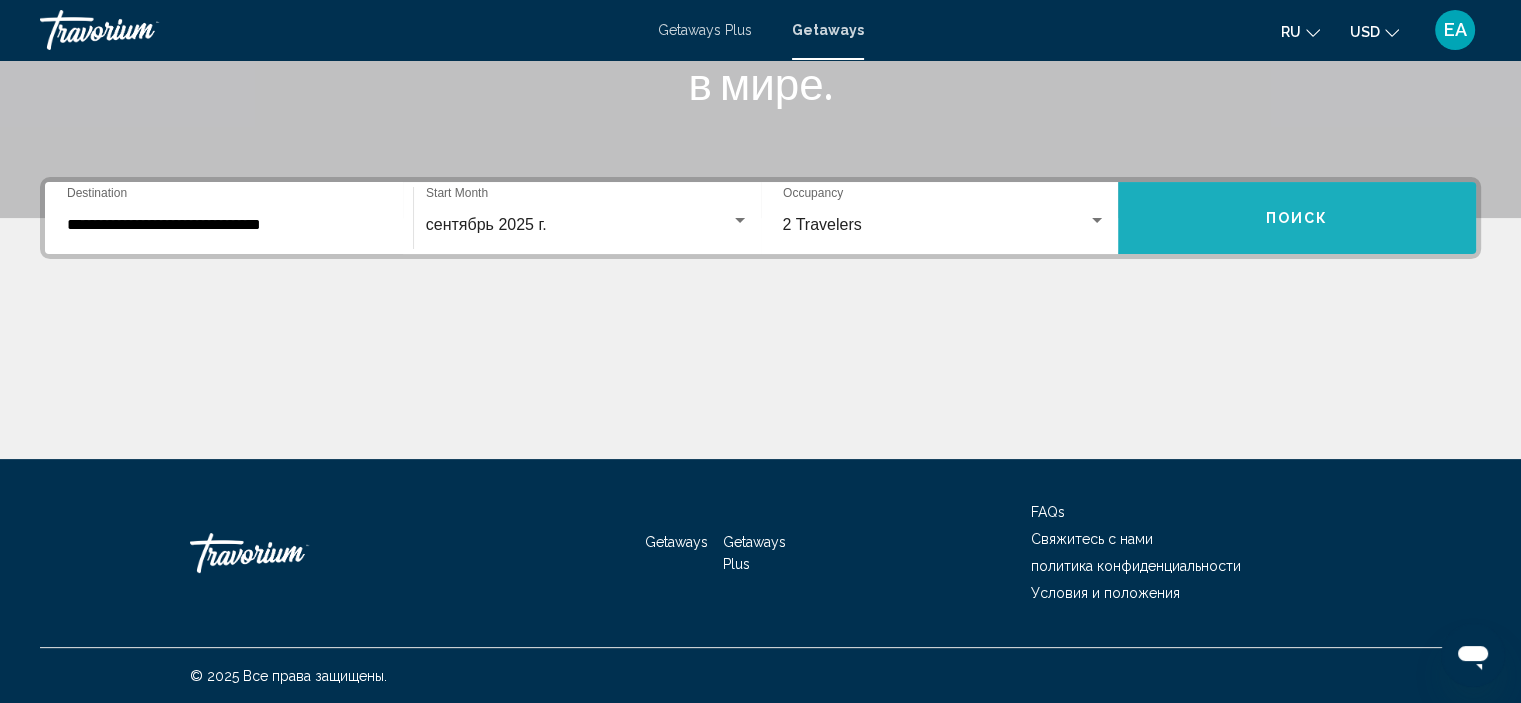 click on "Поиск" at bounding box center (1297, 219) 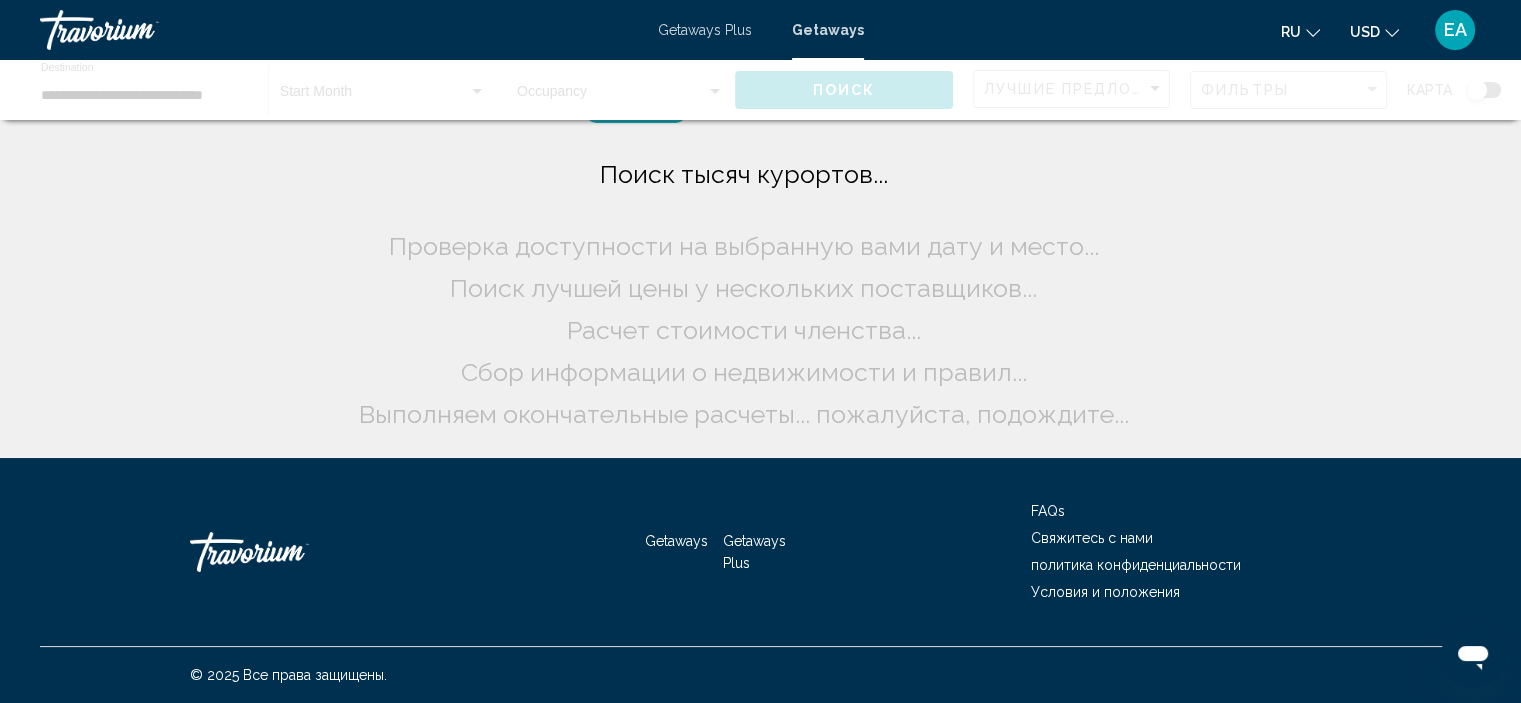 scroll, scrollTop: 0, scrollLeft: 0, axis: both 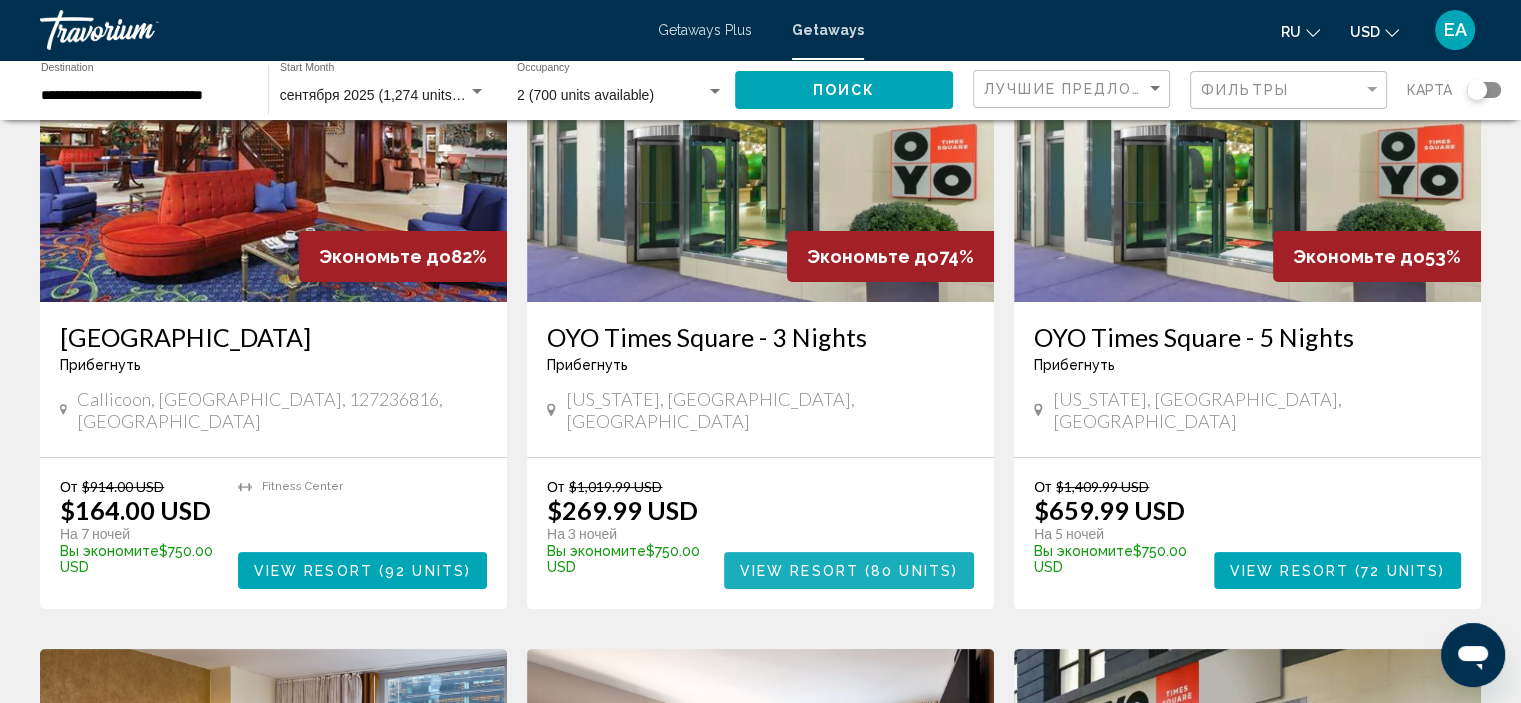 click on "View Resort" at bounding box center (799, 571) 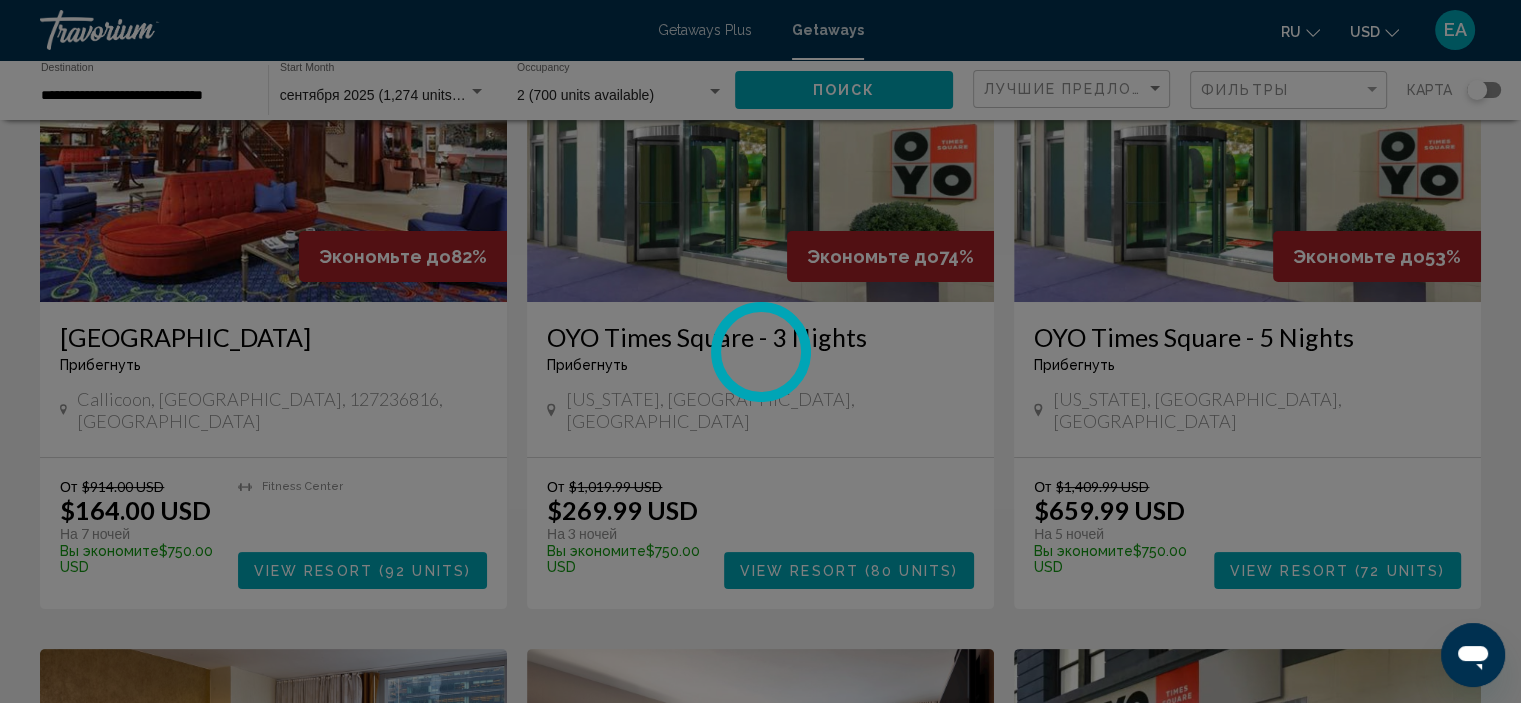 scroll, scrollTop: 8, scrollLeft: 0, axis: vertical 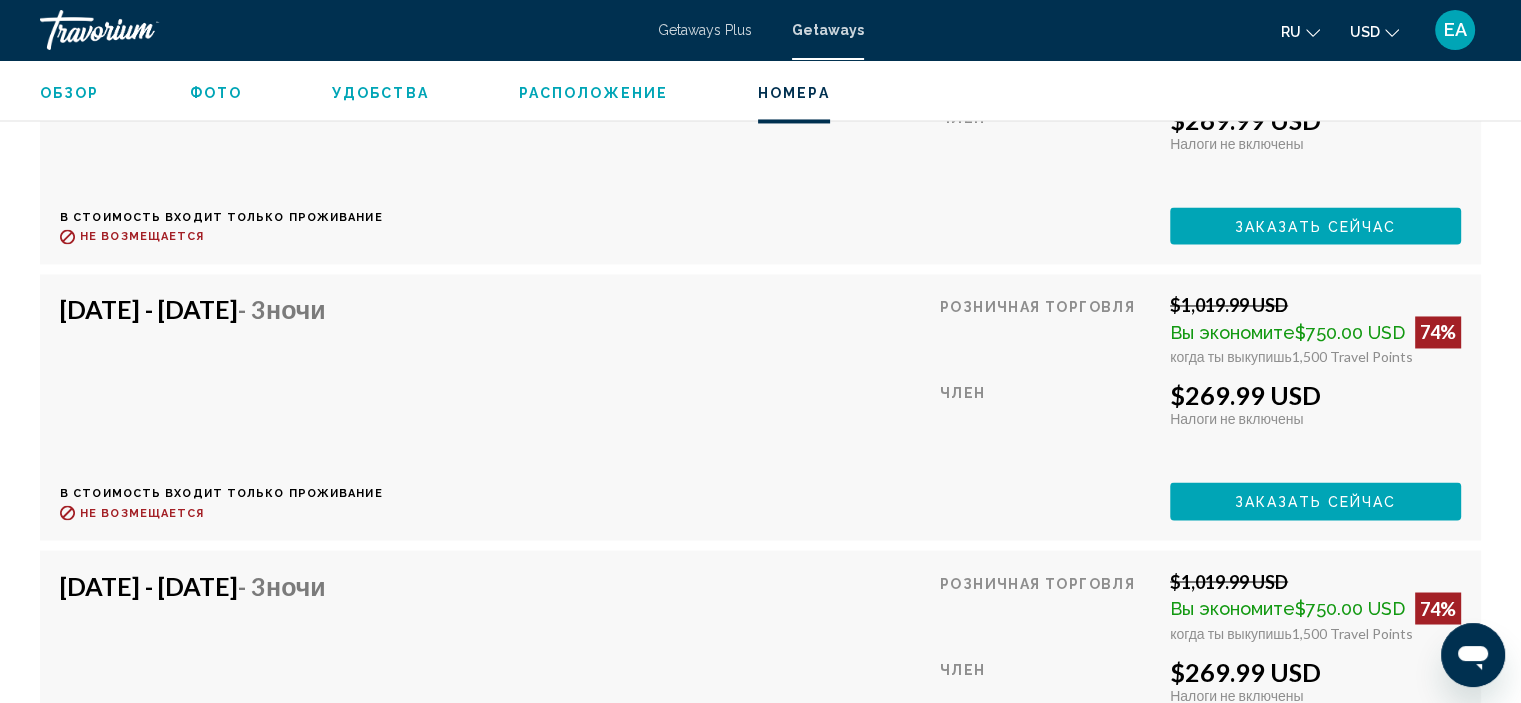 click on "Заказать сейчас" at bounding box center [1316, 226] 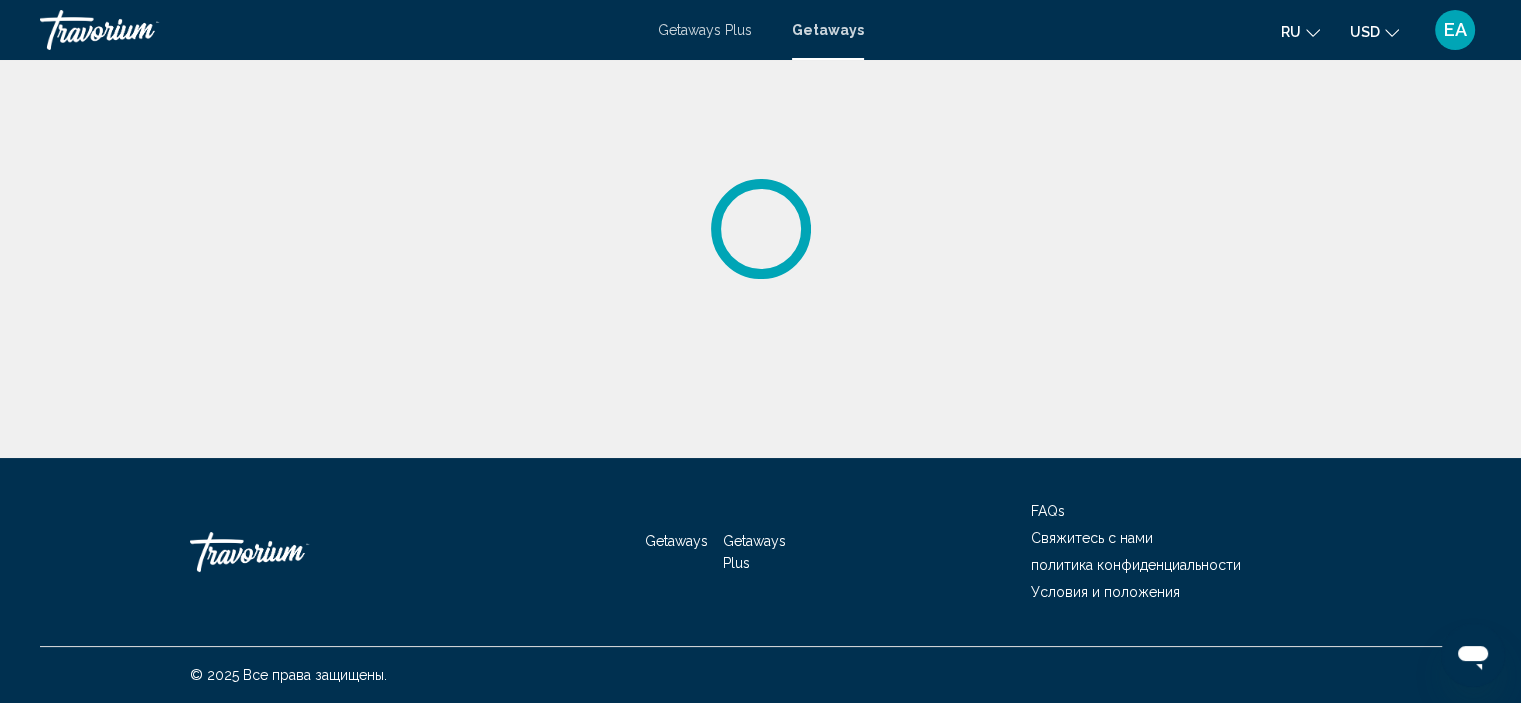 scroll, scrollTop: 0, scrollLeft: 0, axis: both 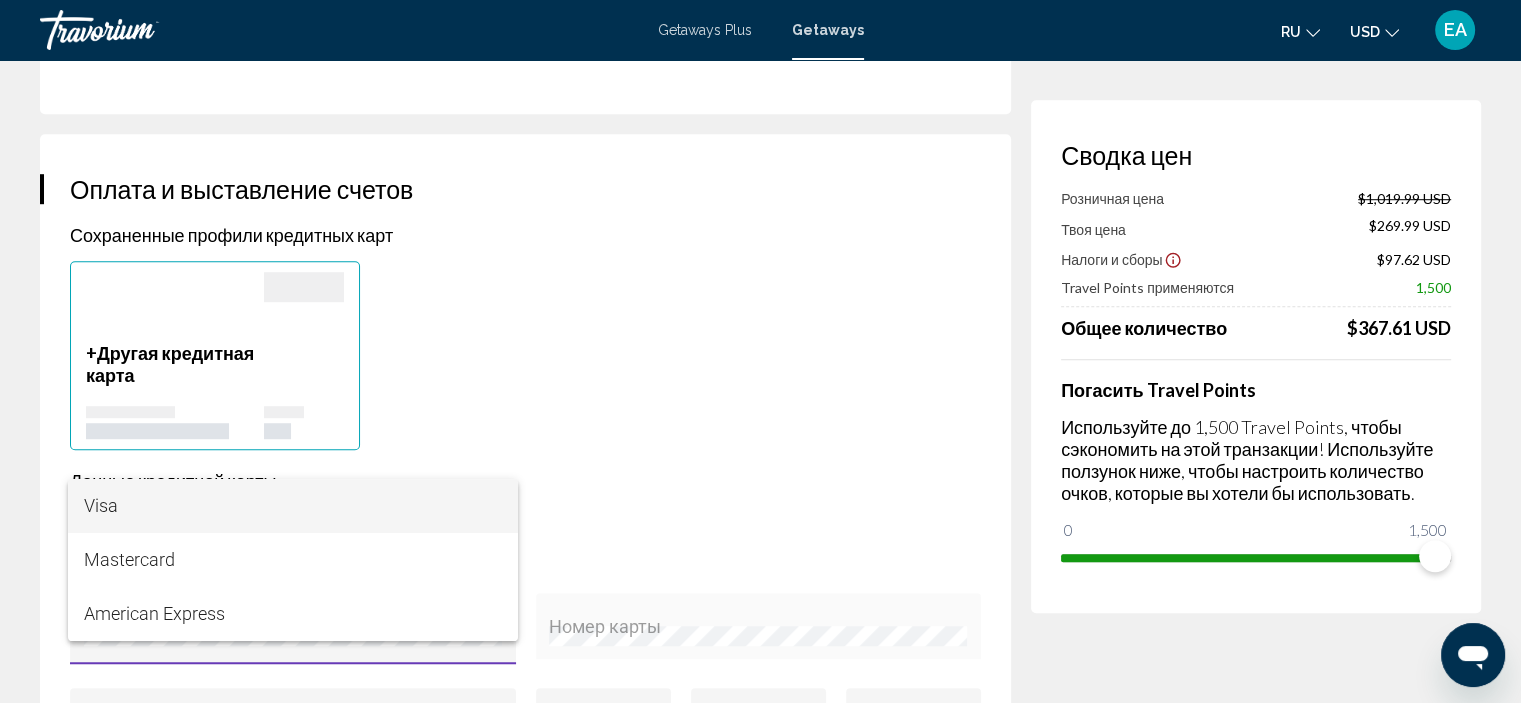 click at bounding box center [760, 351] 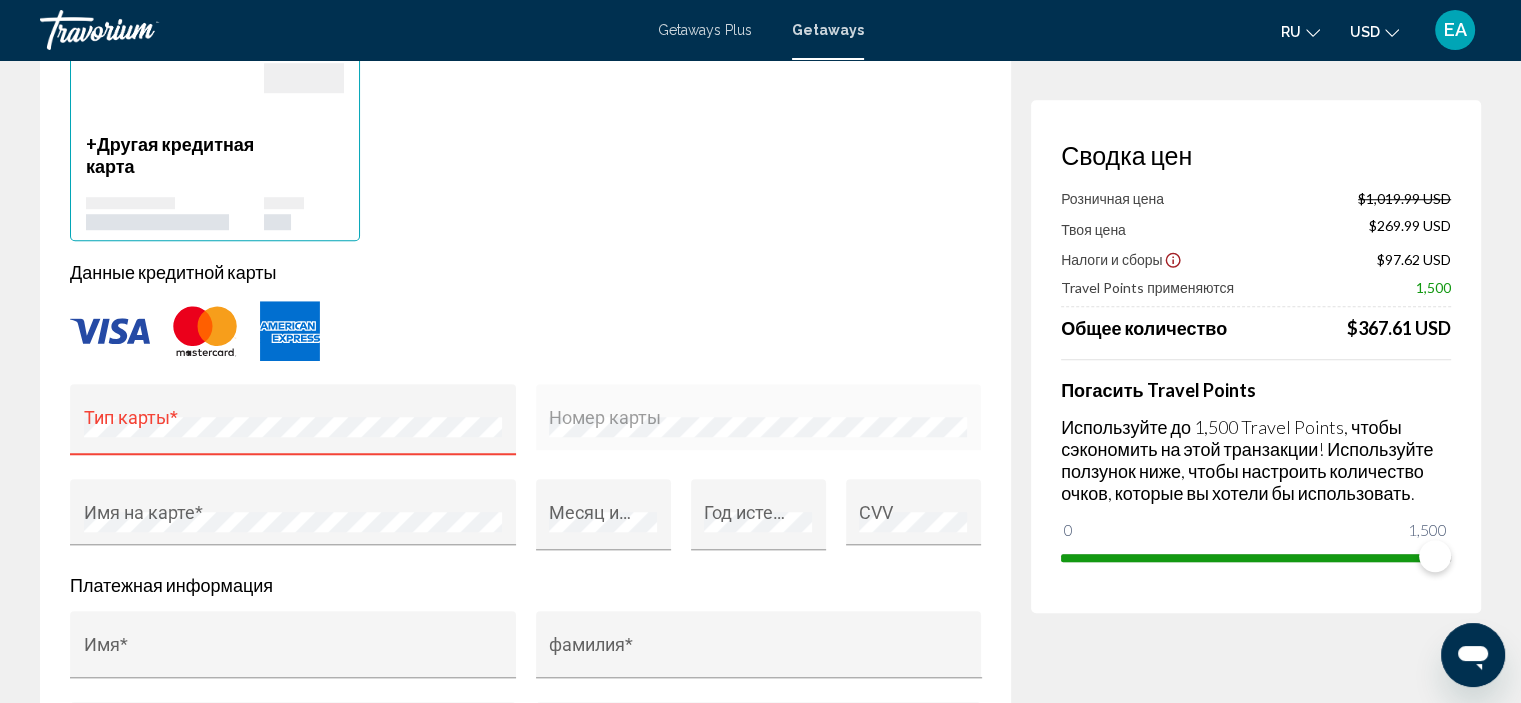 scroll, scrollTop: 1625, scrollLeft: 0, axis: vertical 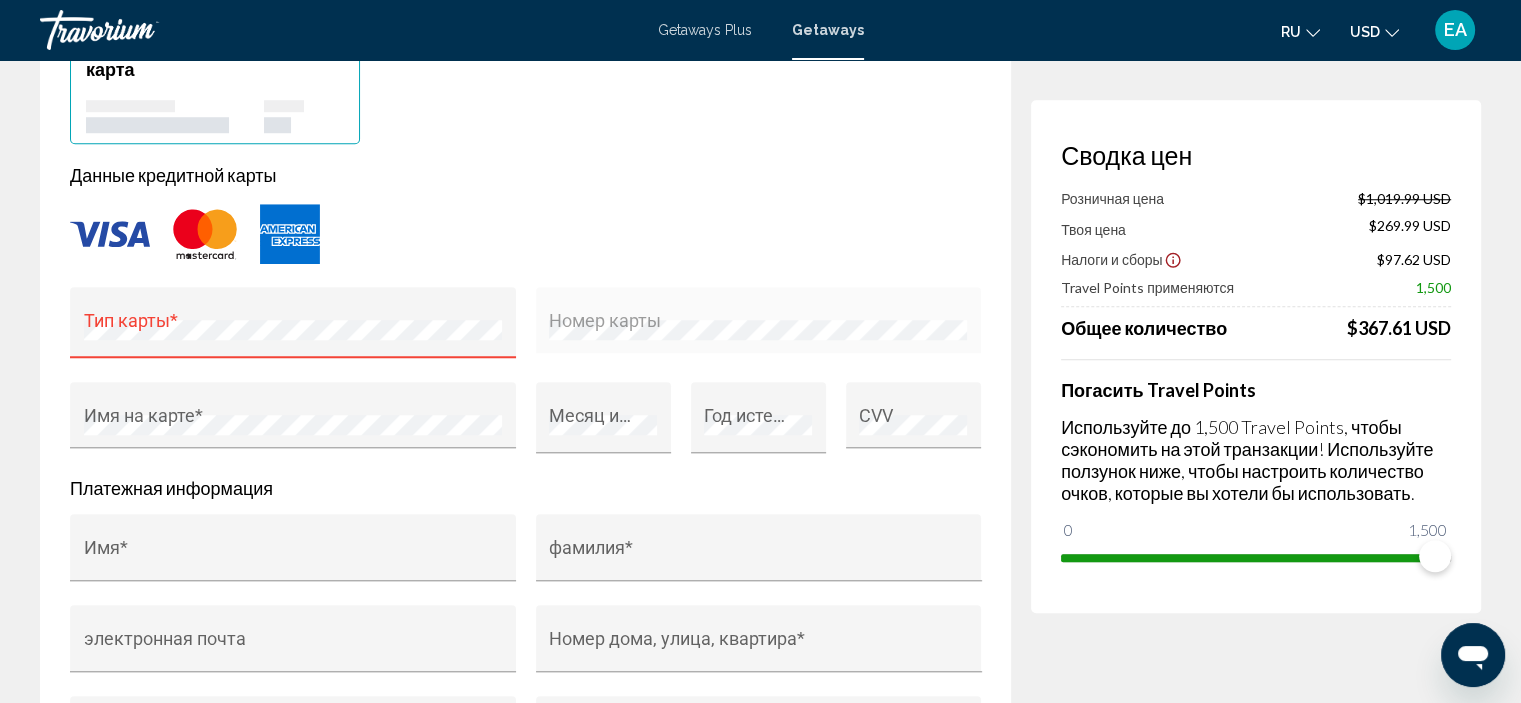 click at bounding box center [205, 234] 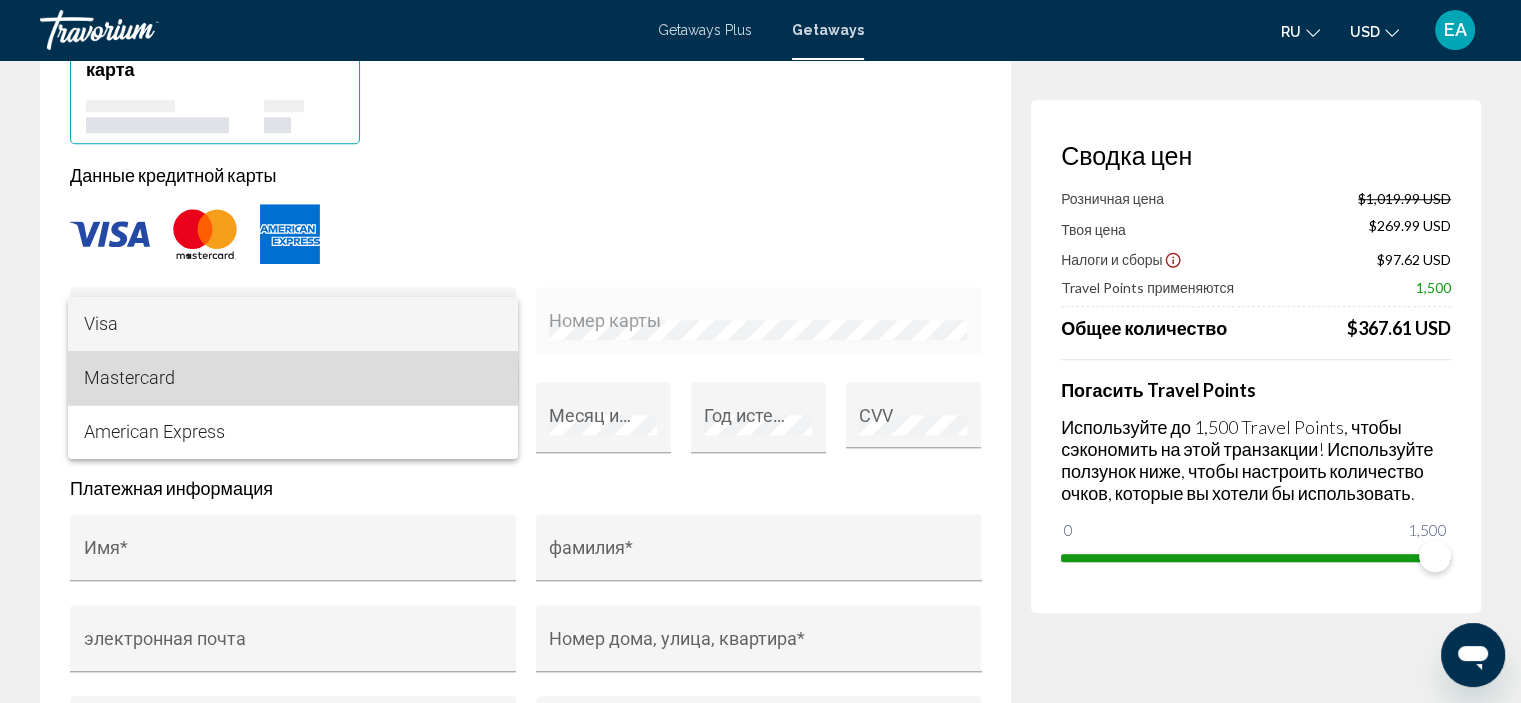 click on "Mastercard" at bounding box center (293, 378) 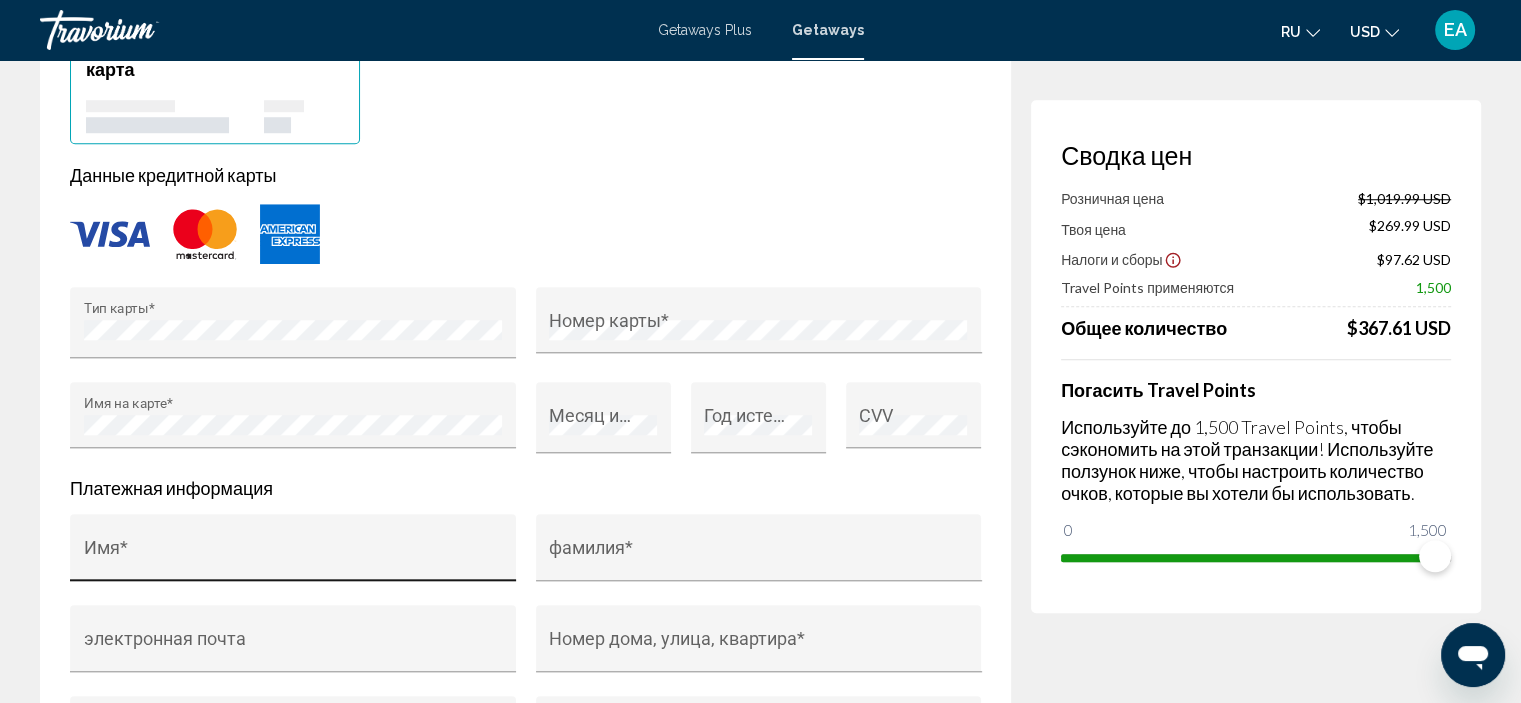 click on "Имя  *" at bounding box center (293, 553) 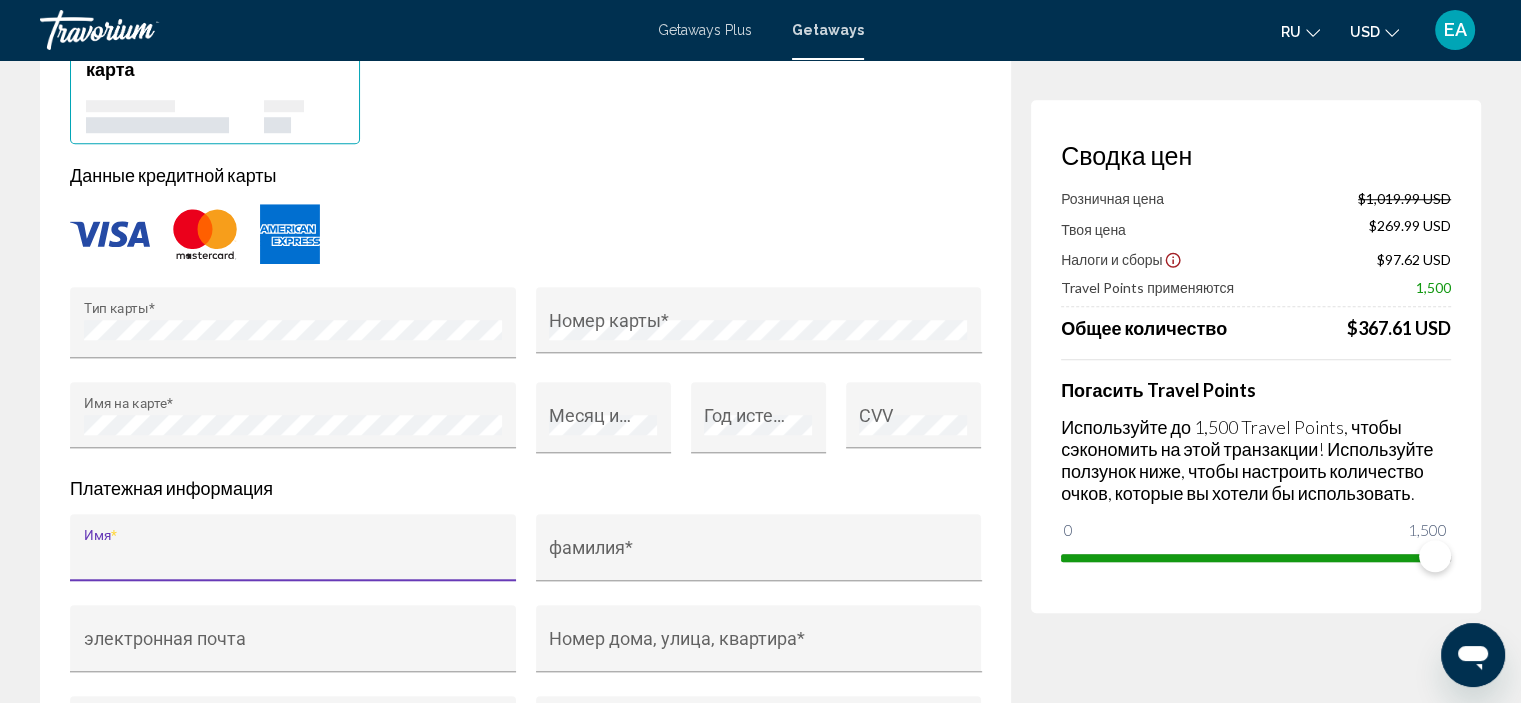 type on "*" 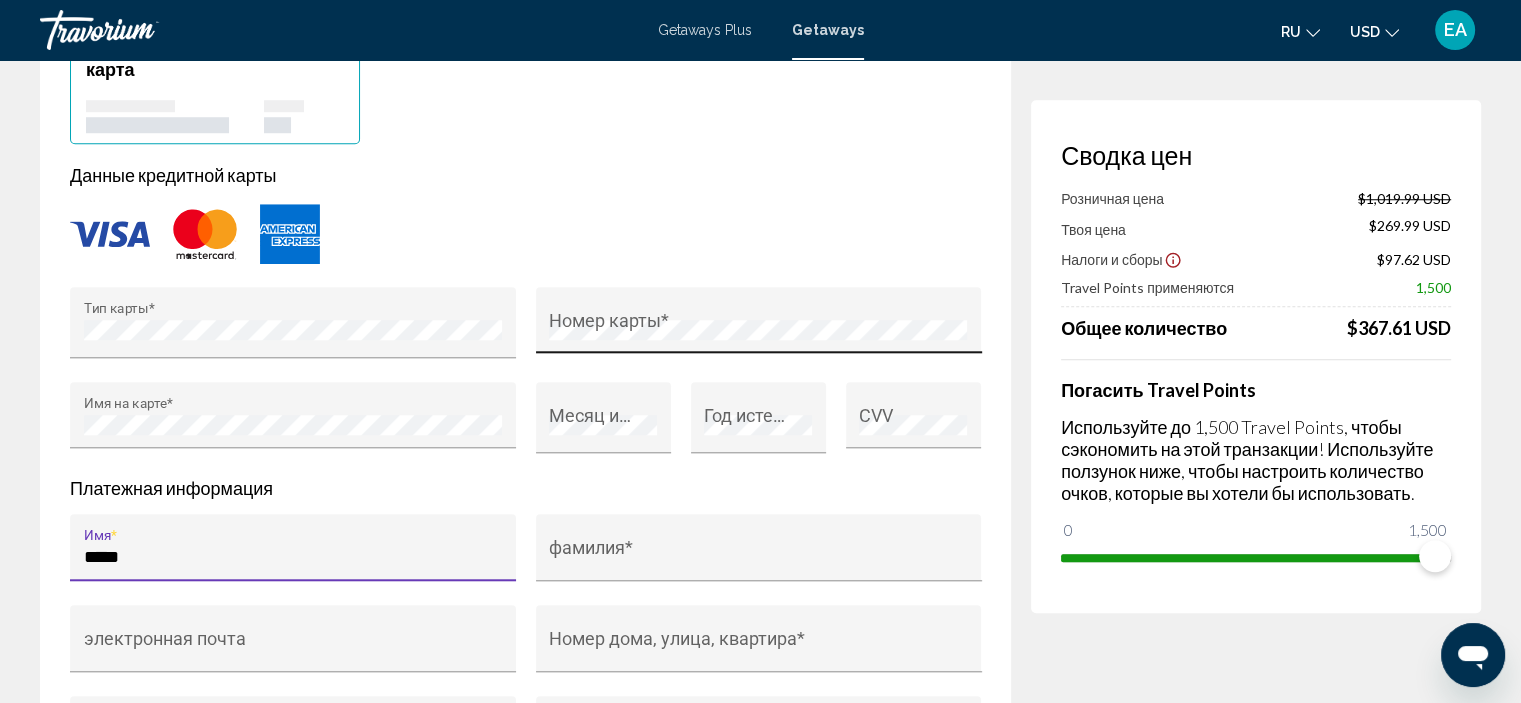 type on "*****" 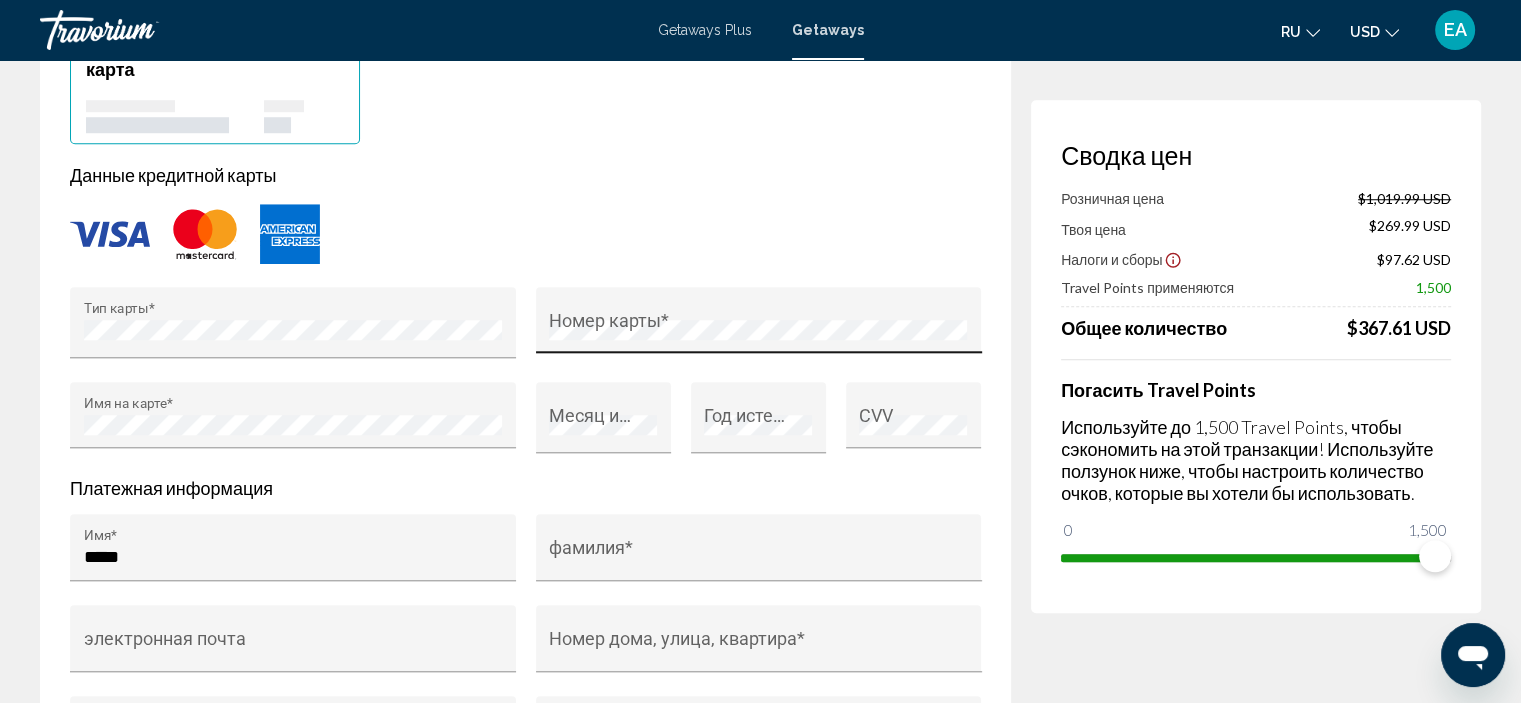 click on "Номер карты  *" at bounding box center (758, 326) 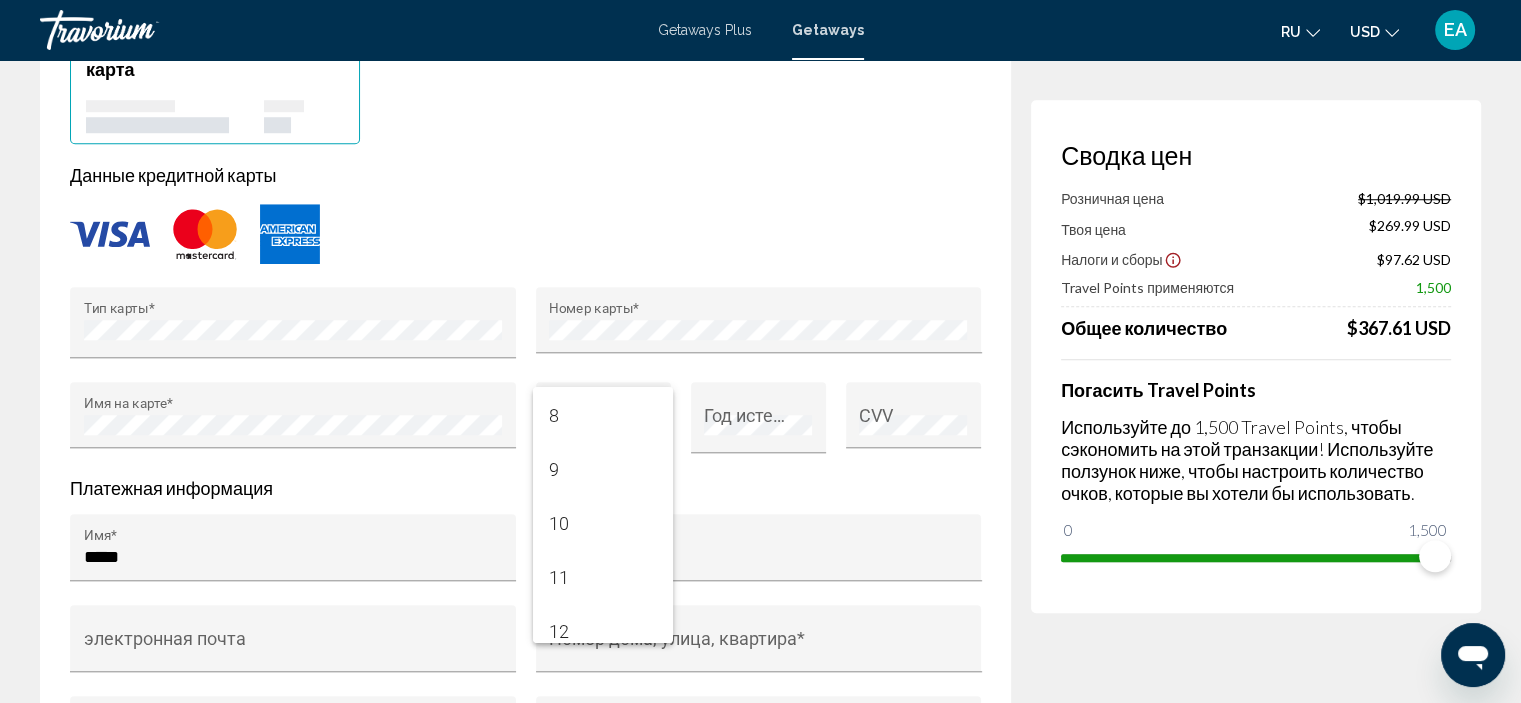 scroll, scrollTop: 392, scrollLeft: 0, axis: vertical 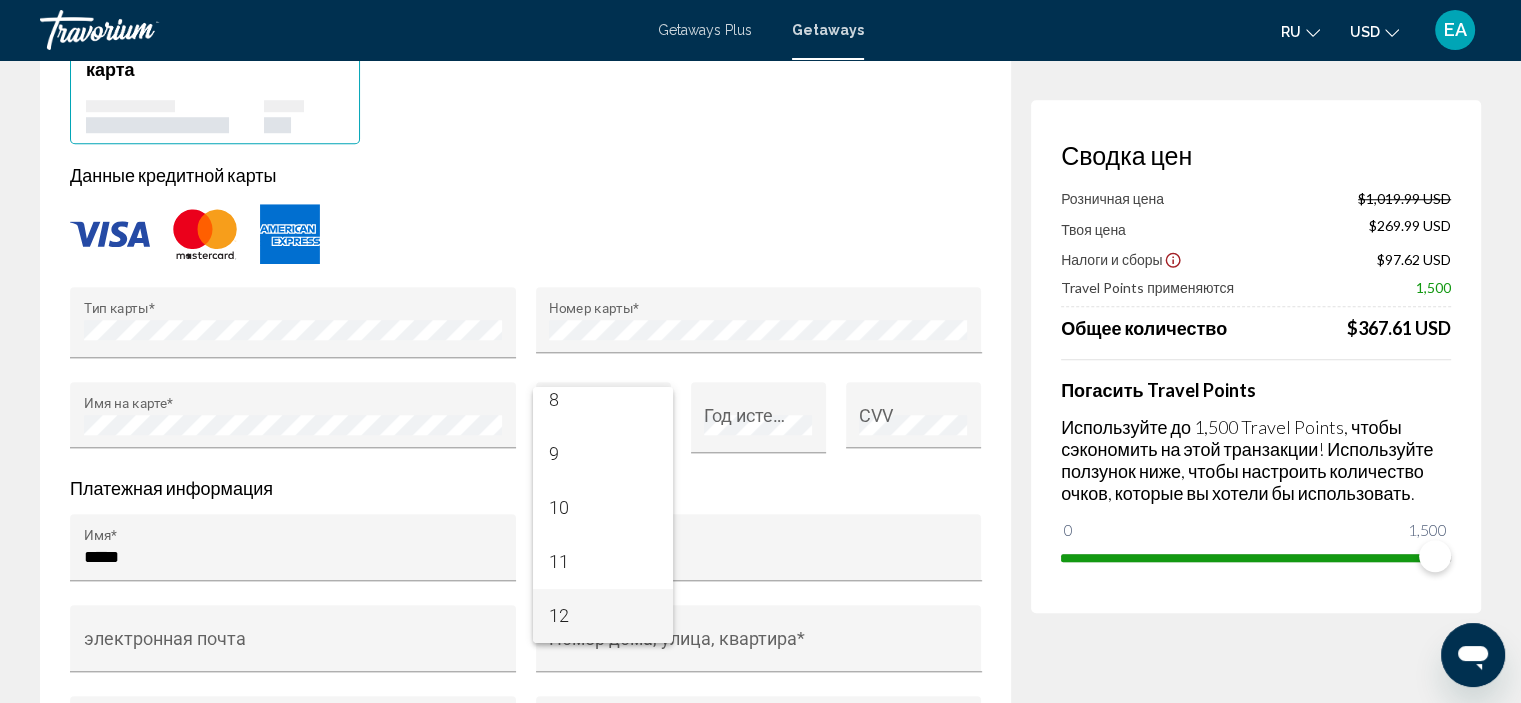 click on "12" at bounding box center [603, 616] 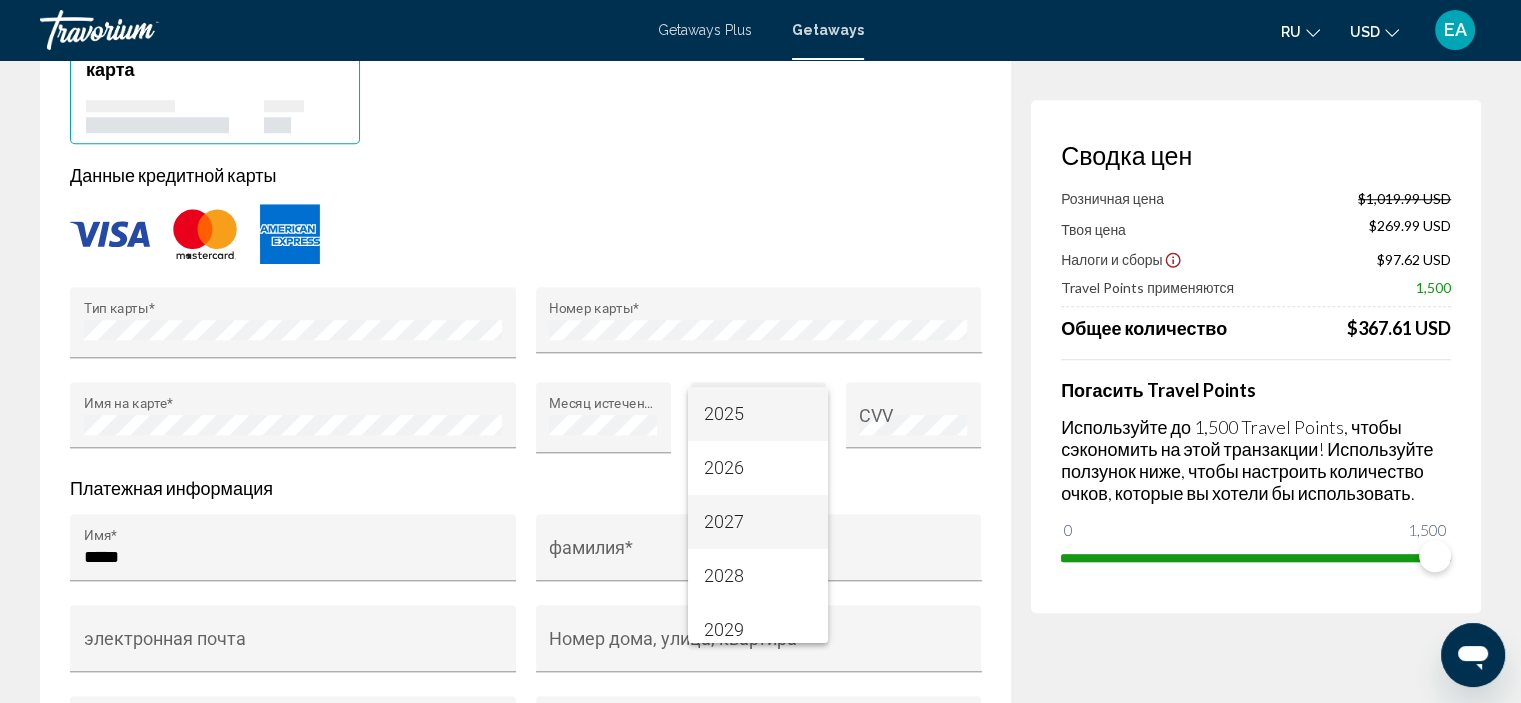click on "2027" at bounding box center (758, 522) 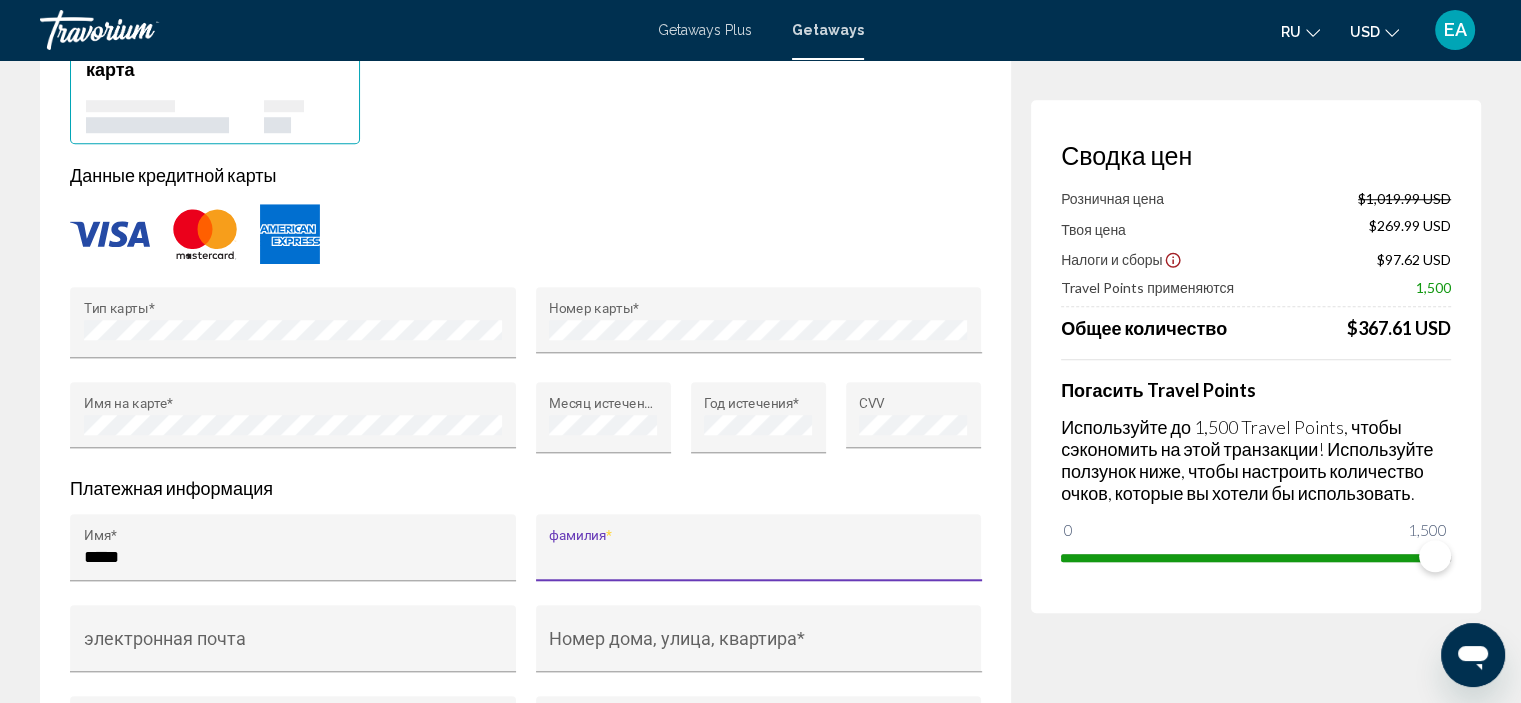 click on "фамилия  *" at bounding box center (758, 557) 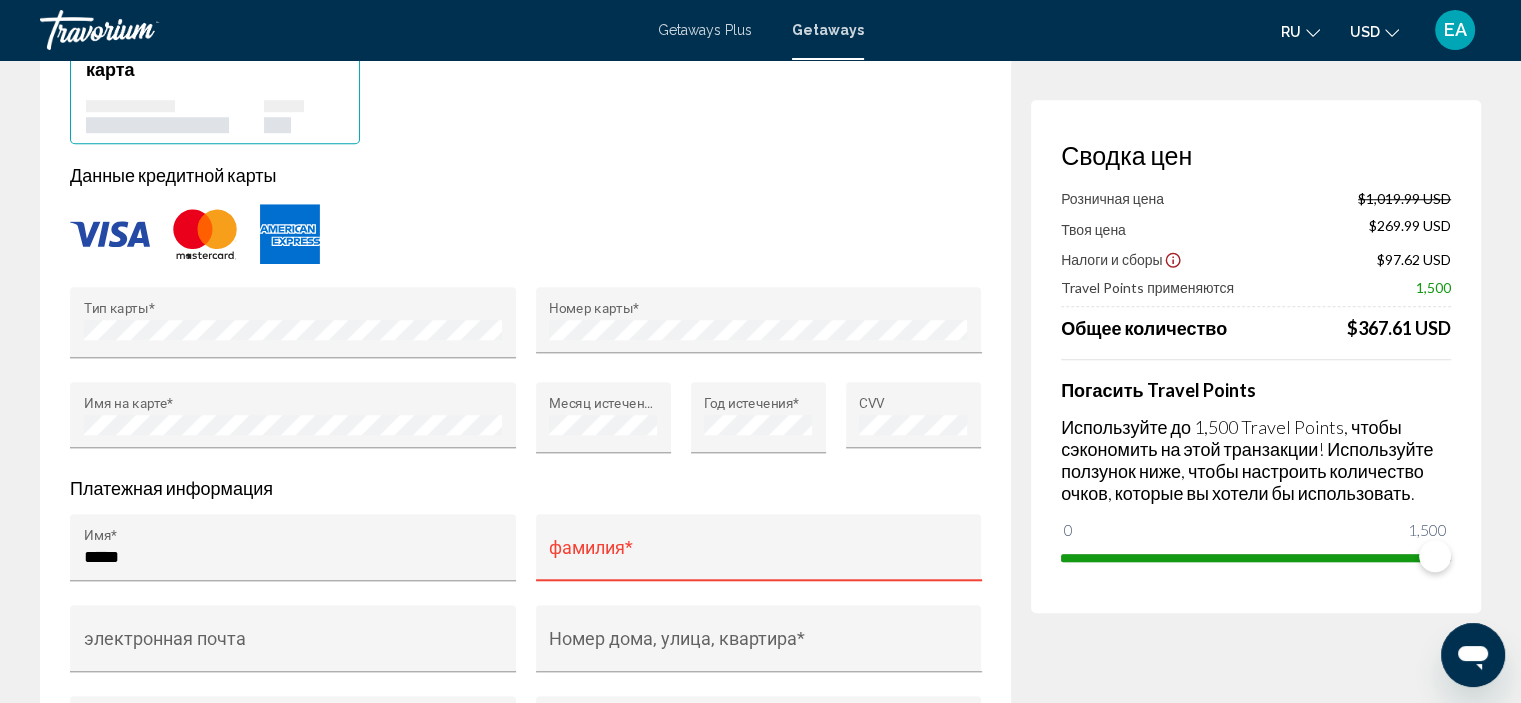 drag, startPoint x: 1020, startPoint y: 377, endPoint x: 1020, endPoint y: 460, distance: 83 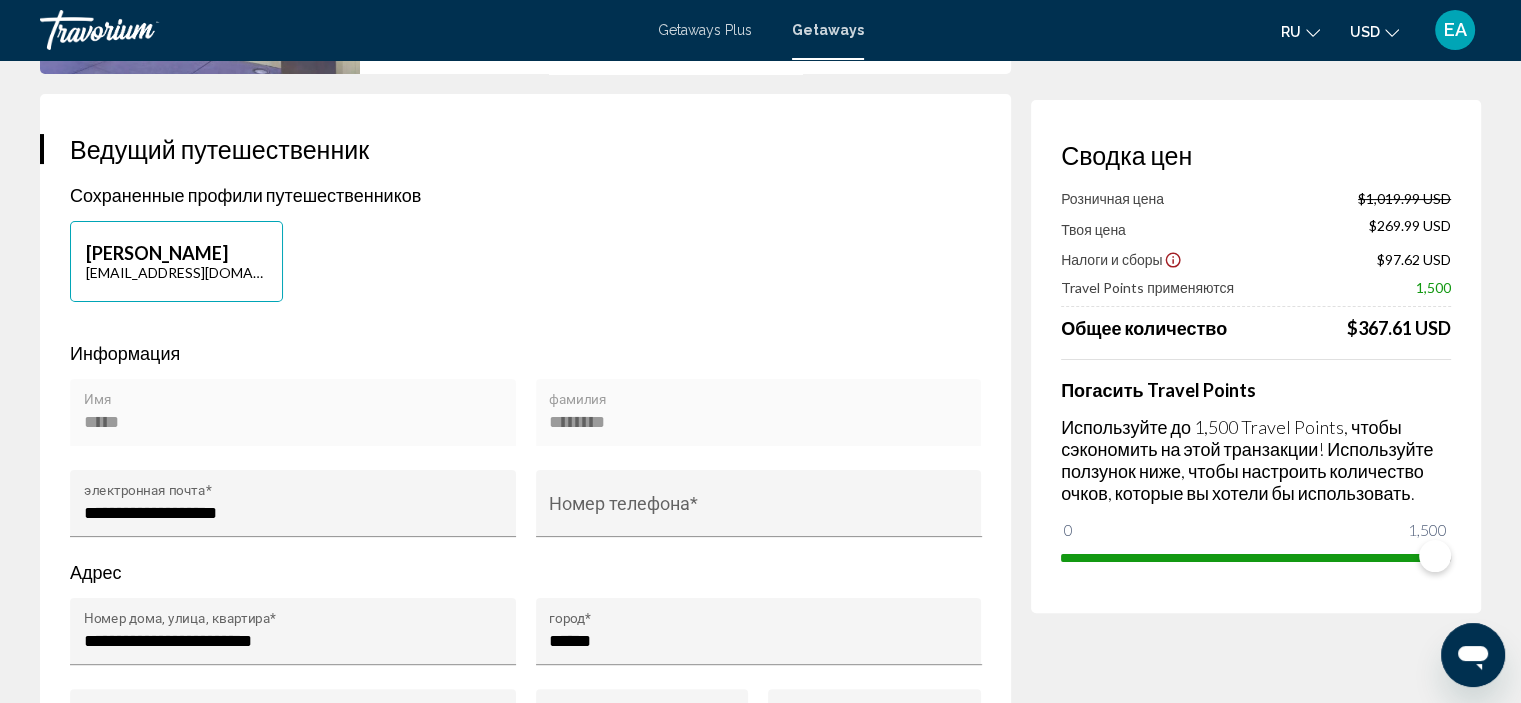 scroll, scrollTop: 589, scrollLeft: 0, axis: vertical 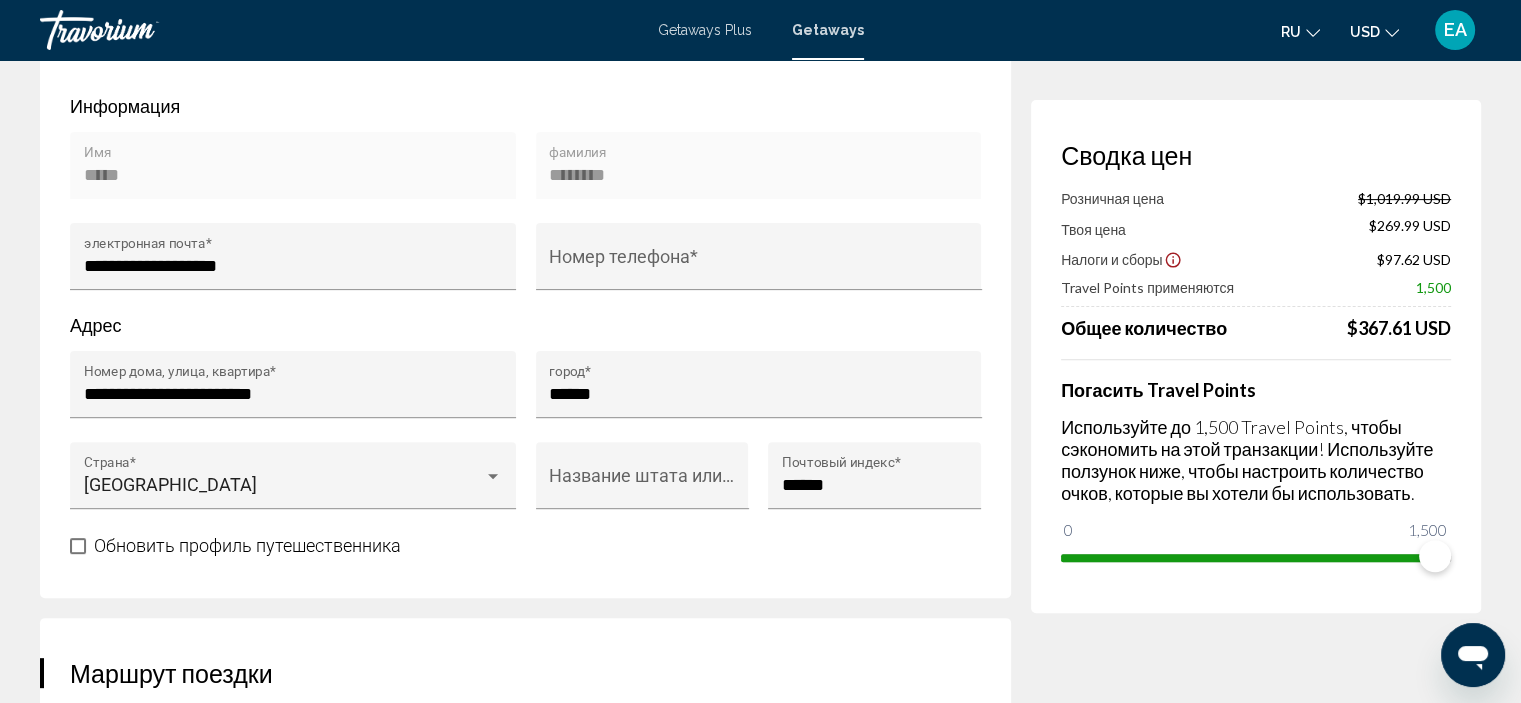 type on "********" 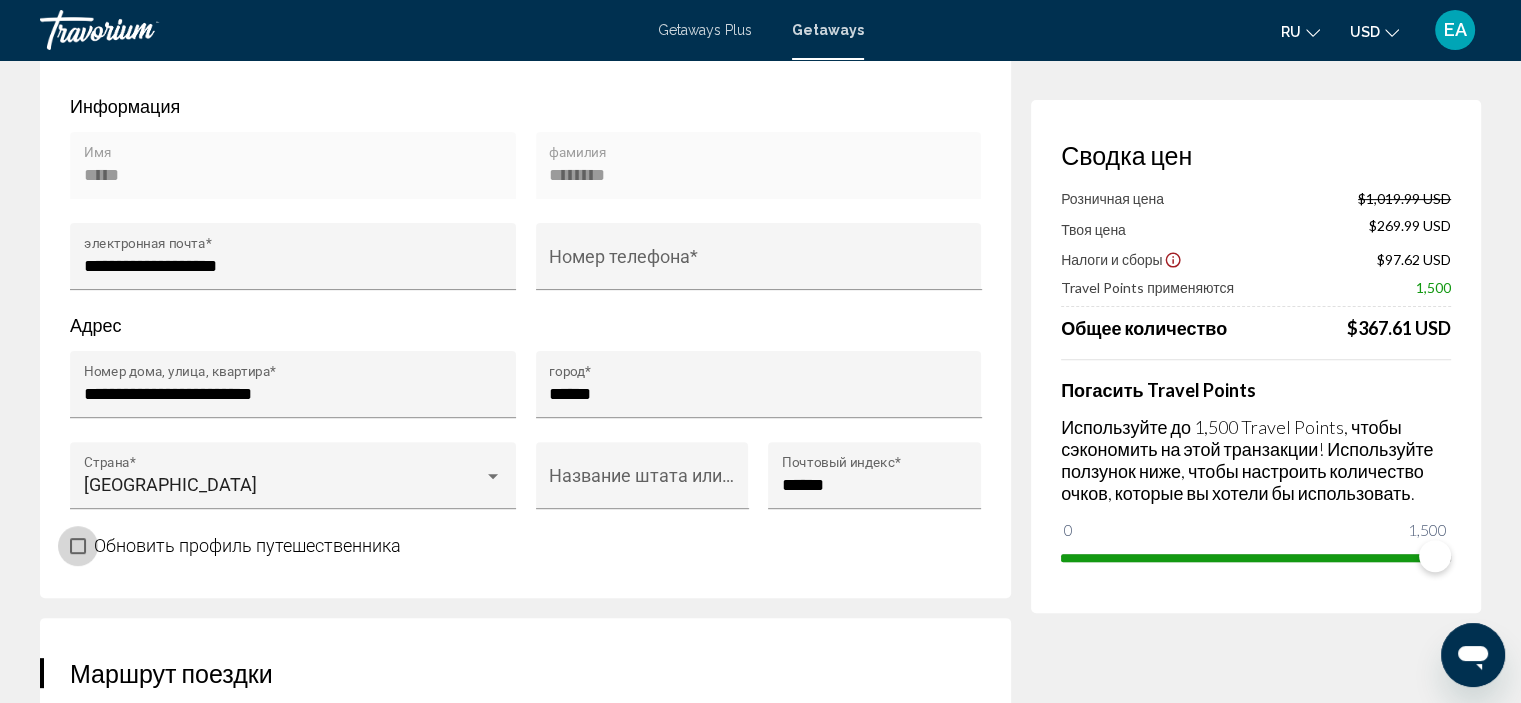 click at bounding box center [78, 546] 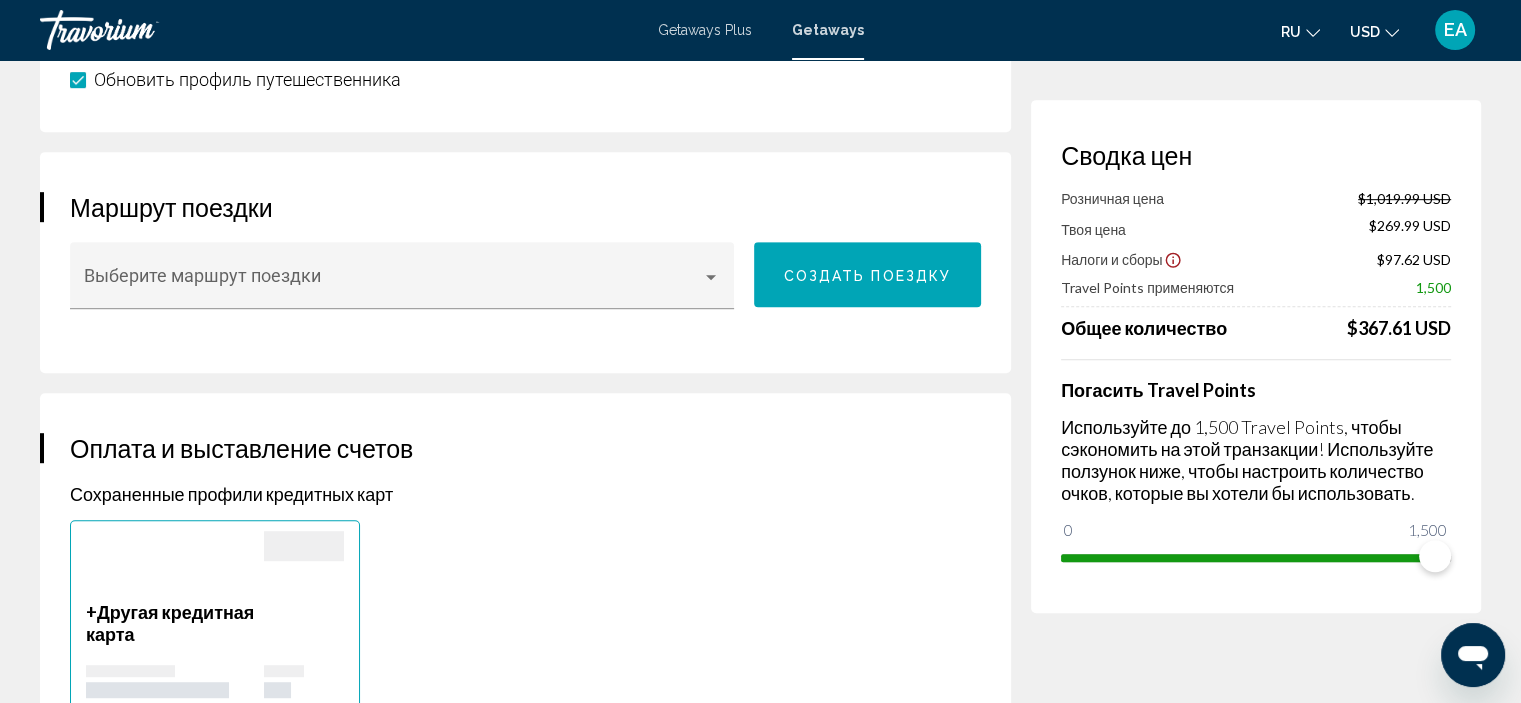 scroll, scrollTop: 1075, scrollLeft: 0, axis: vertical 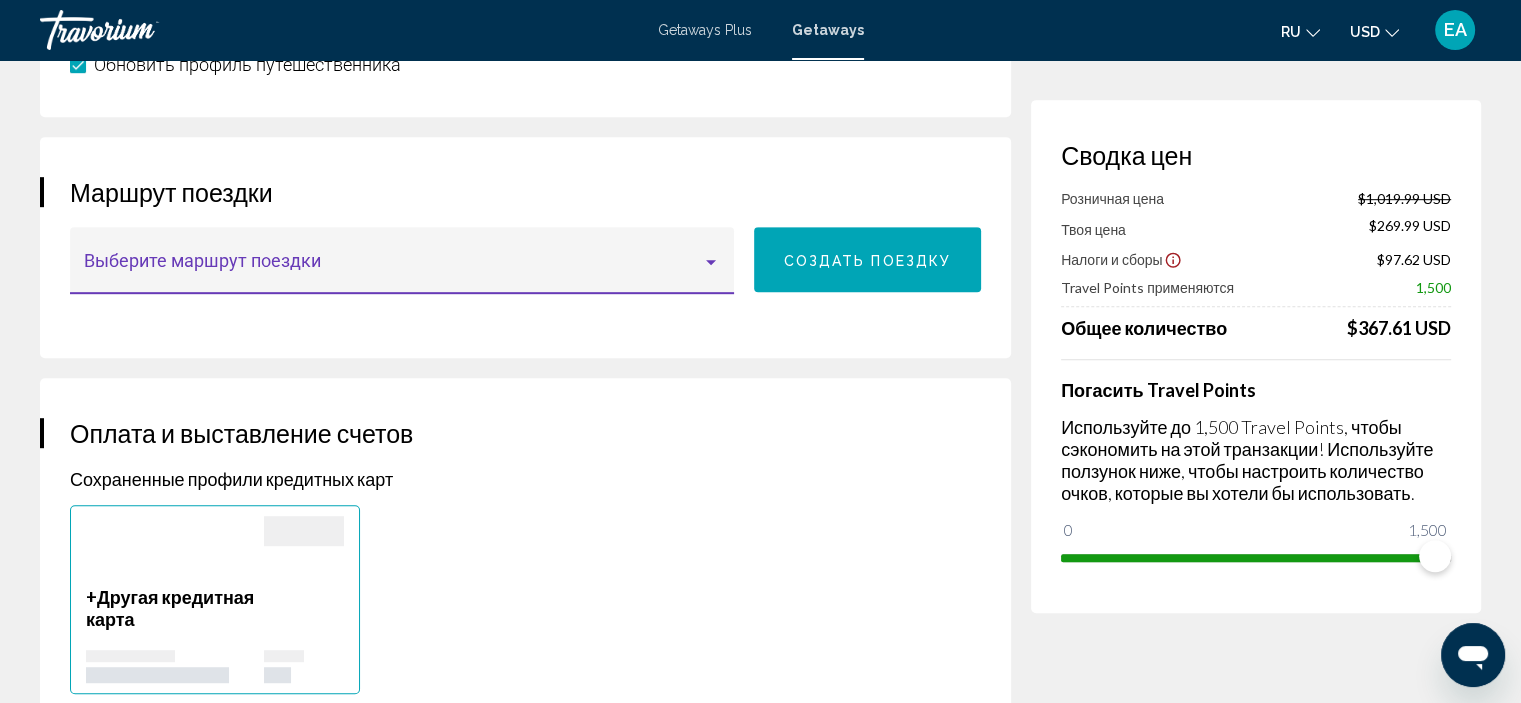 click at bounding box center [711, 262] 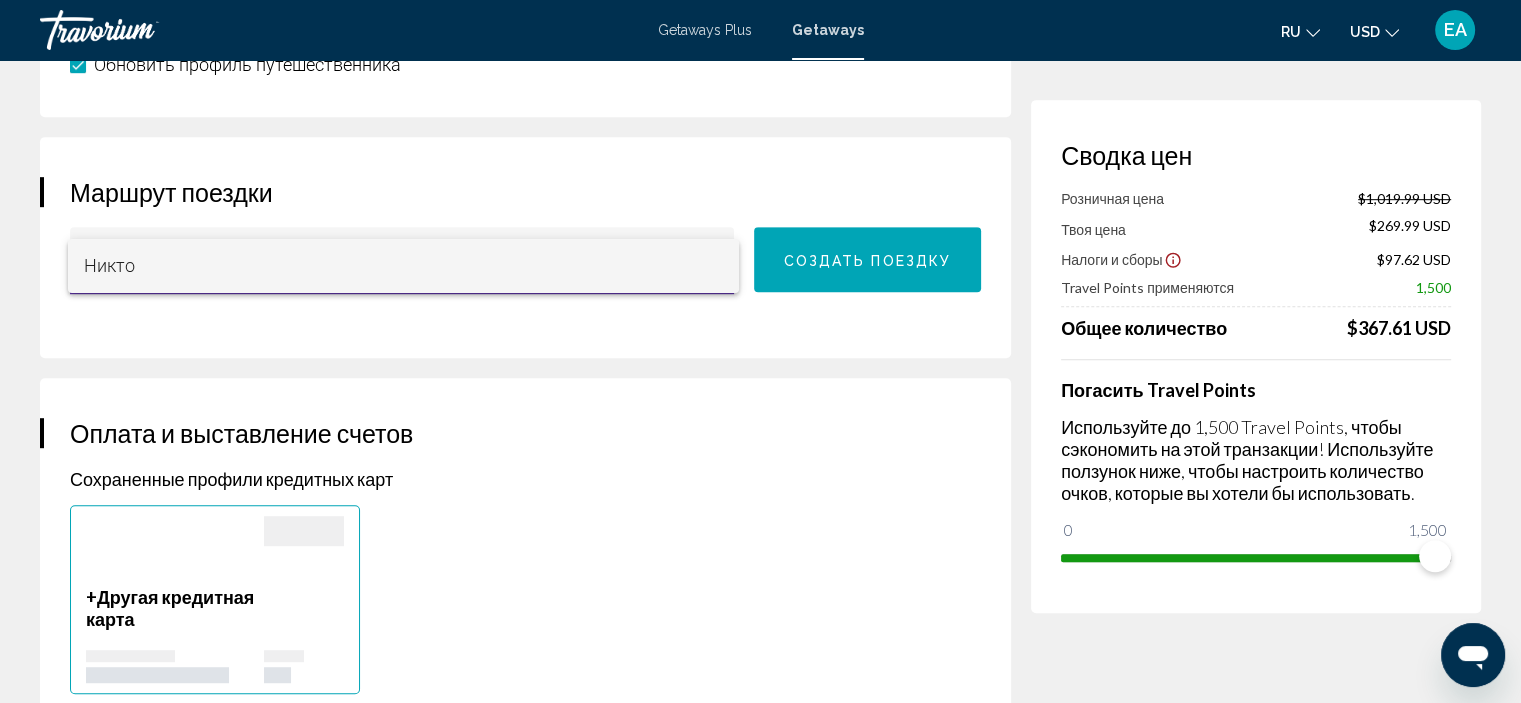 click at bounding box center (760, 351) 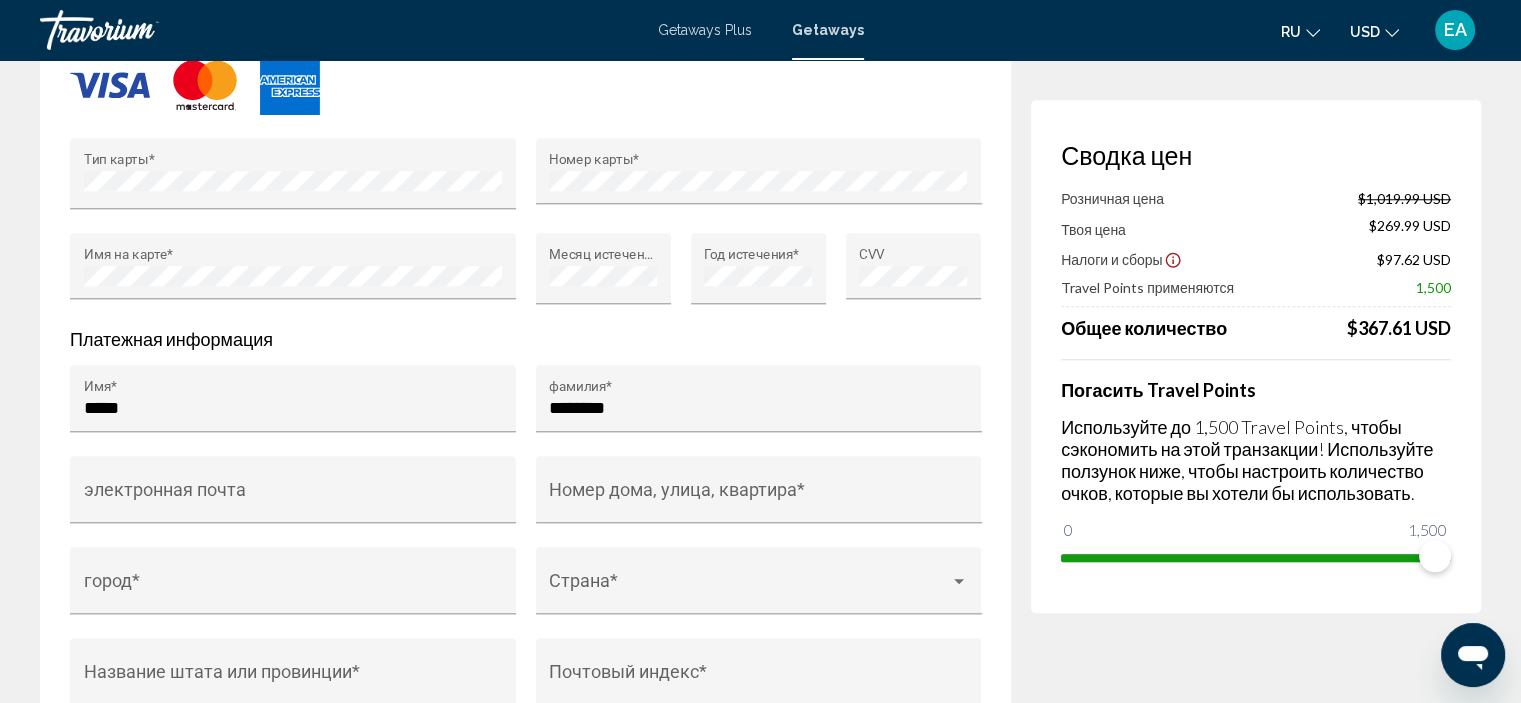 scroll, scrollTop: 1779, scrollLeft: 0, axis: vertical 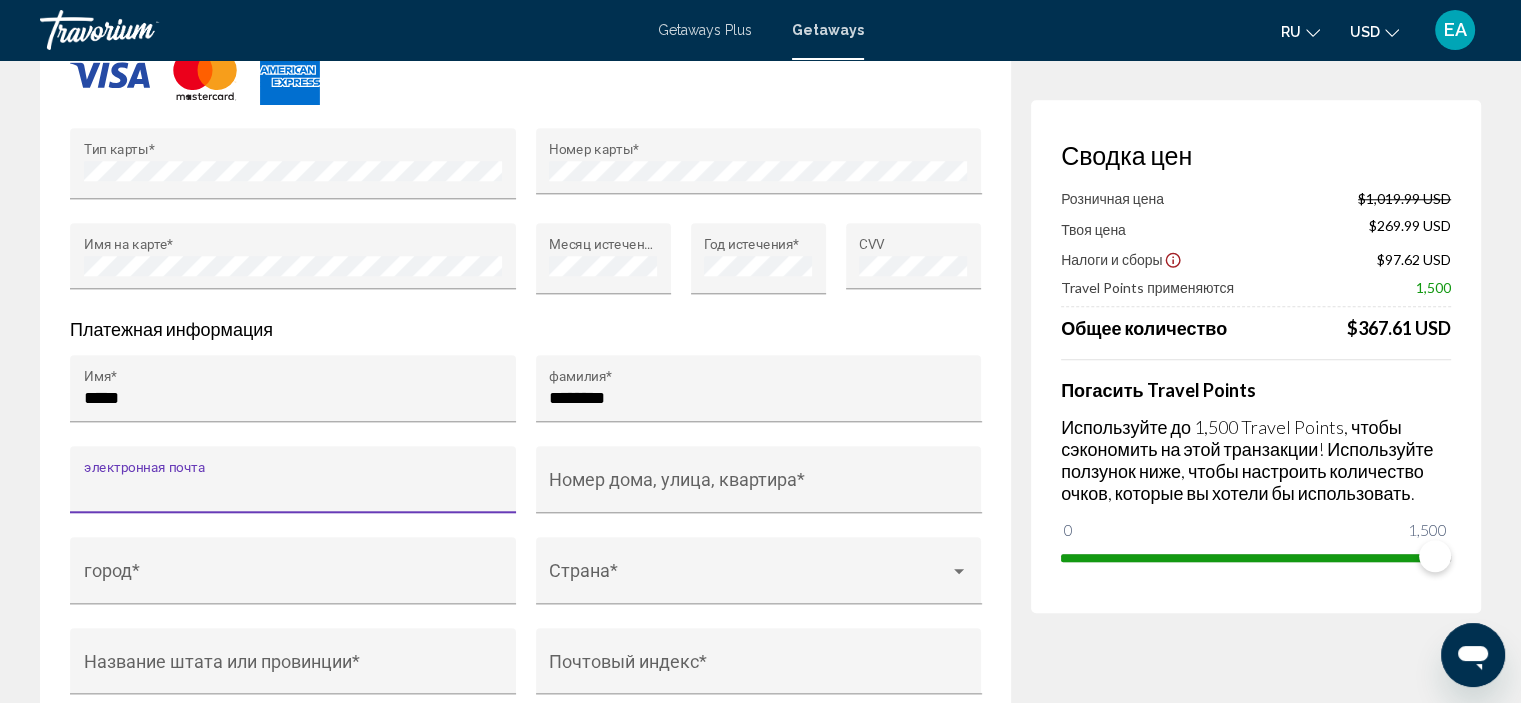 click on "электронная почта" at bounding box center (293, 489) 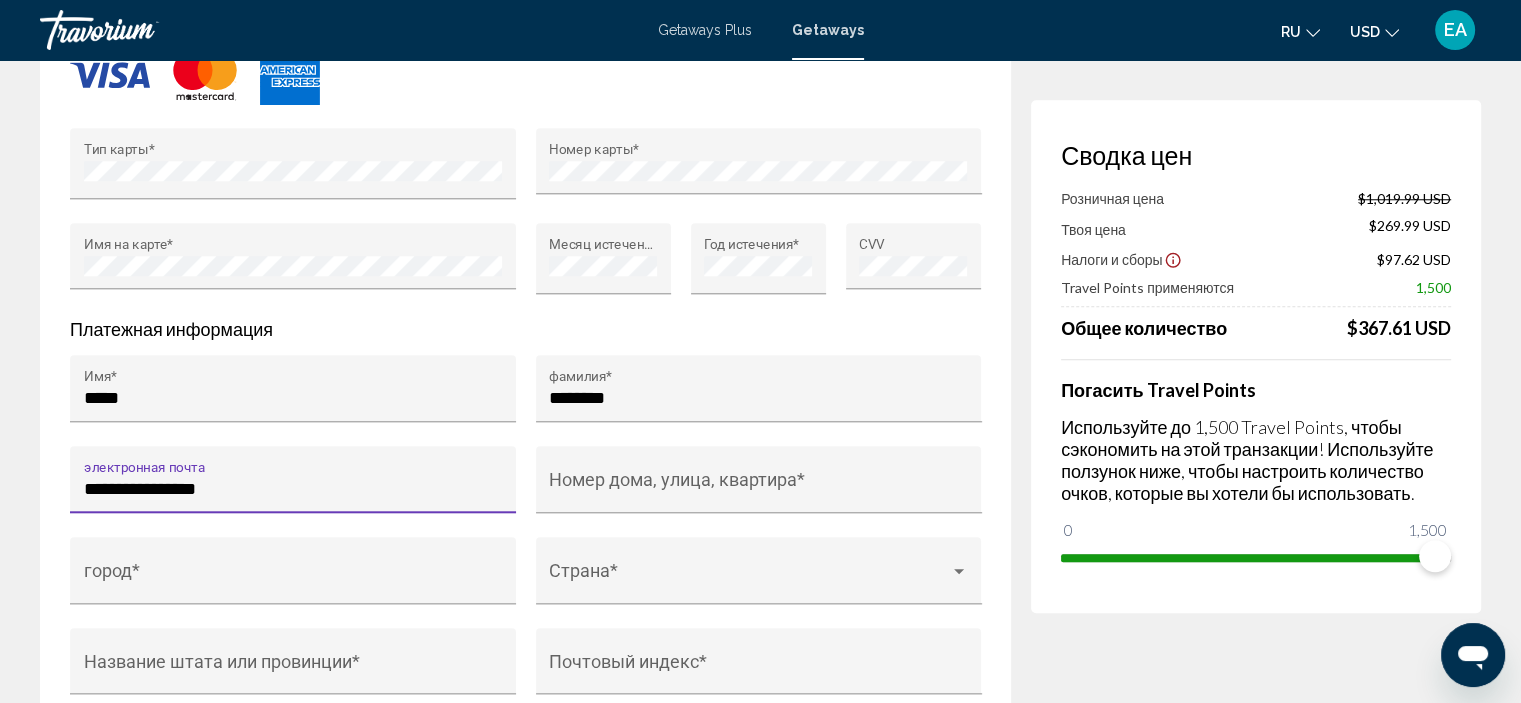 click on "**********" at bounding box center [293, 489] 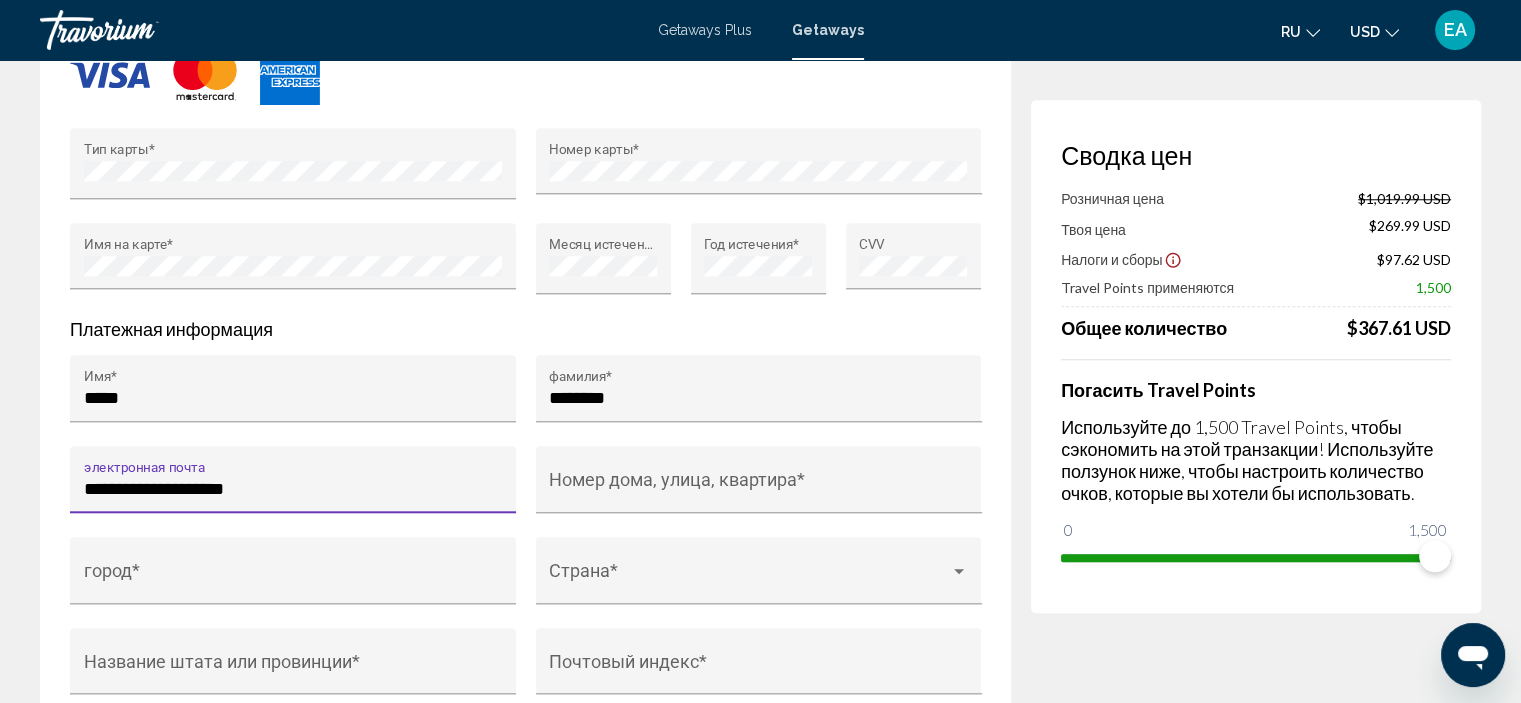 type on "**********" 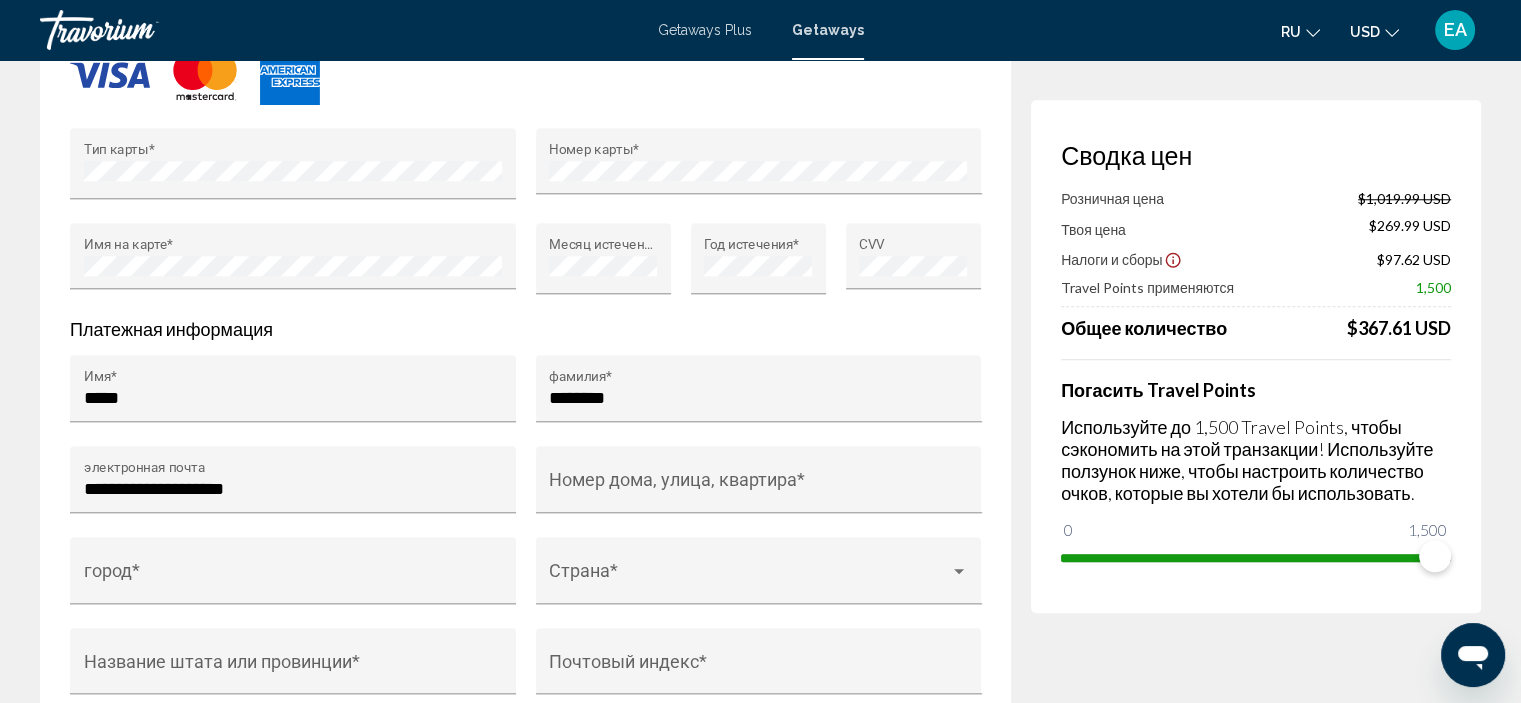 drag, startPoint x: 1026, startPoint y: 386, endPoint x: 1030, endPoint y: 446, distance: 60.133186 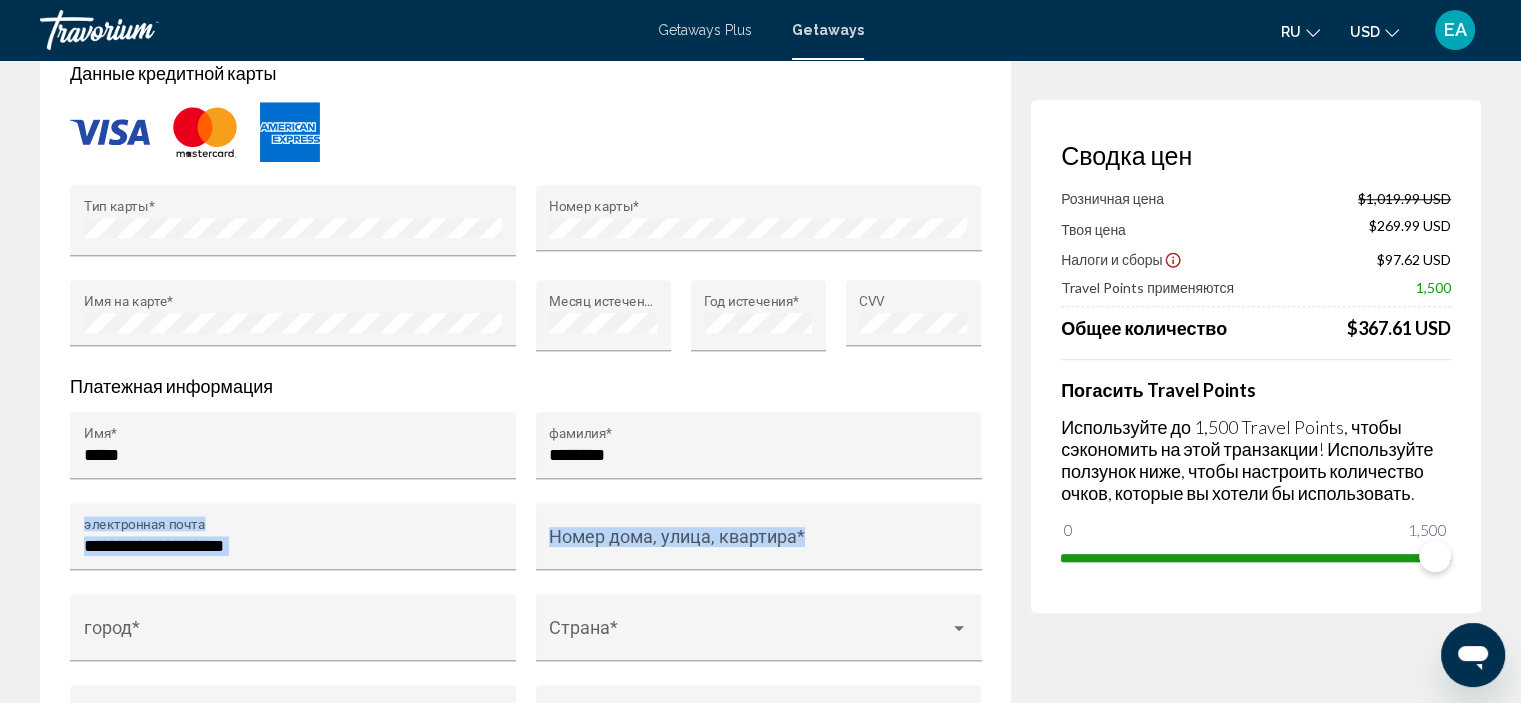 scroll, scrollTop: 1412, scrollLeft: 0, axis: vertical 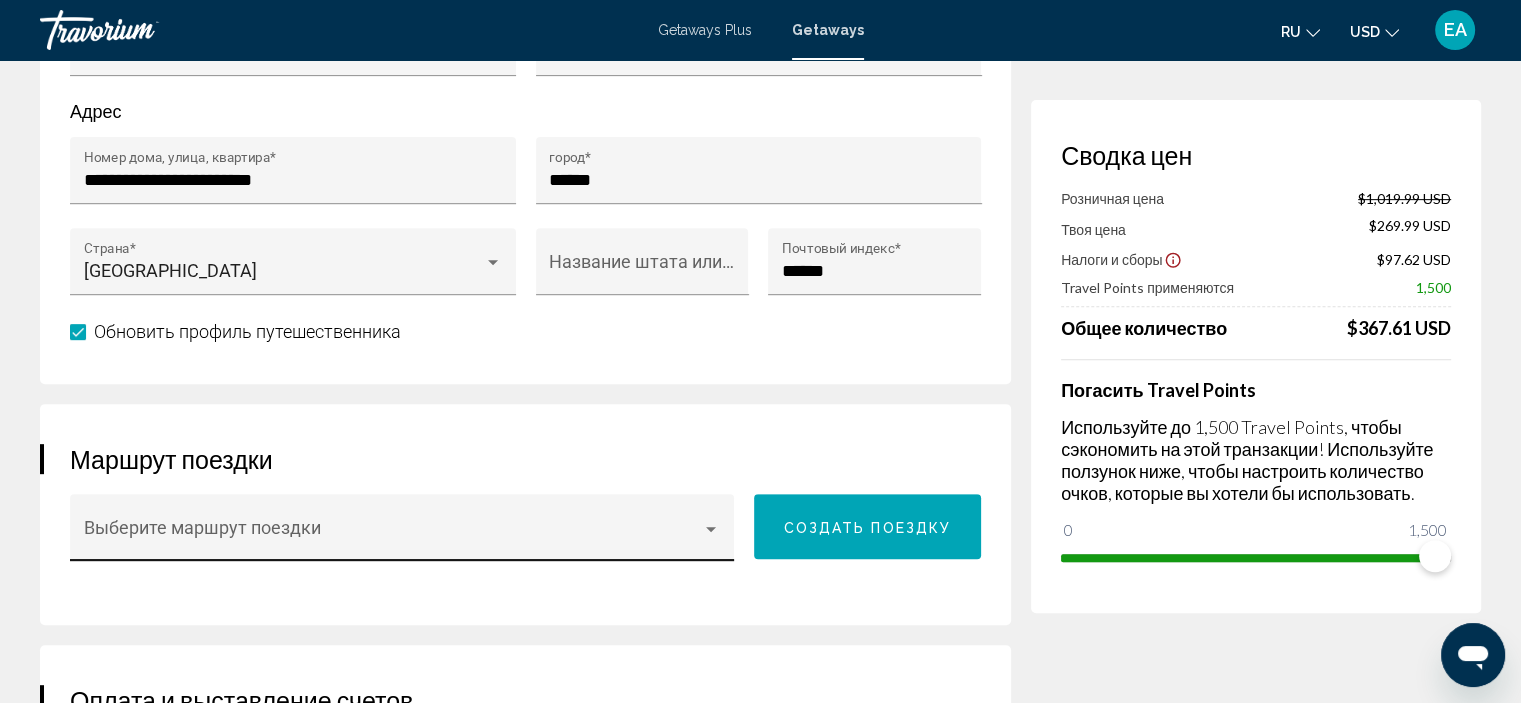 click at bounding box center (393, 537) 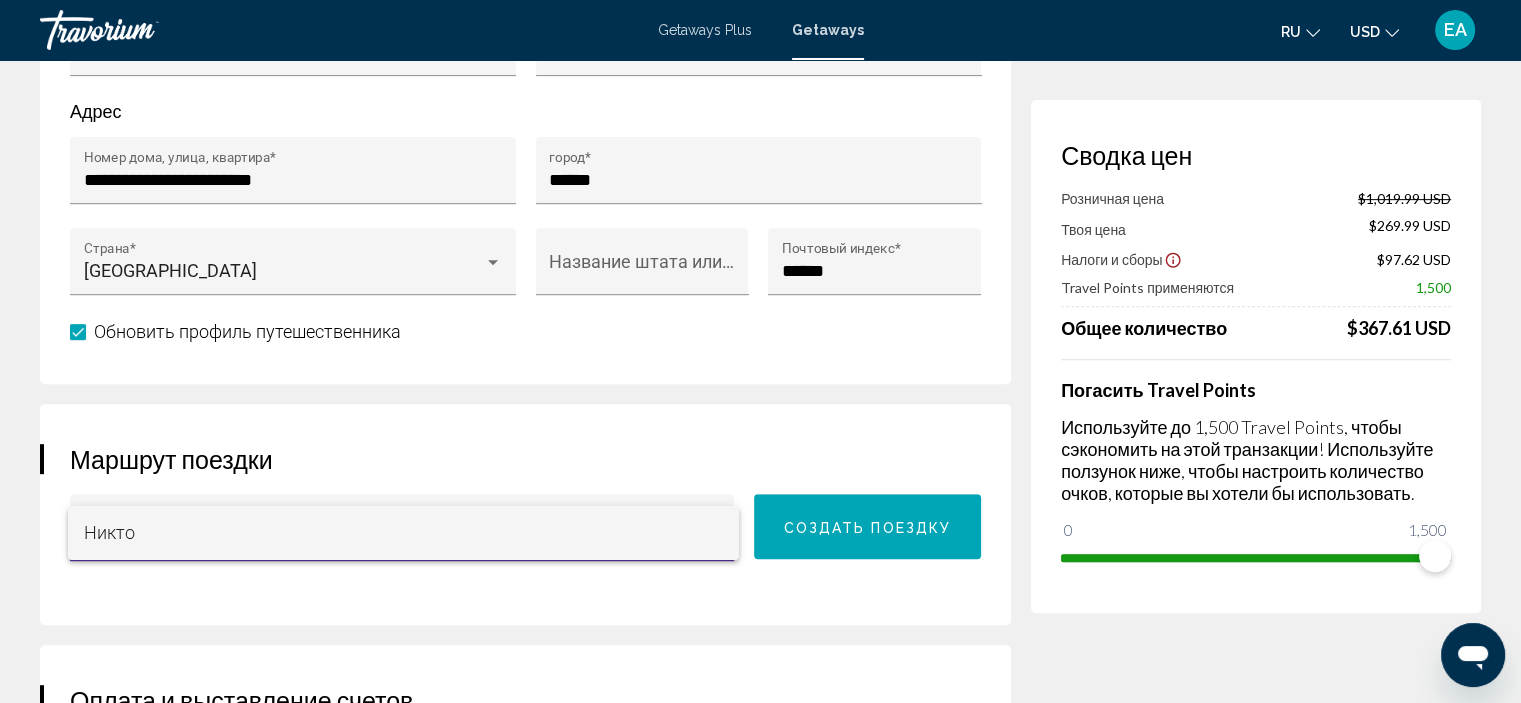click at bounding box center [760, 351] 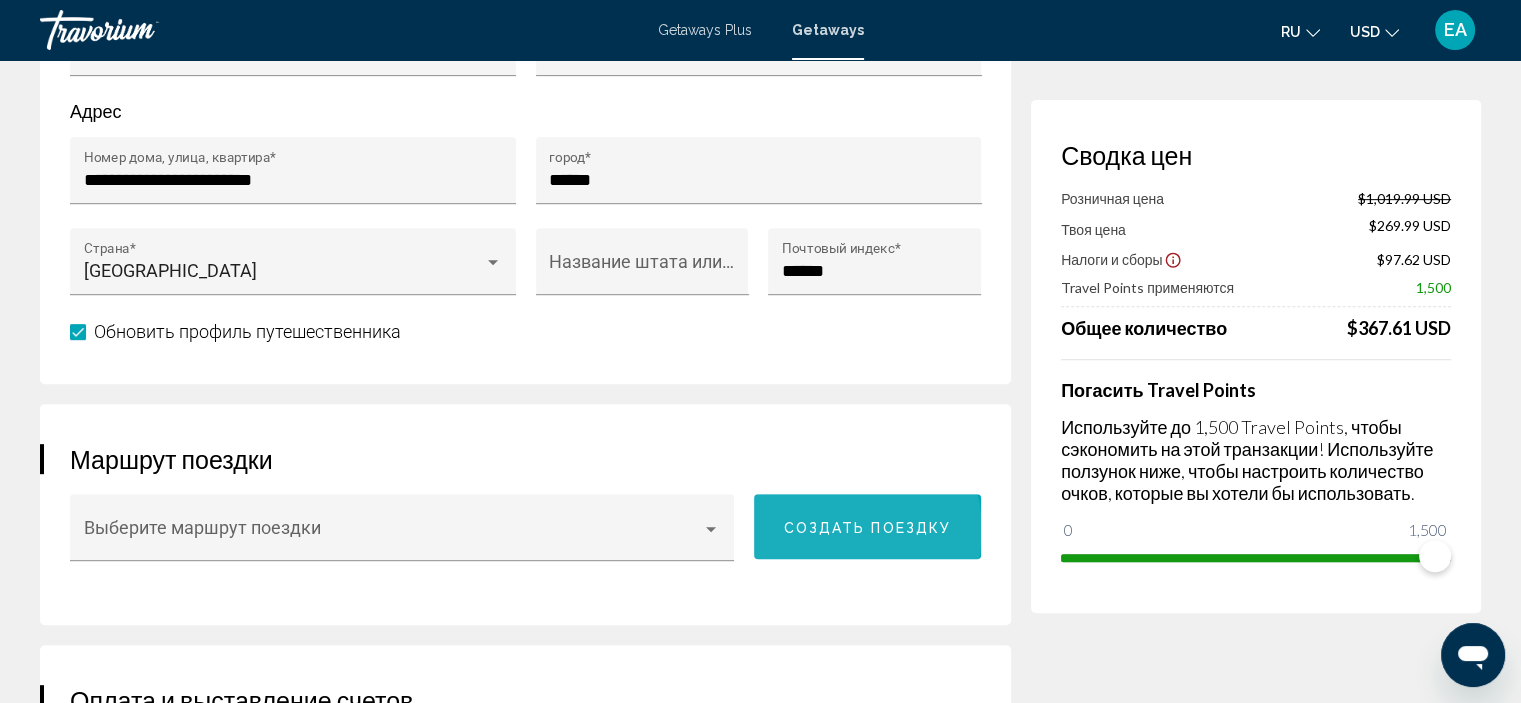 click on "Создать поездку" at bounding box center (868, 527) 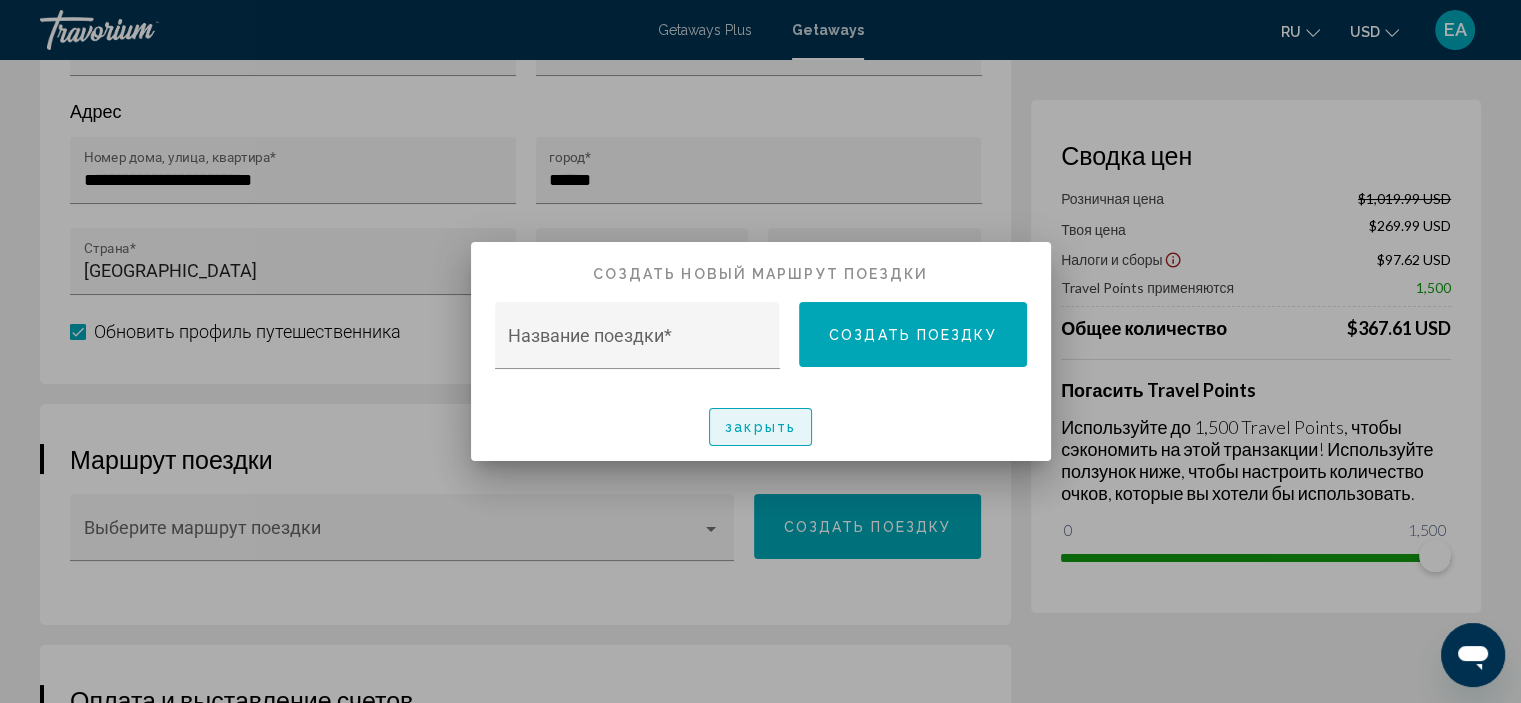 click on "закрыть" at bounding box center [760, 428] 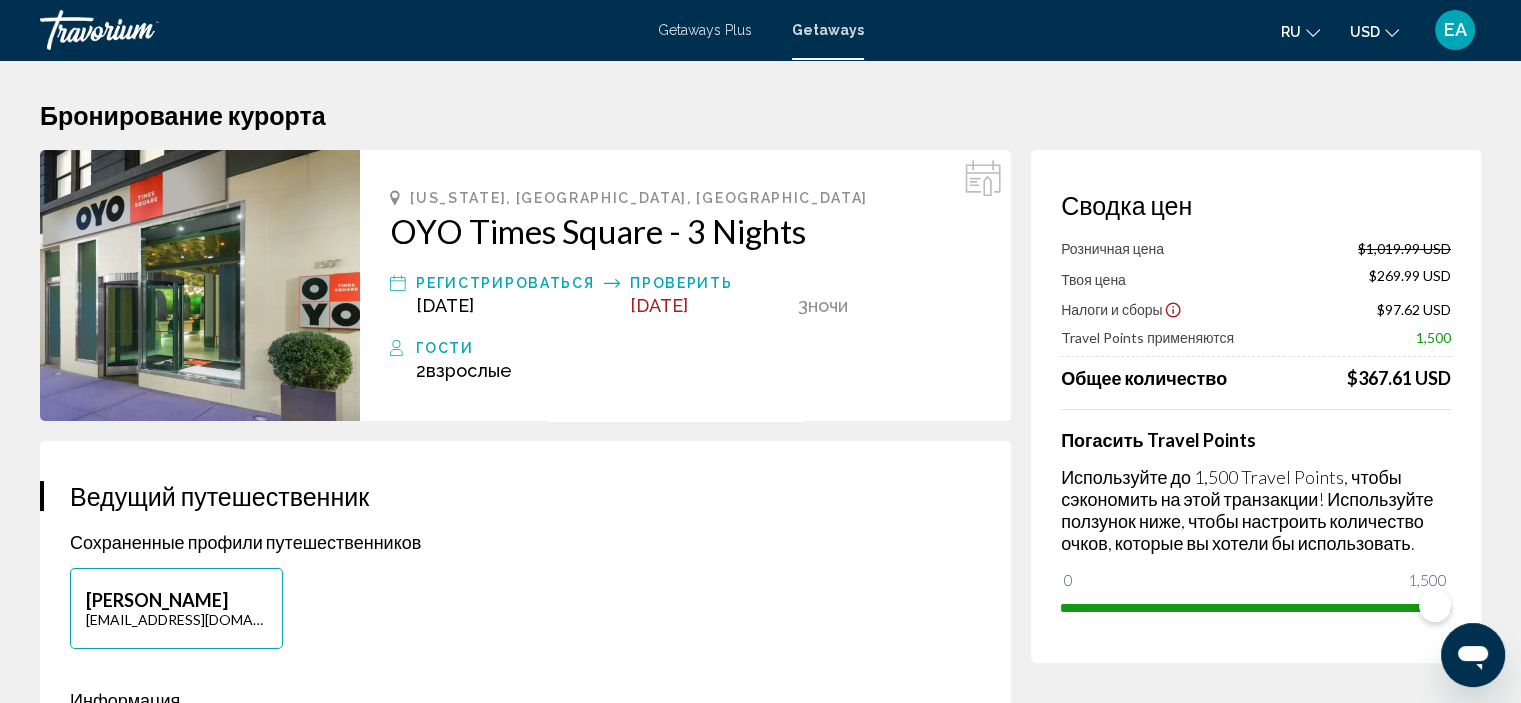 scroll, scrollTop: 808, scrollLeft: 0, axis: vertical 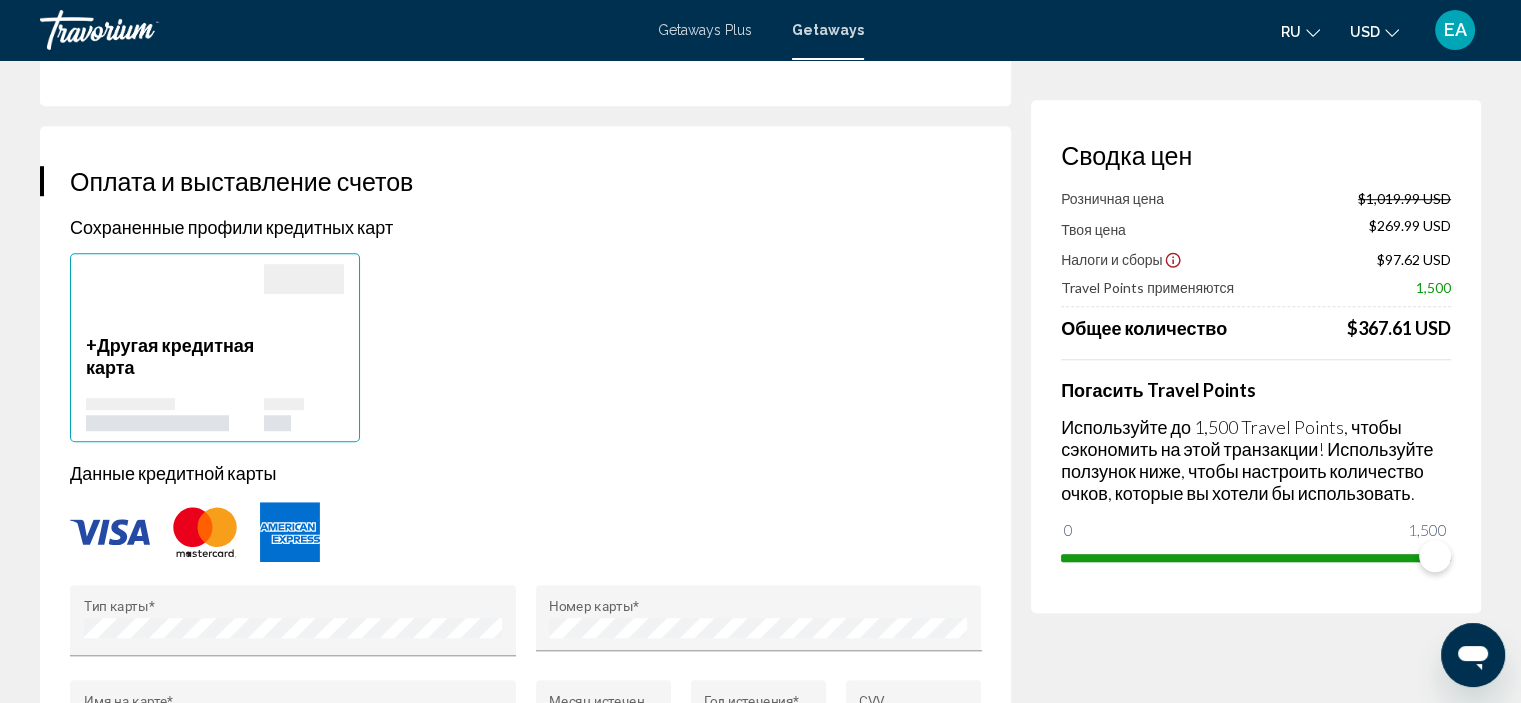 click on "Другая кредитная карта" at bounding box center (170, 356) 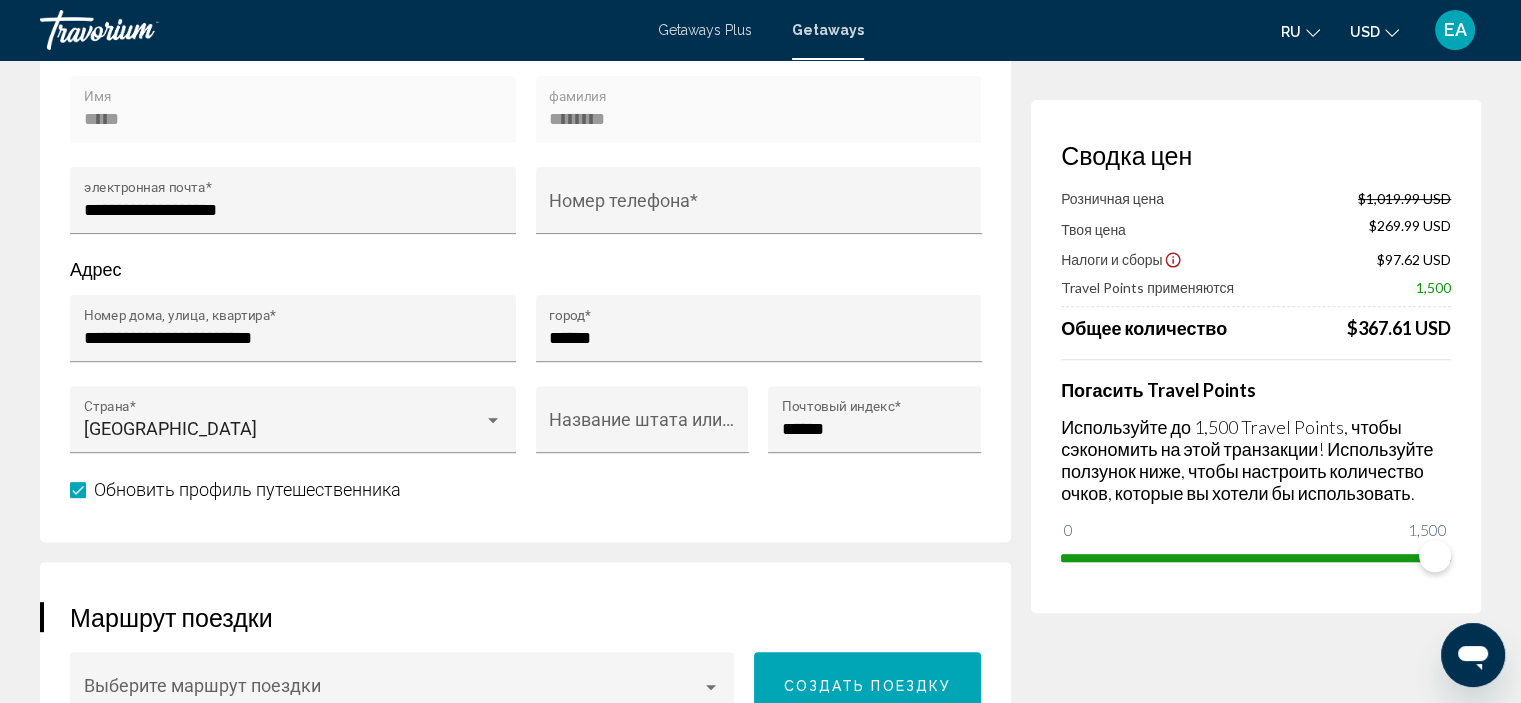 scroll, scrollTop: 515, scrollLeft: 0, axis: vertical 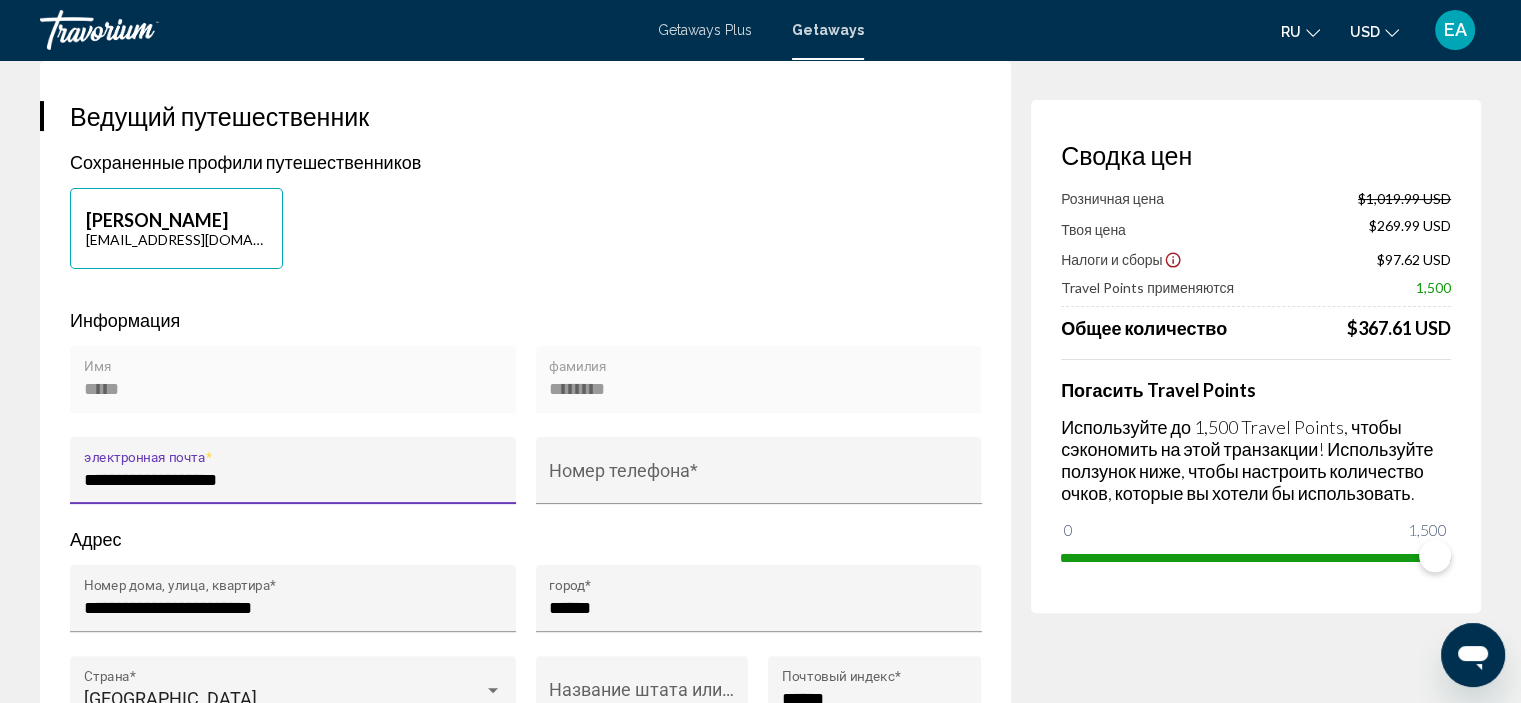 click on "**********" at bounding box center [293, 480] 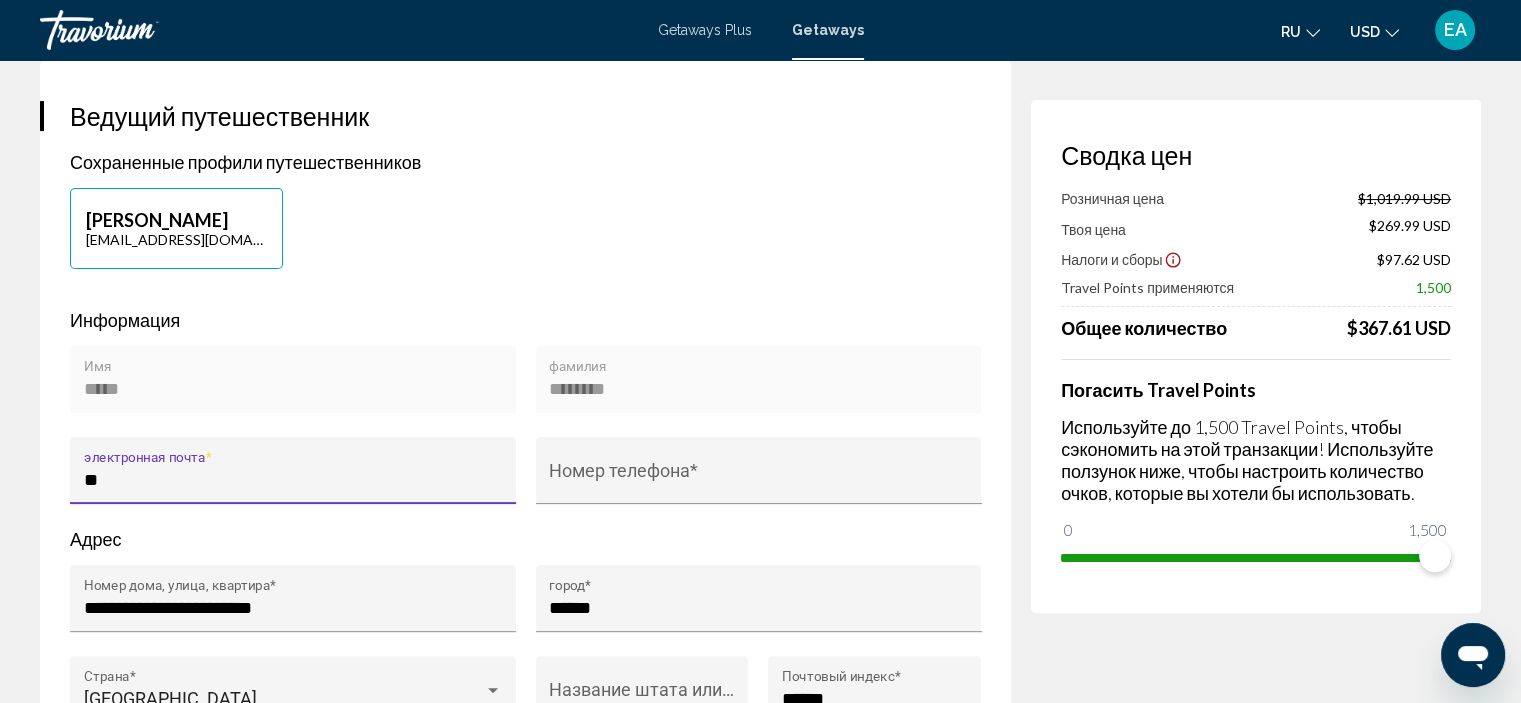 type on "*" 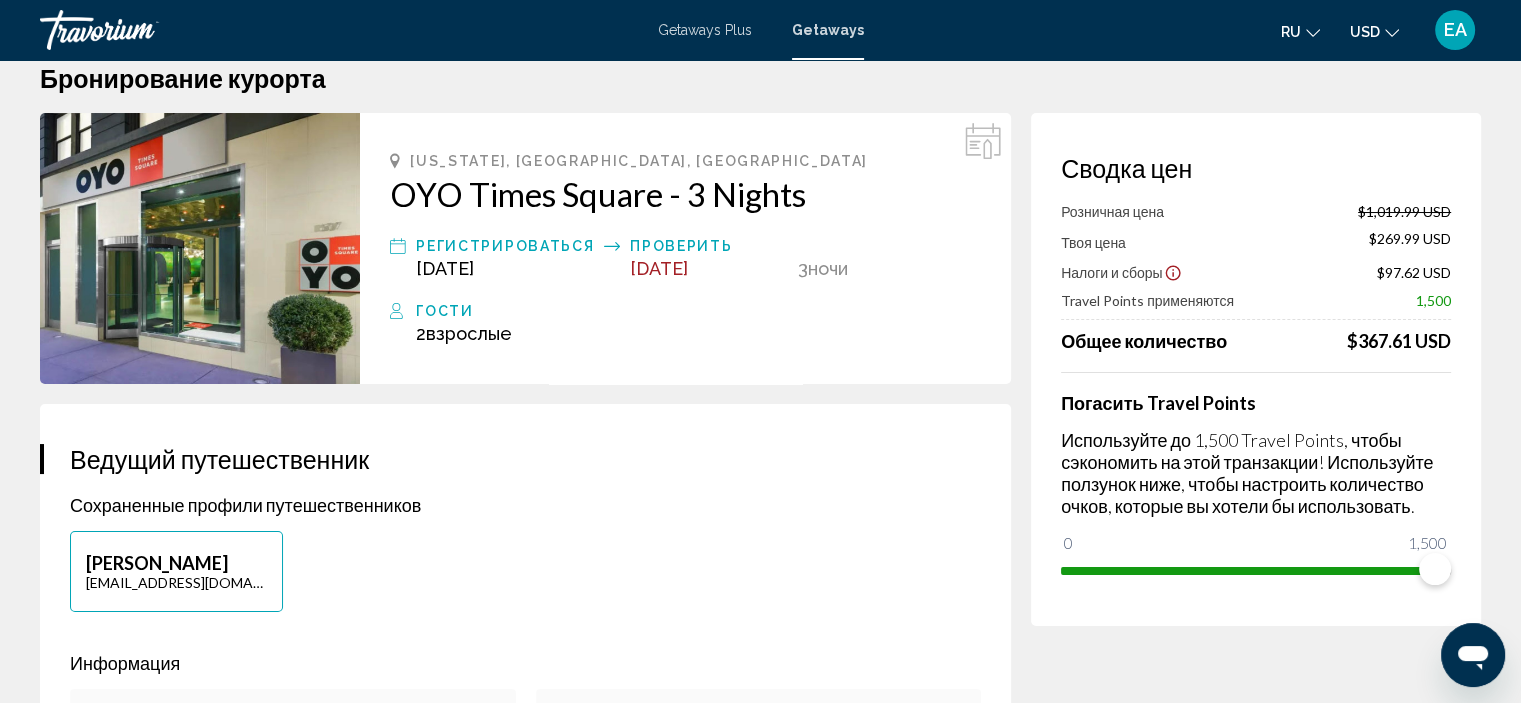 scroll, scrollTop: 0, scrollLeft: 0, axis: both 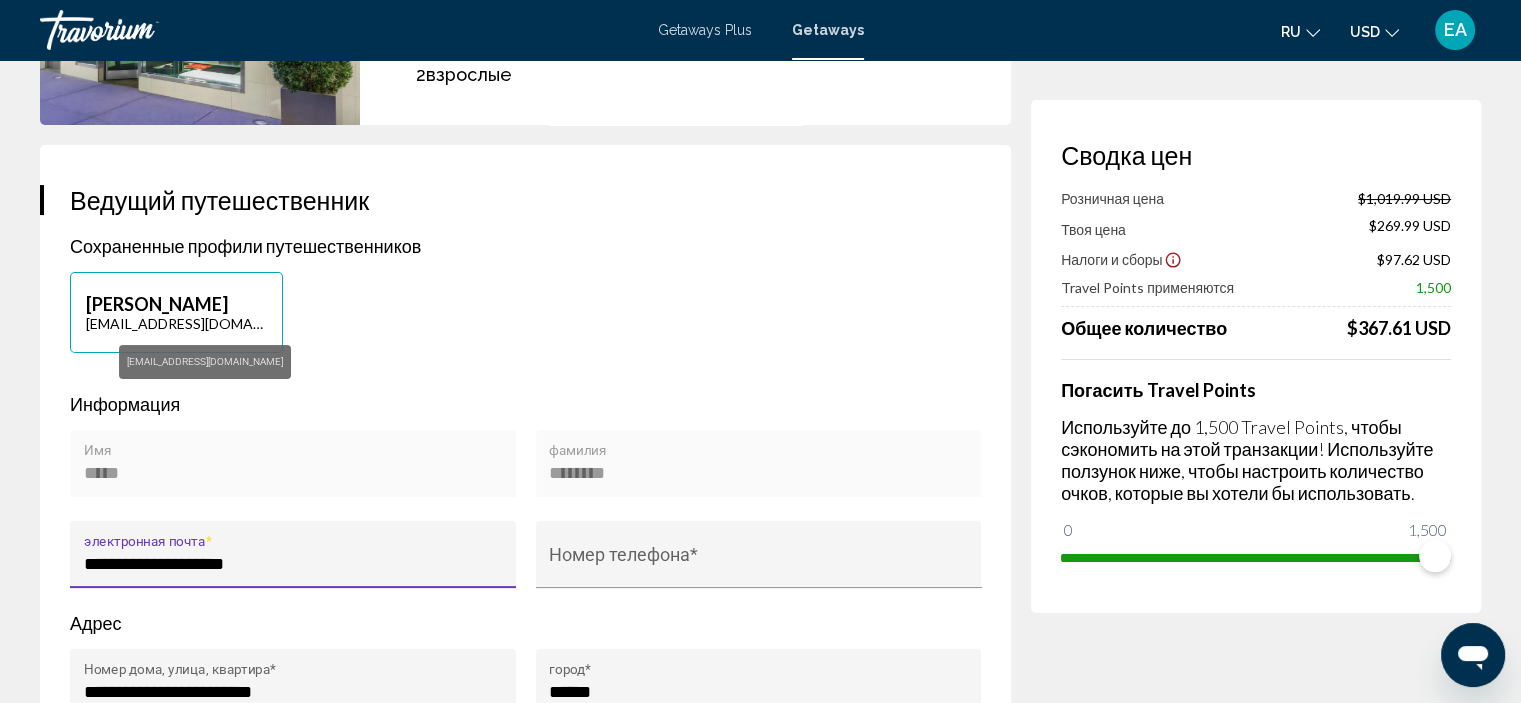 type on "**********" 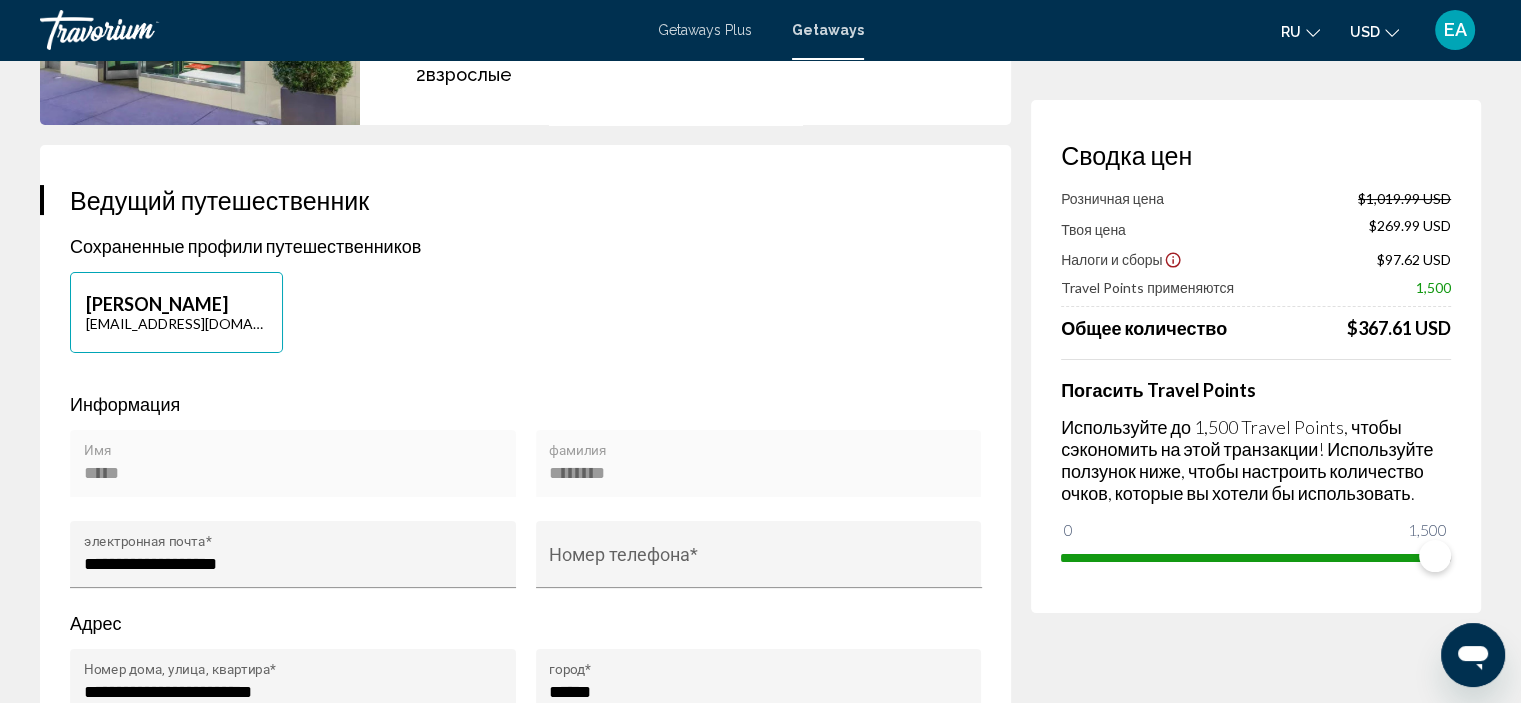 click on "[EMAIL_ADDRESS][DOMAIN_NAME]" at bounding box center [176, 323] 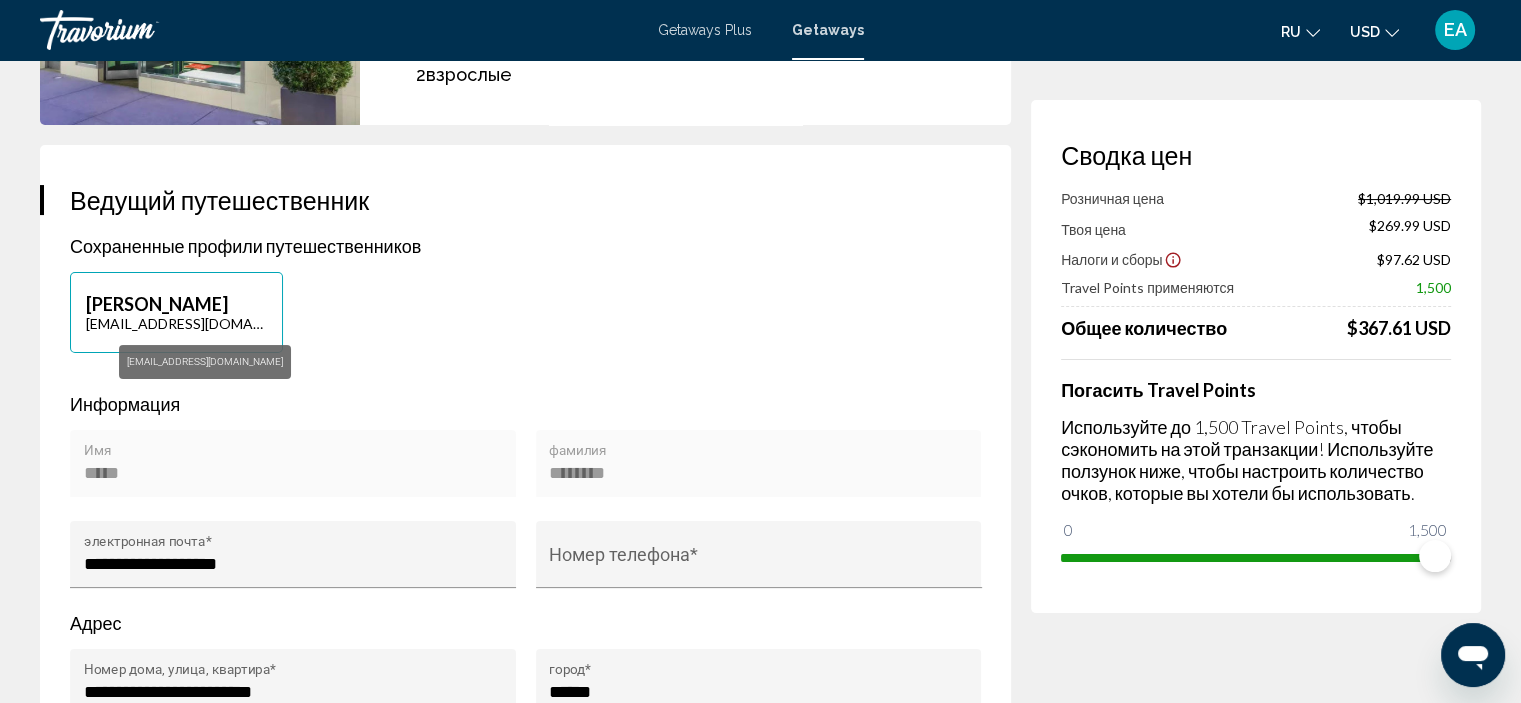 click on "[EMAIL_ADDRESS][DOMAIN_NAME]" at bounding box center (176, 323) 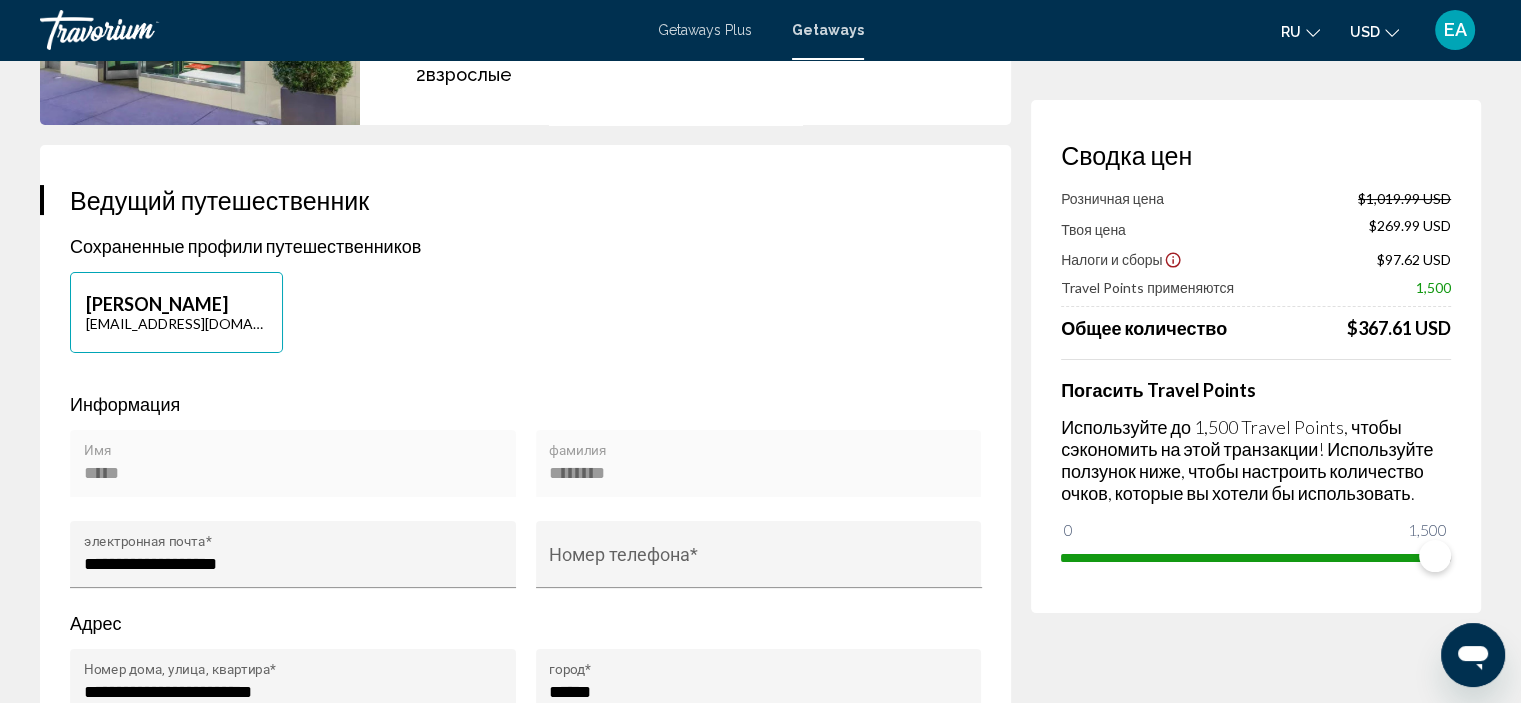 click on "[EMAIL_ADDRESS][DOMAIN_NAME]" at bounding box center (176, 323) 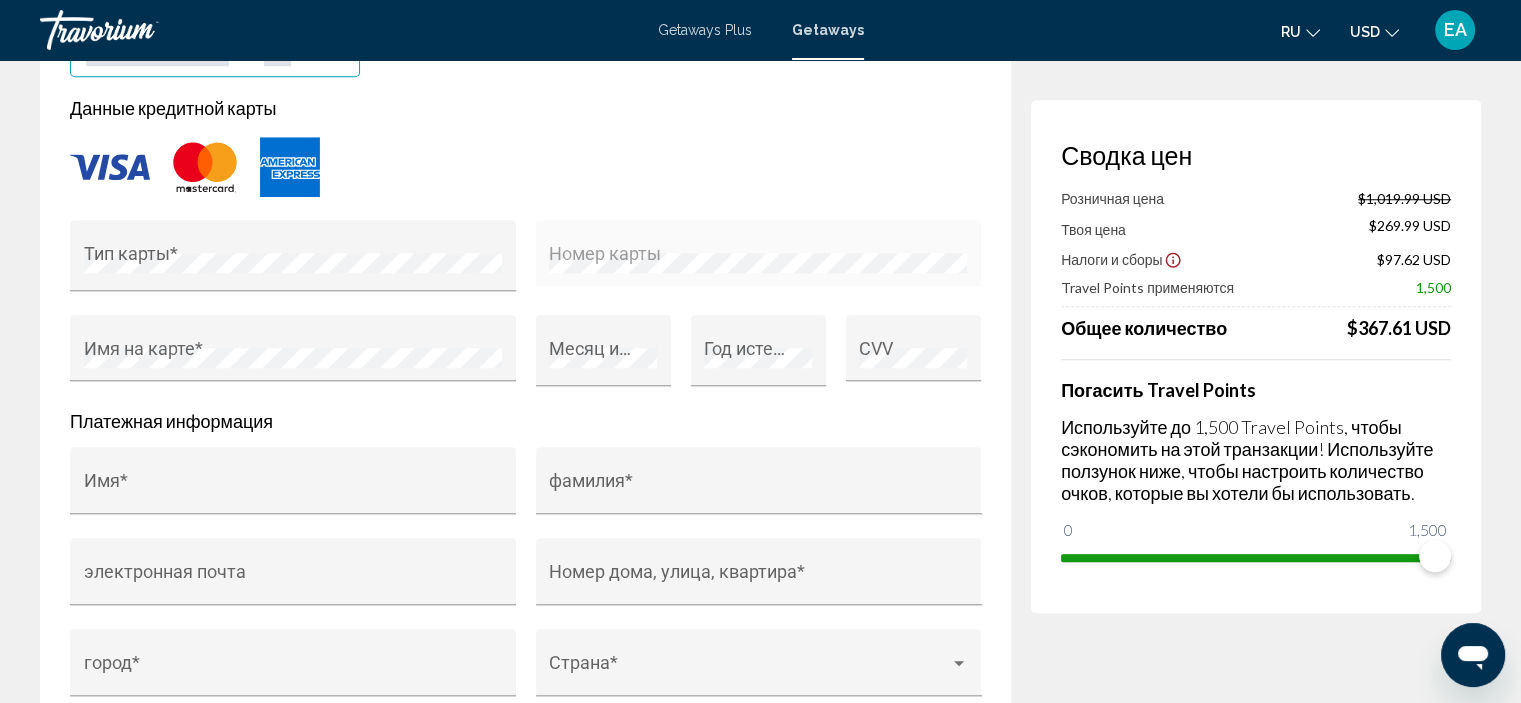 scroll, scrollTop: 1688, scrollLeft: 0, axis: vertical 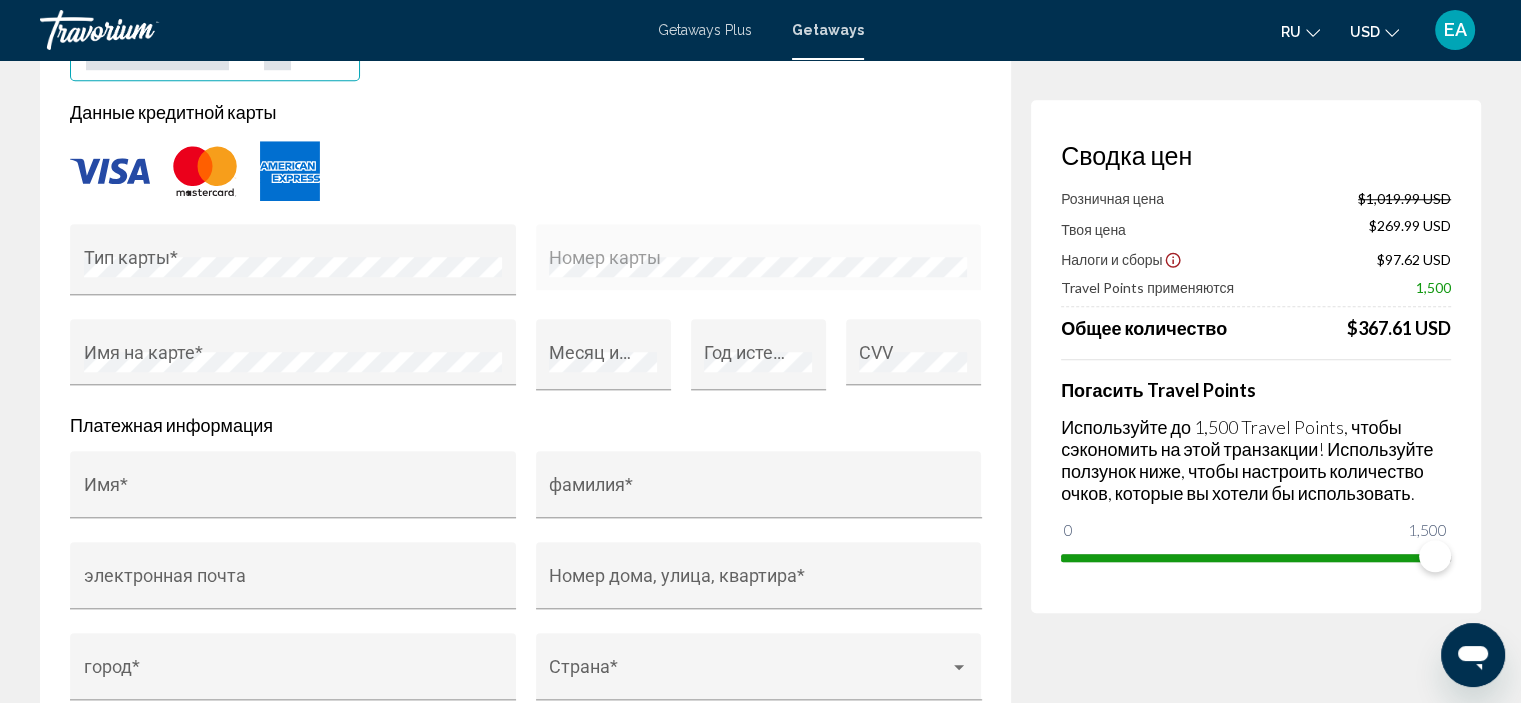 click at bounding box center (205, 171) 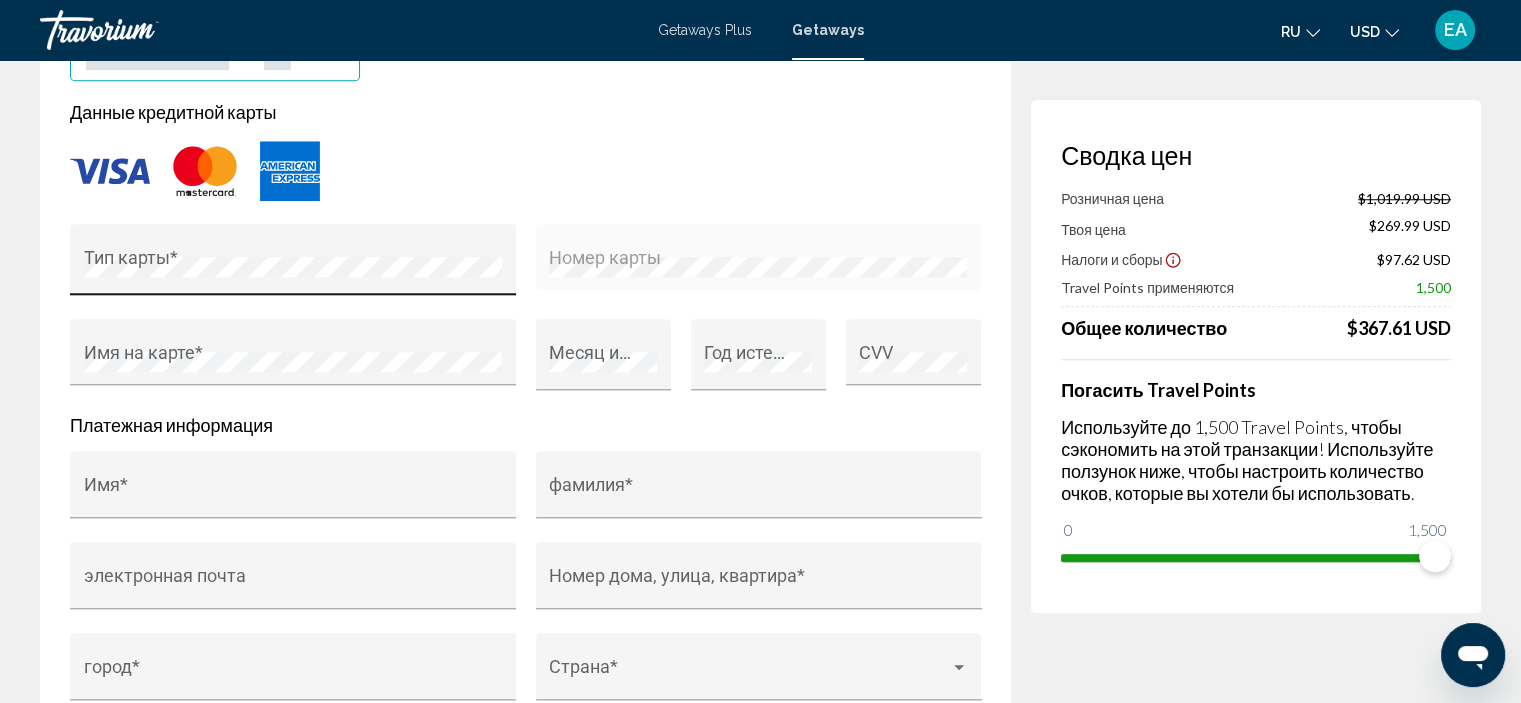 click on "Тип карты  *" at bounding box center [293, 266] 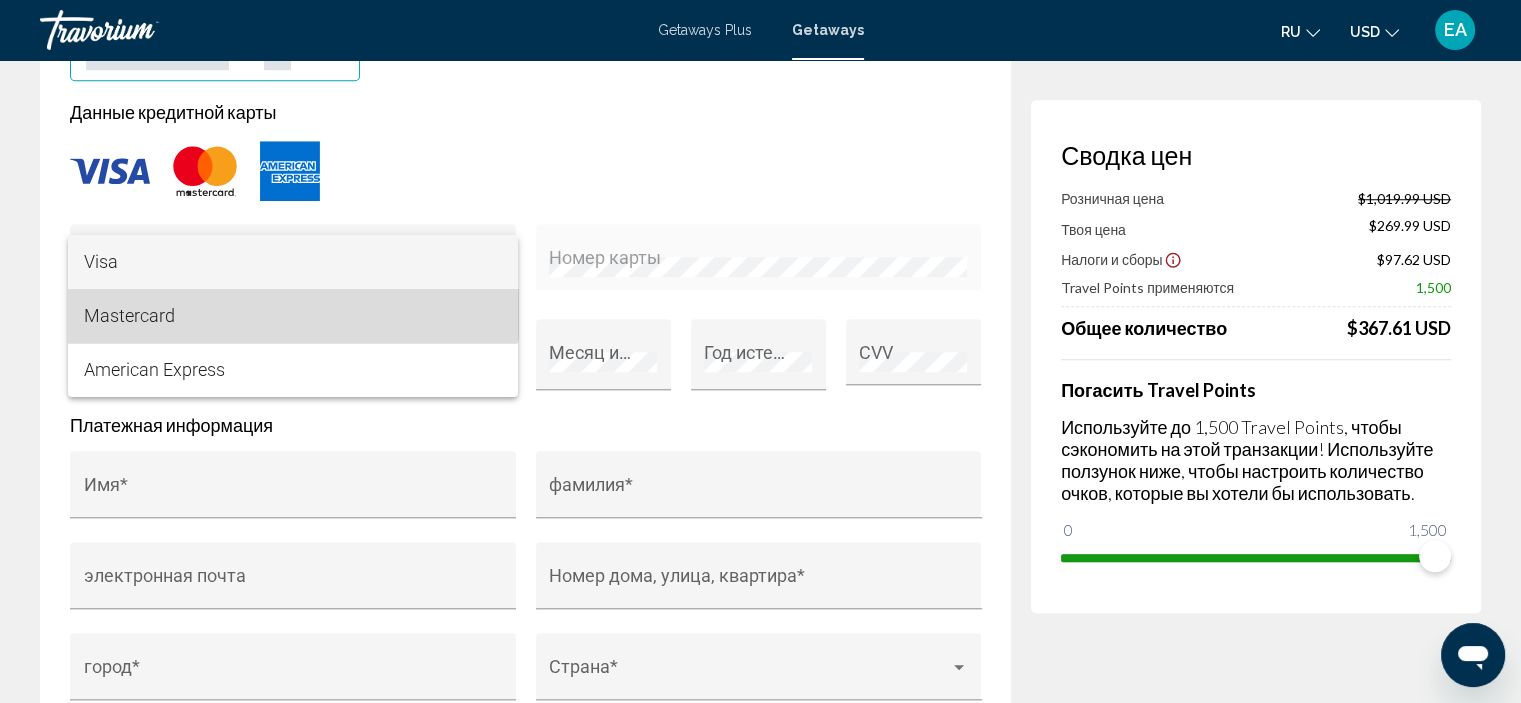 click on "Mastercard" at bounding box center (293, 316) 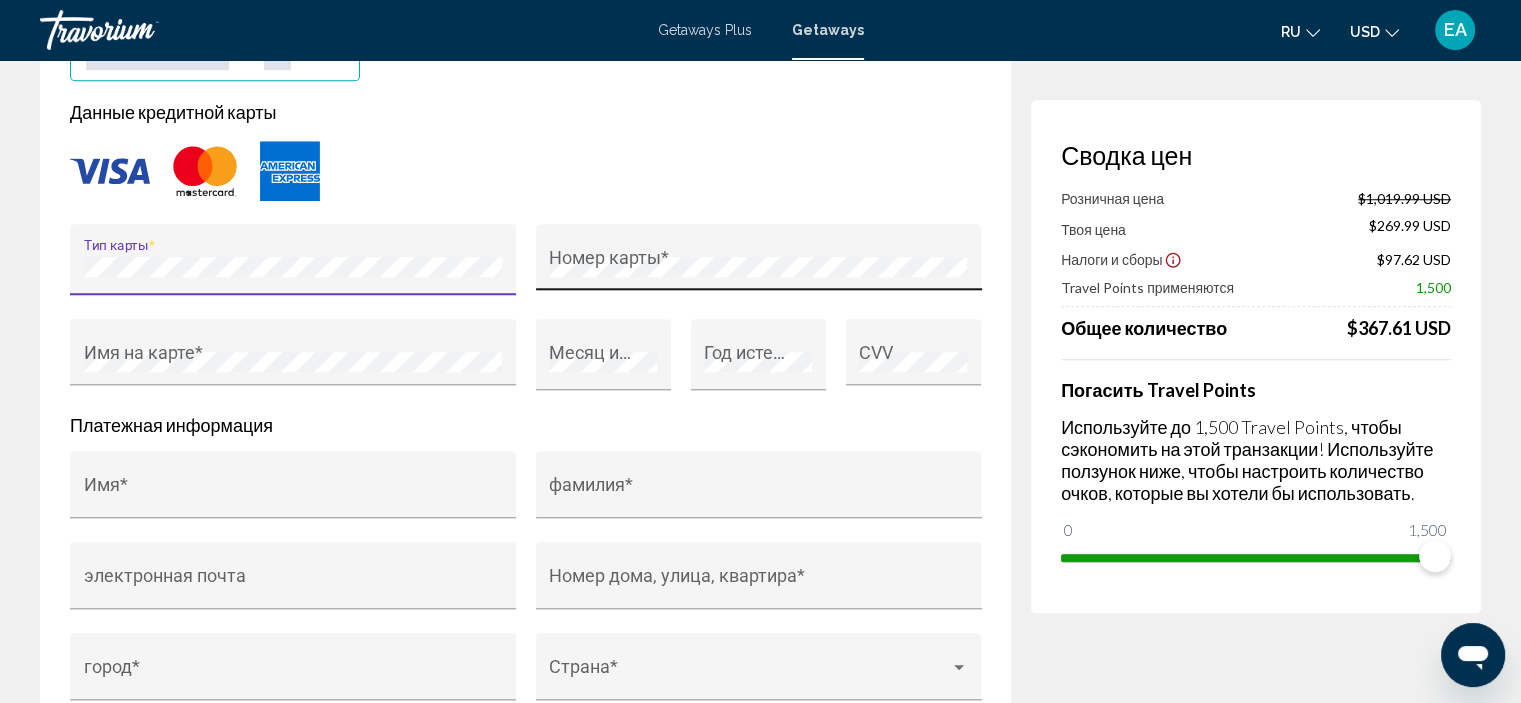 click on "Номер карты  *" at bounding box center (758, 263) 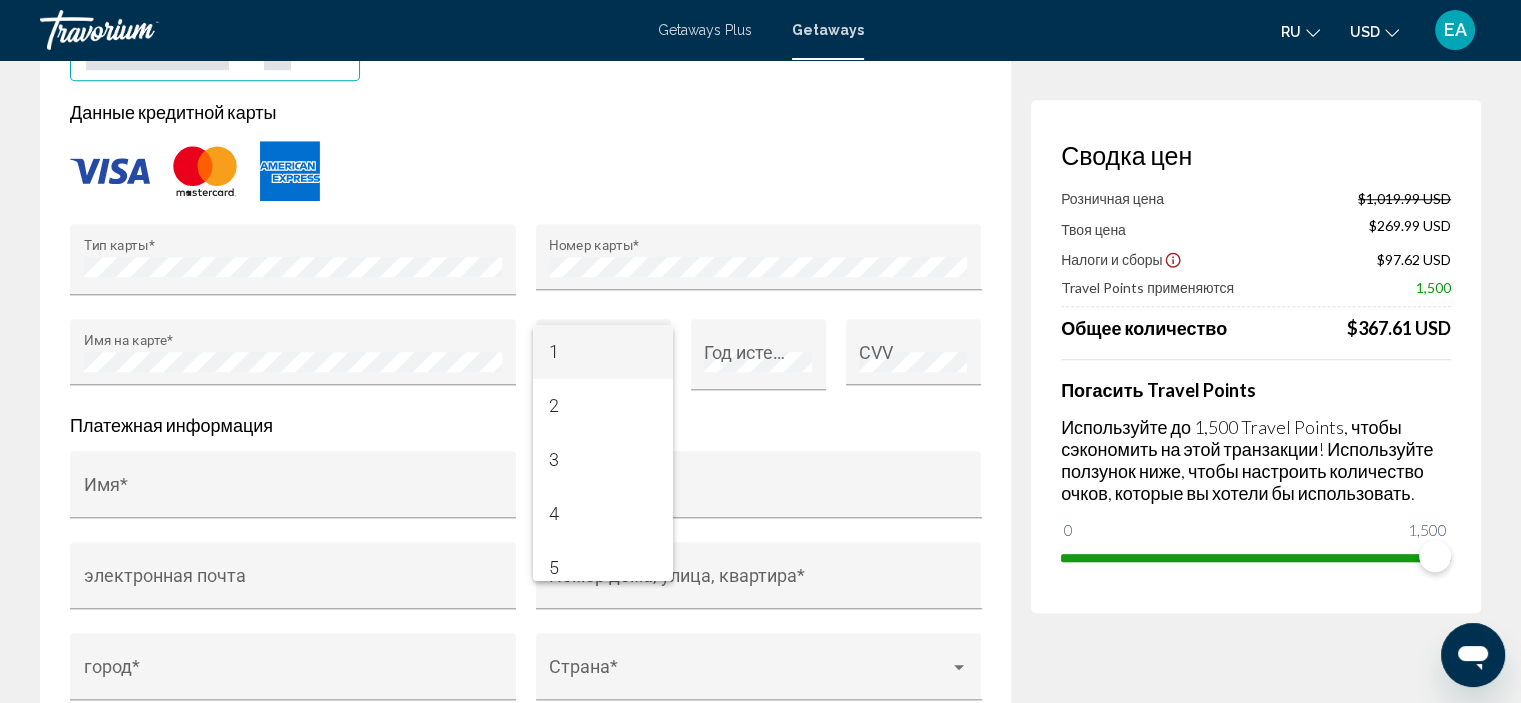 click at bounding box center (760, 351) 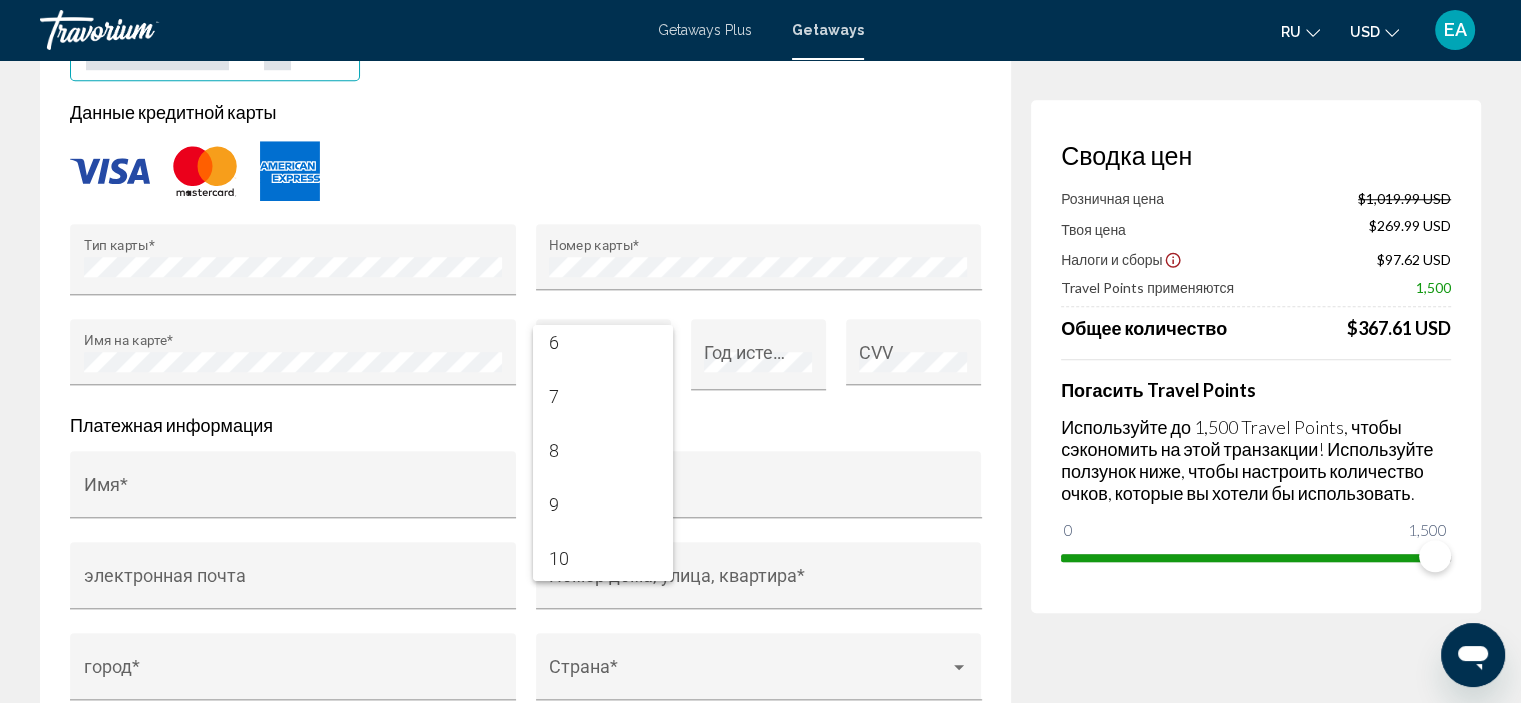 scroll, scrollTop: 392, scrollLeft: 0, axis: vertical 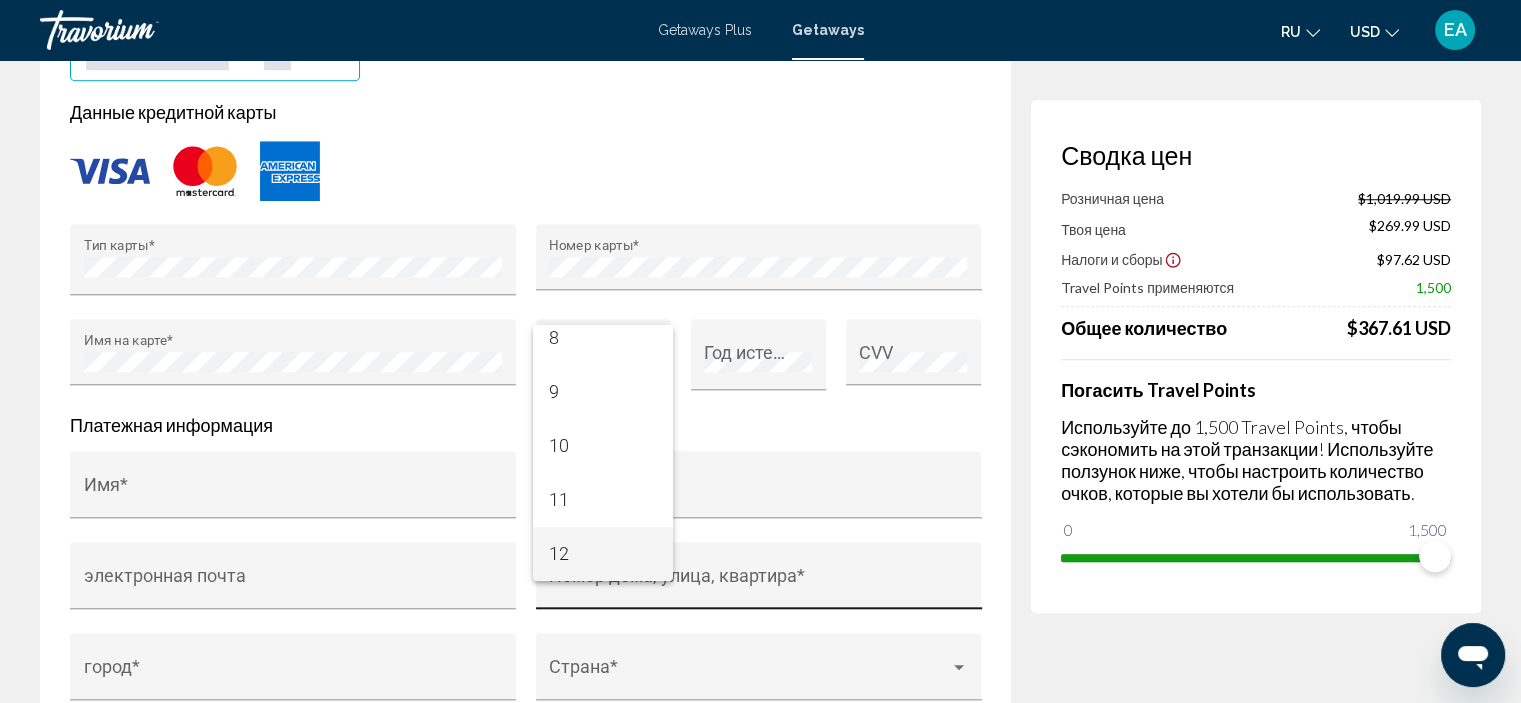 click on "12" at bounding box center (603, 554) 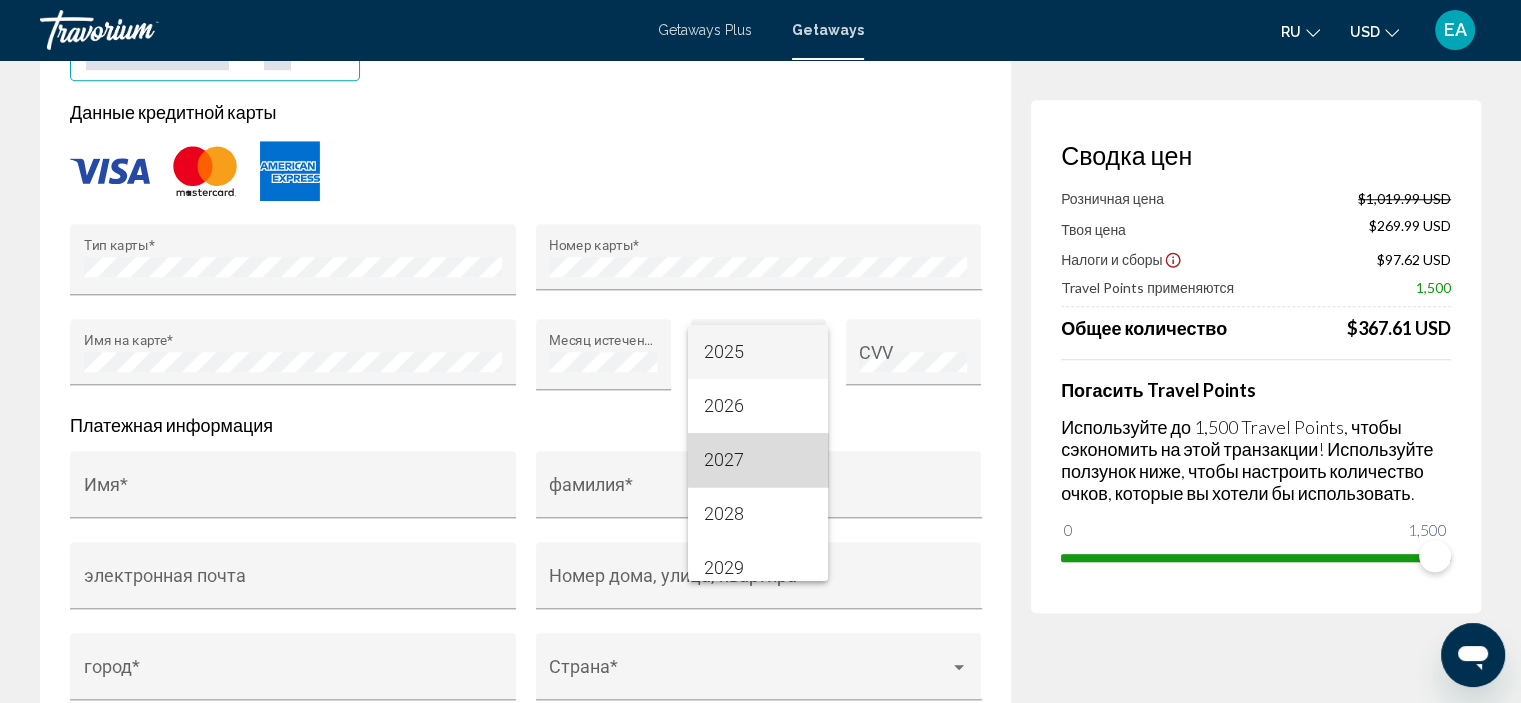 click on "2027" at bounding box center [758, 460] 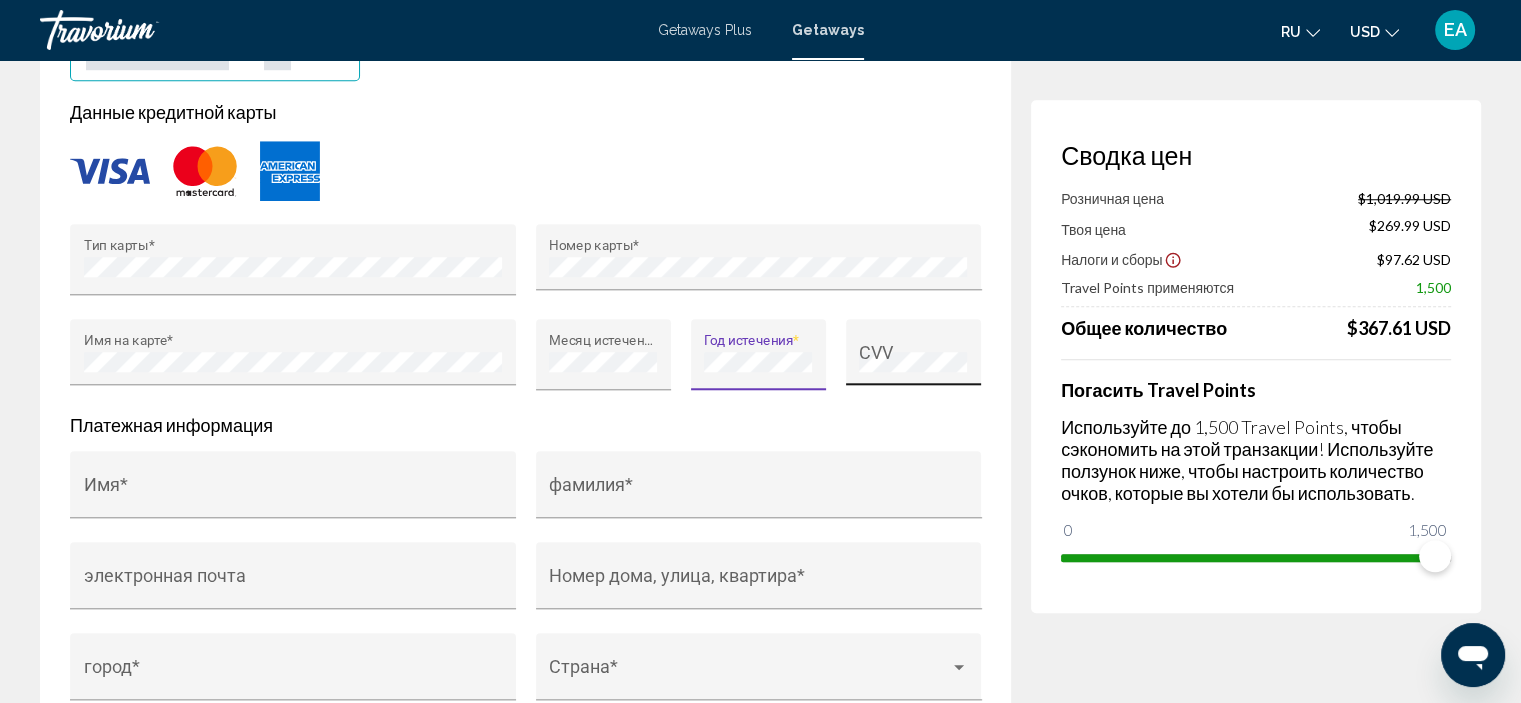 click on "CVV" at bounding box center [913, 358] 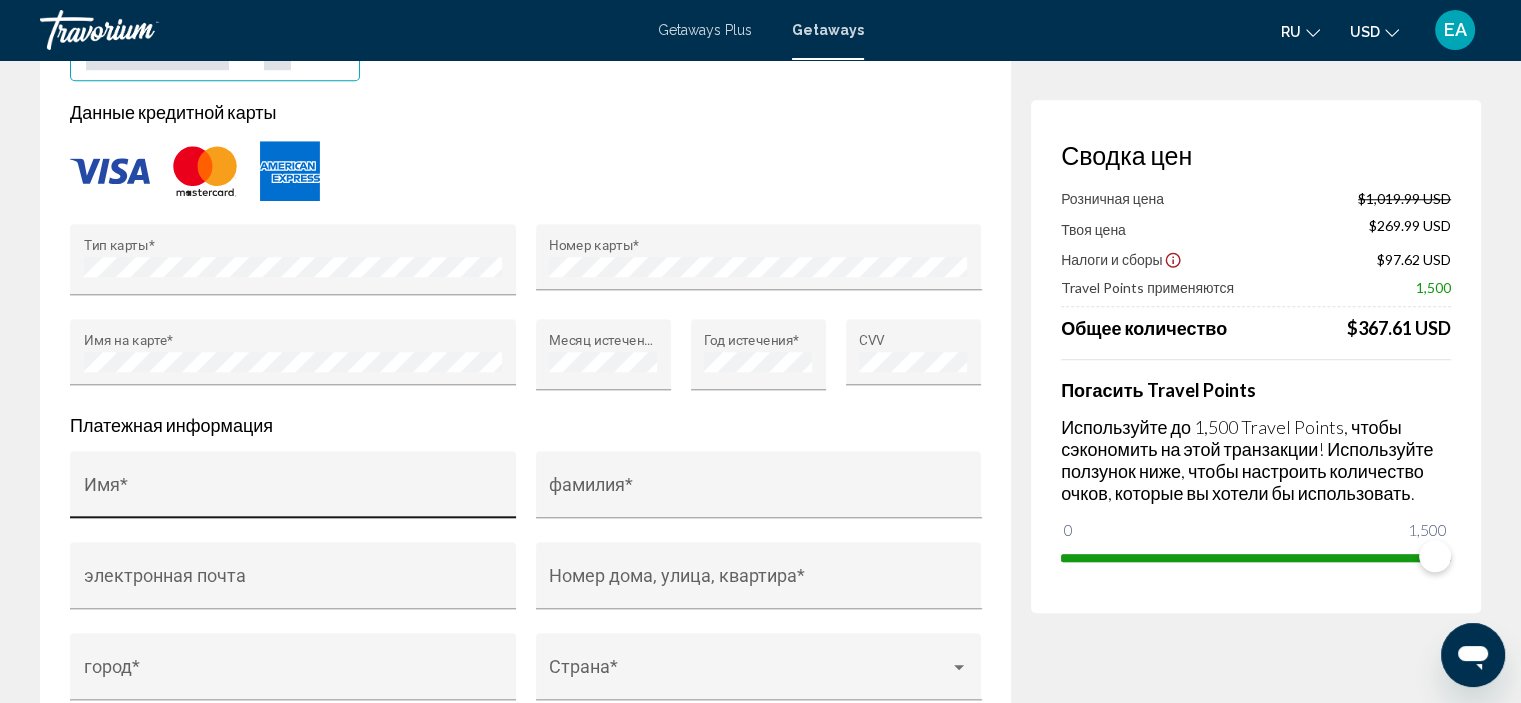 click on "Имя  *" at bounding box center (293, 490) 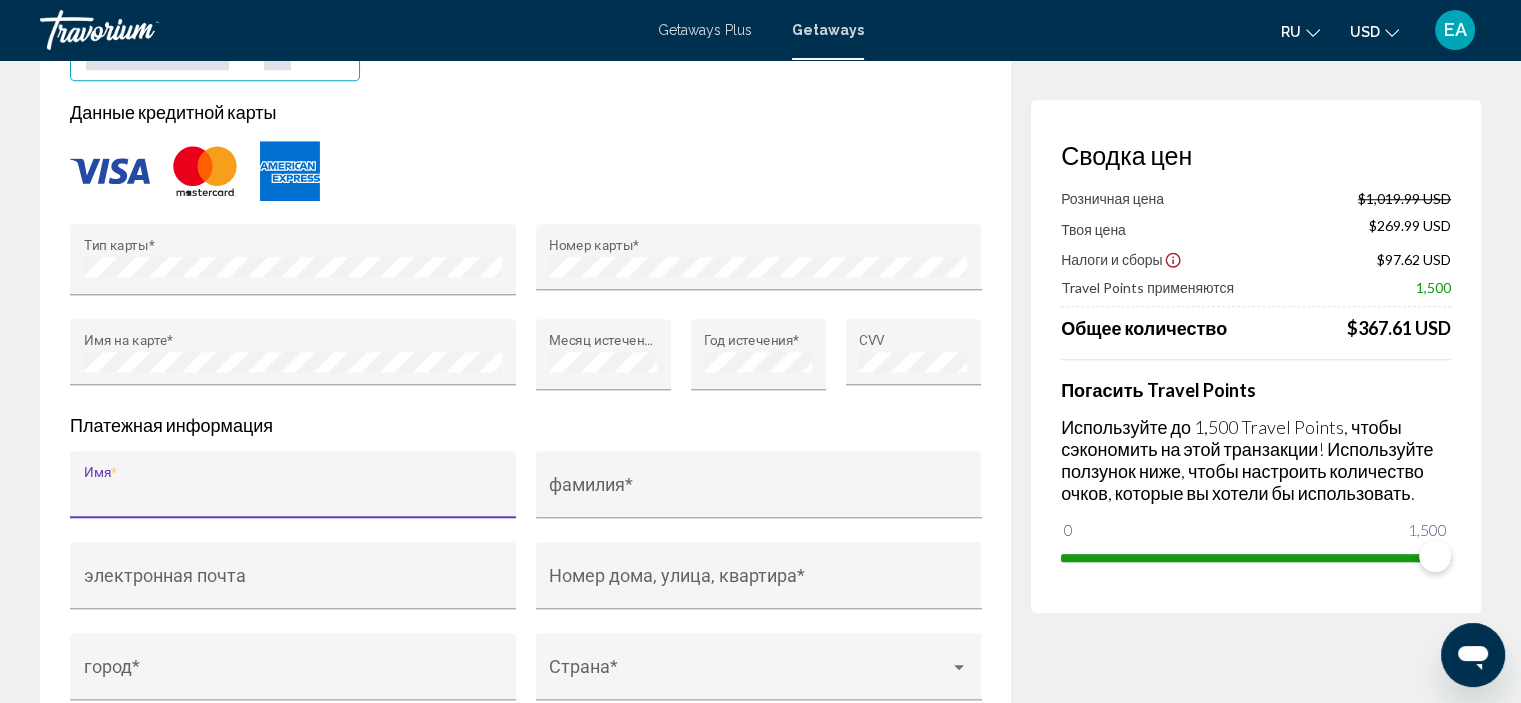 type on "*" 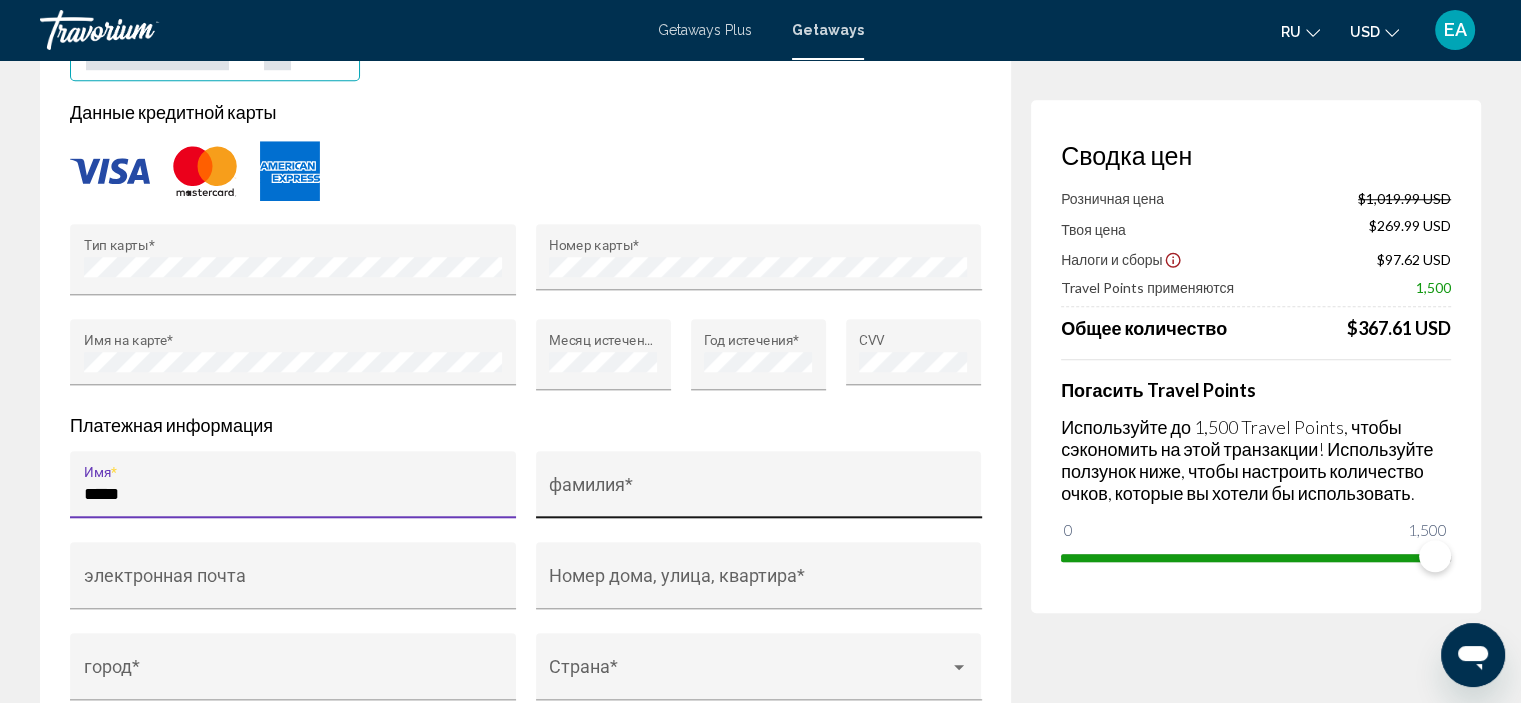 type on "*****" 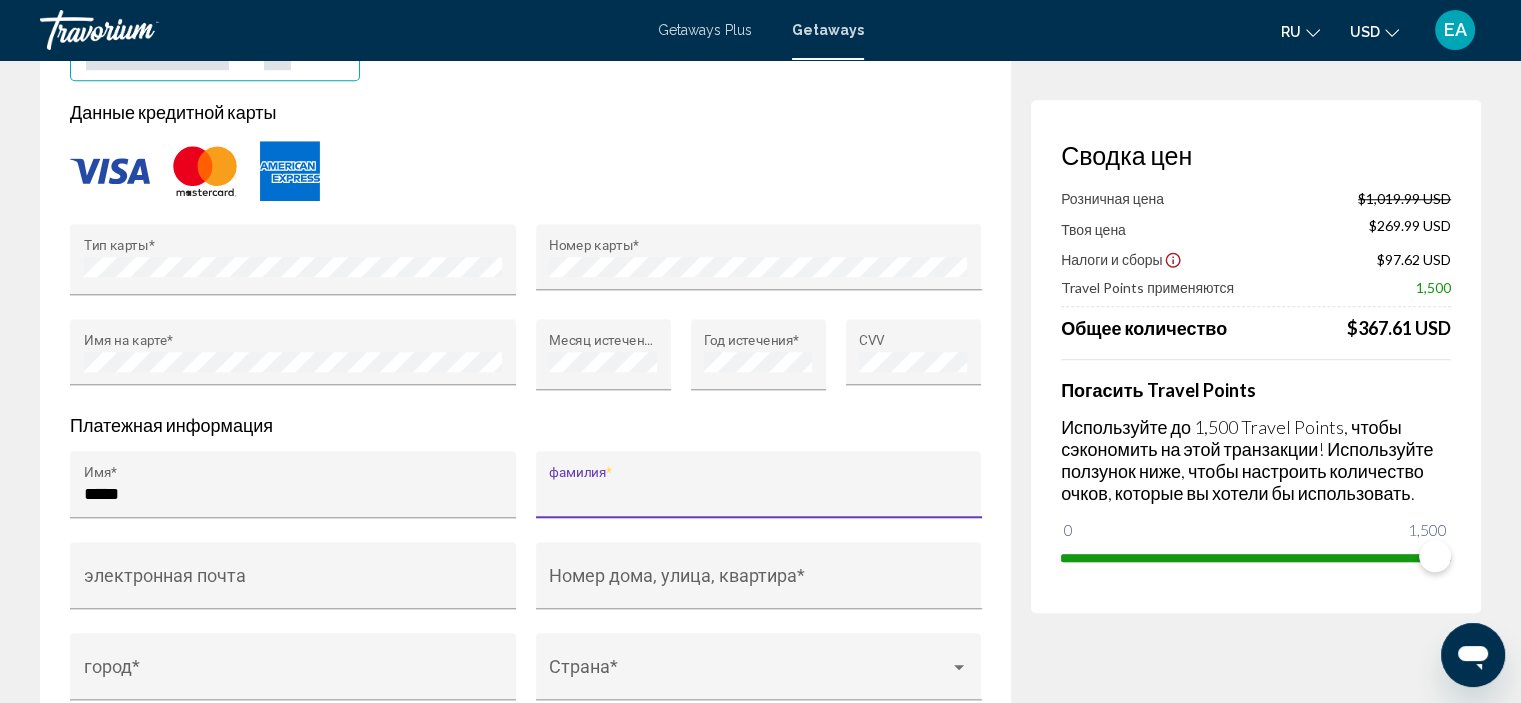 click on "фамилия  *" at bounding box center (758, 494) 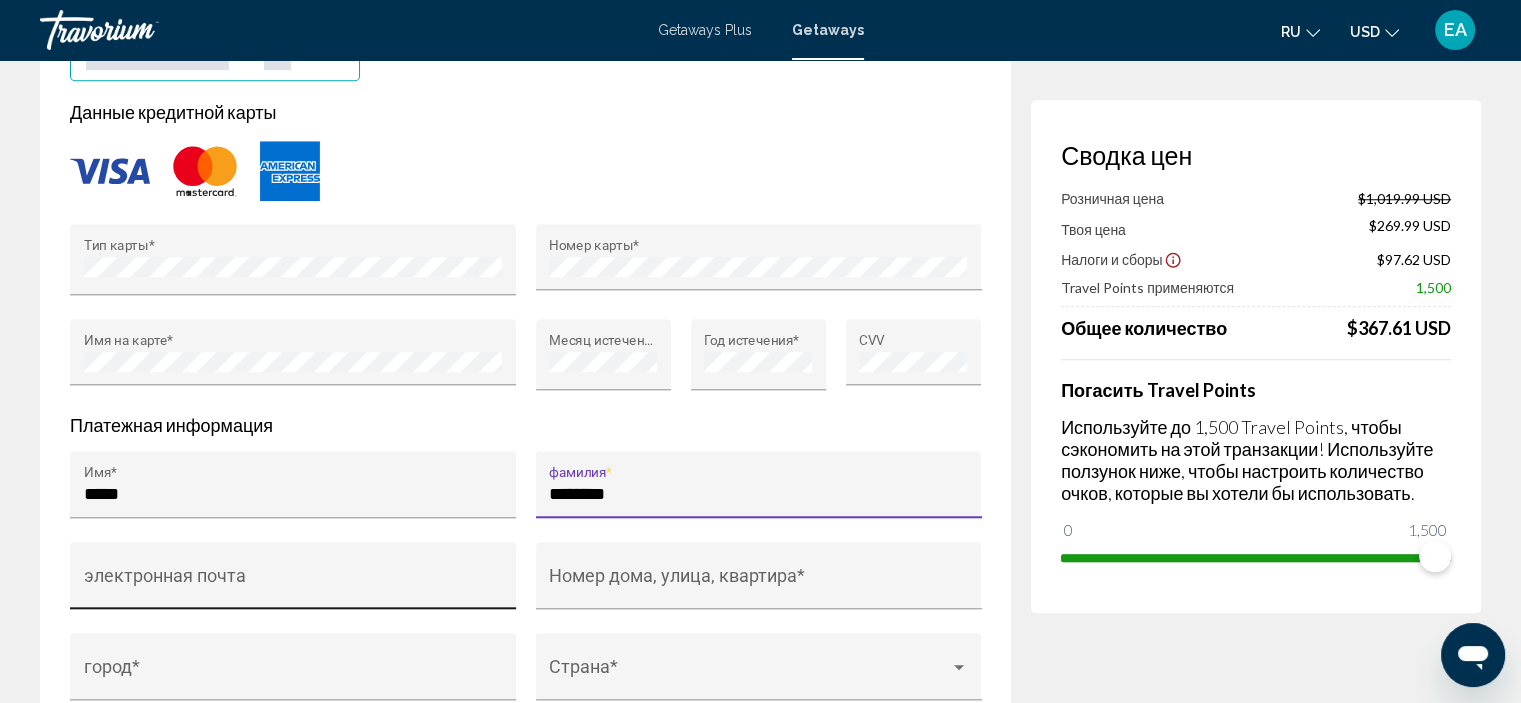 type on "********" 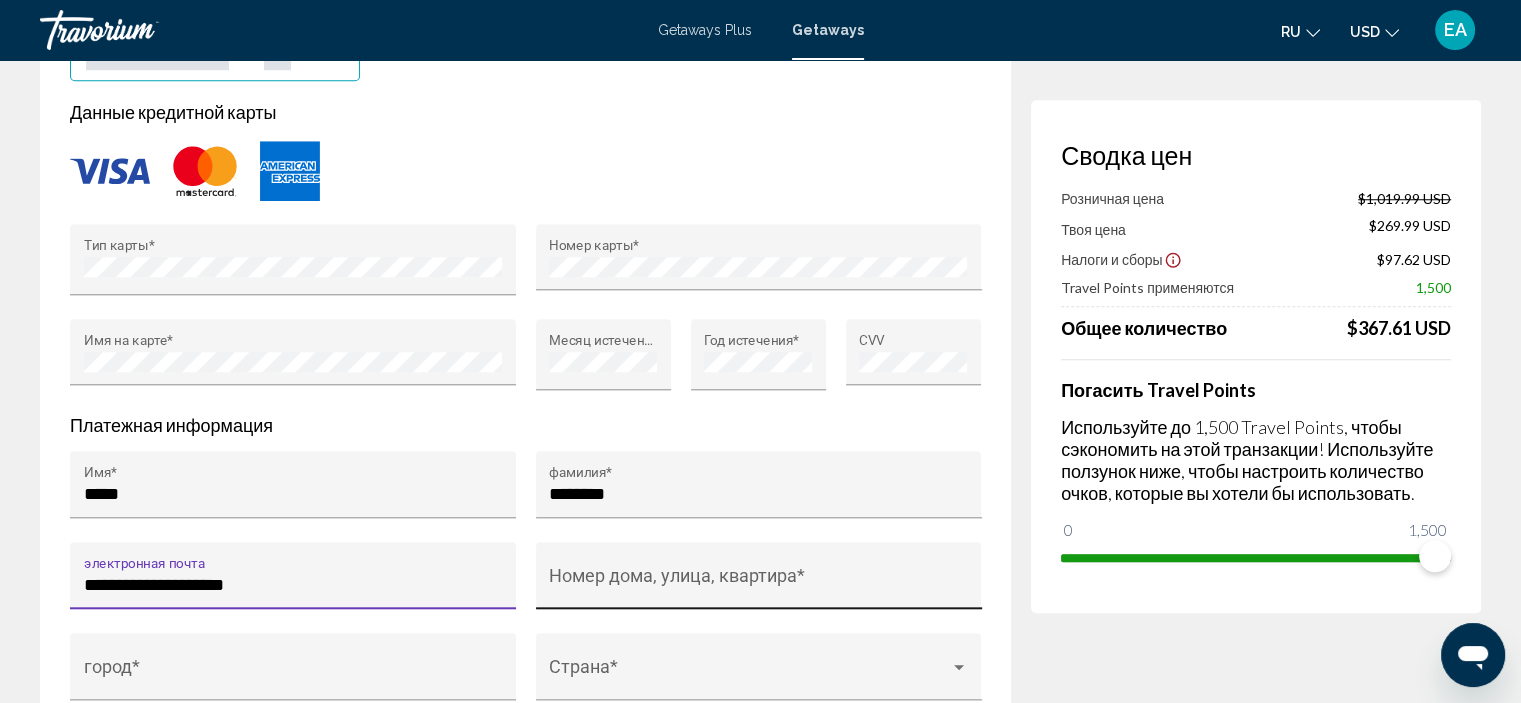 type on "**********" 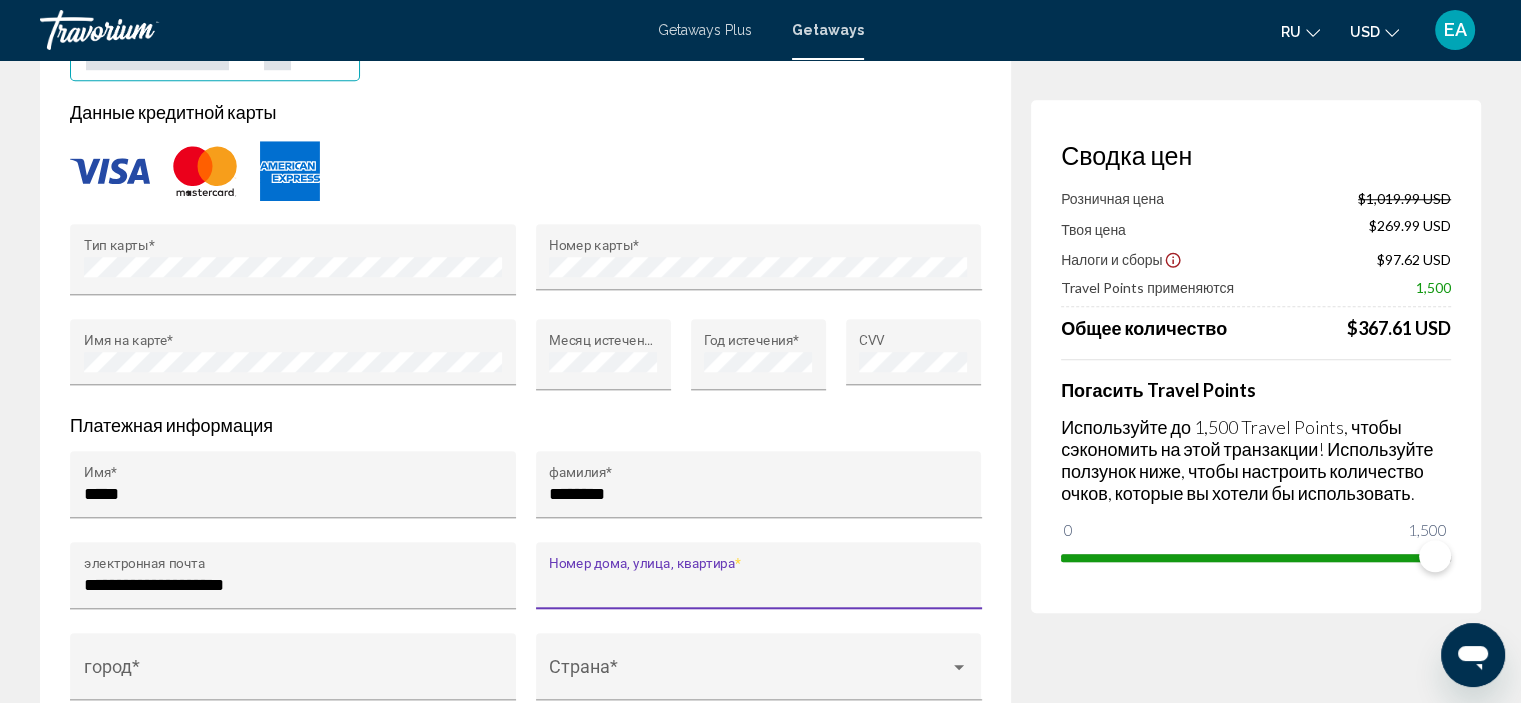 click on "Номер дома, улица, квартира  *" at bounding box center [758, 585] 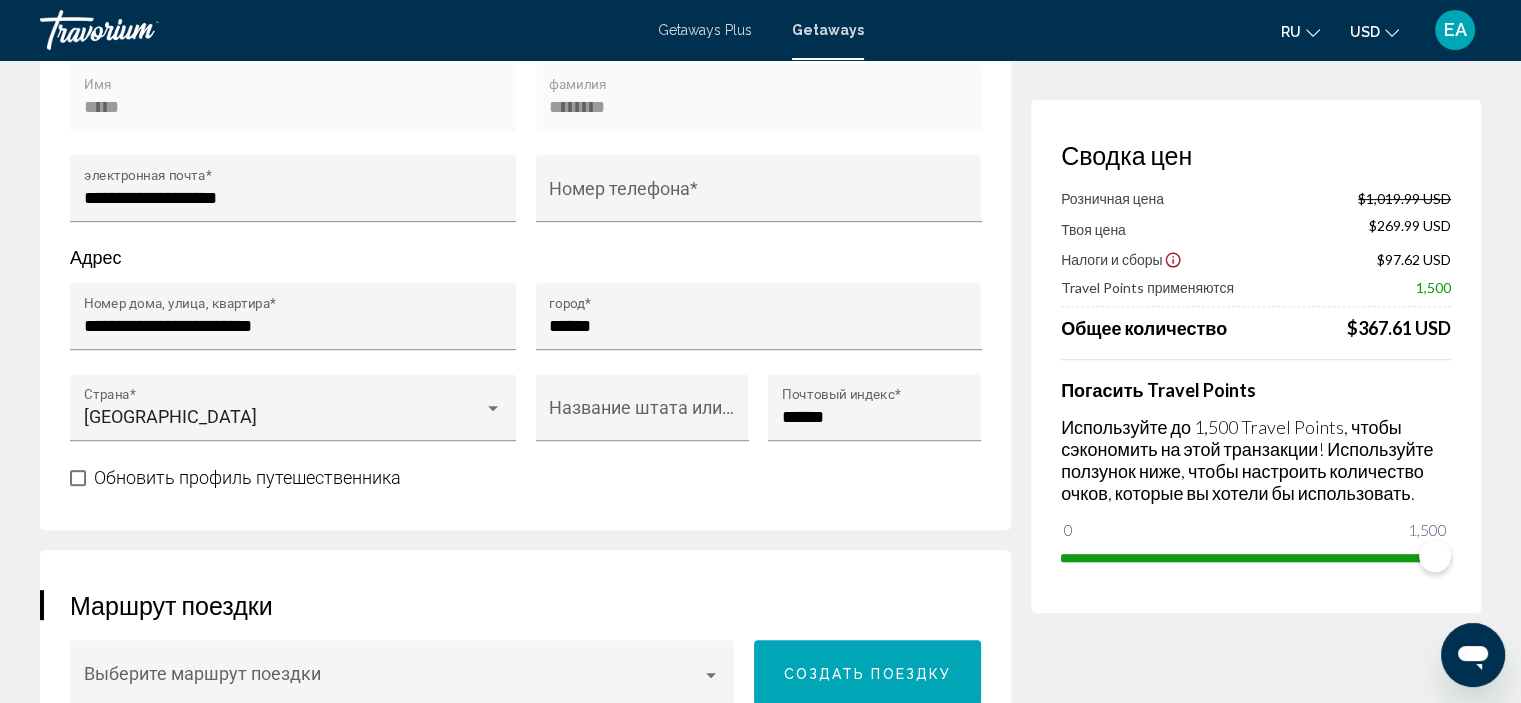 scroll, scrollTop: 648, scrollLeft: 0, axis: vertical 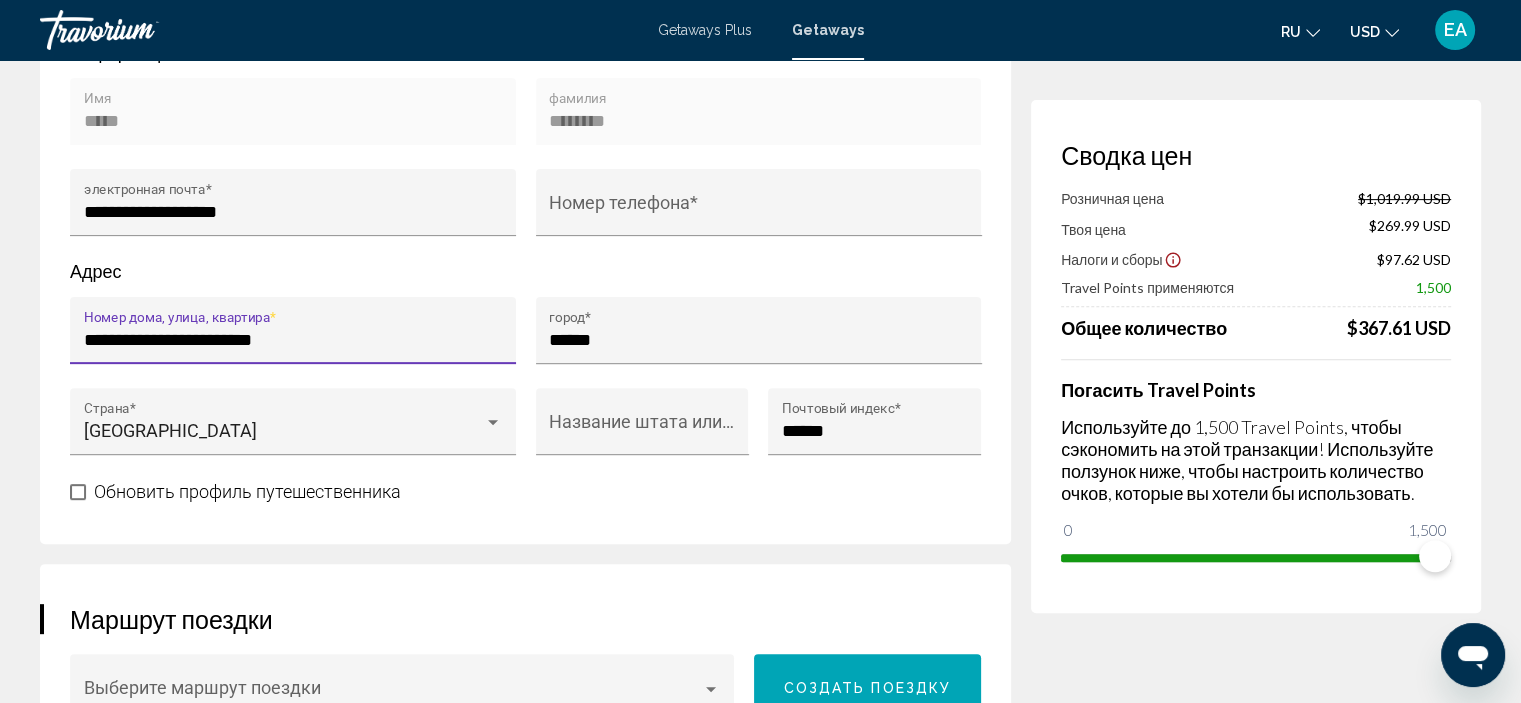 drag, startPoint x: 312, startPoint y: 337, endPoint x: 0, endPoint y: 357, distance: 312.64038 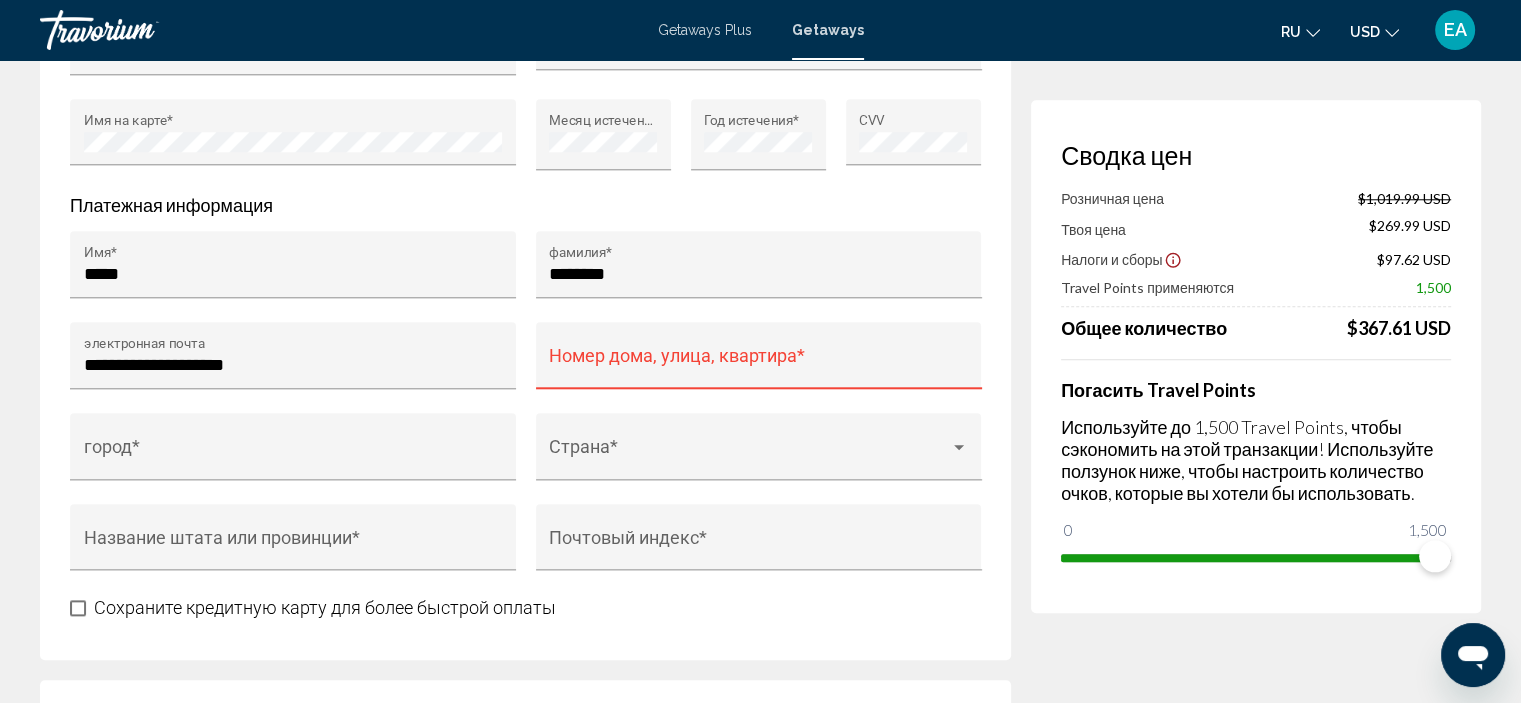 scroll, scrollTop: 1777, scrollLeft: 0, axis: vertical 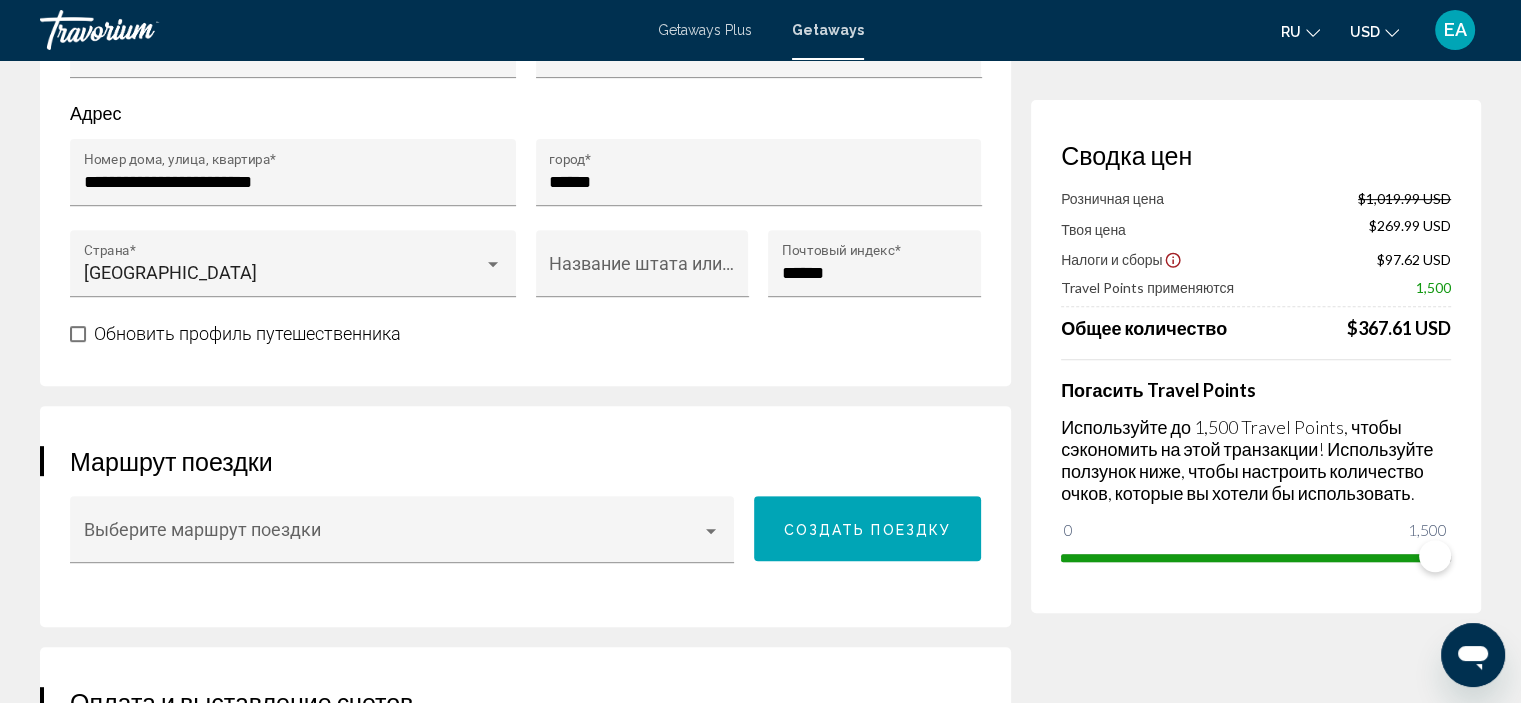 click 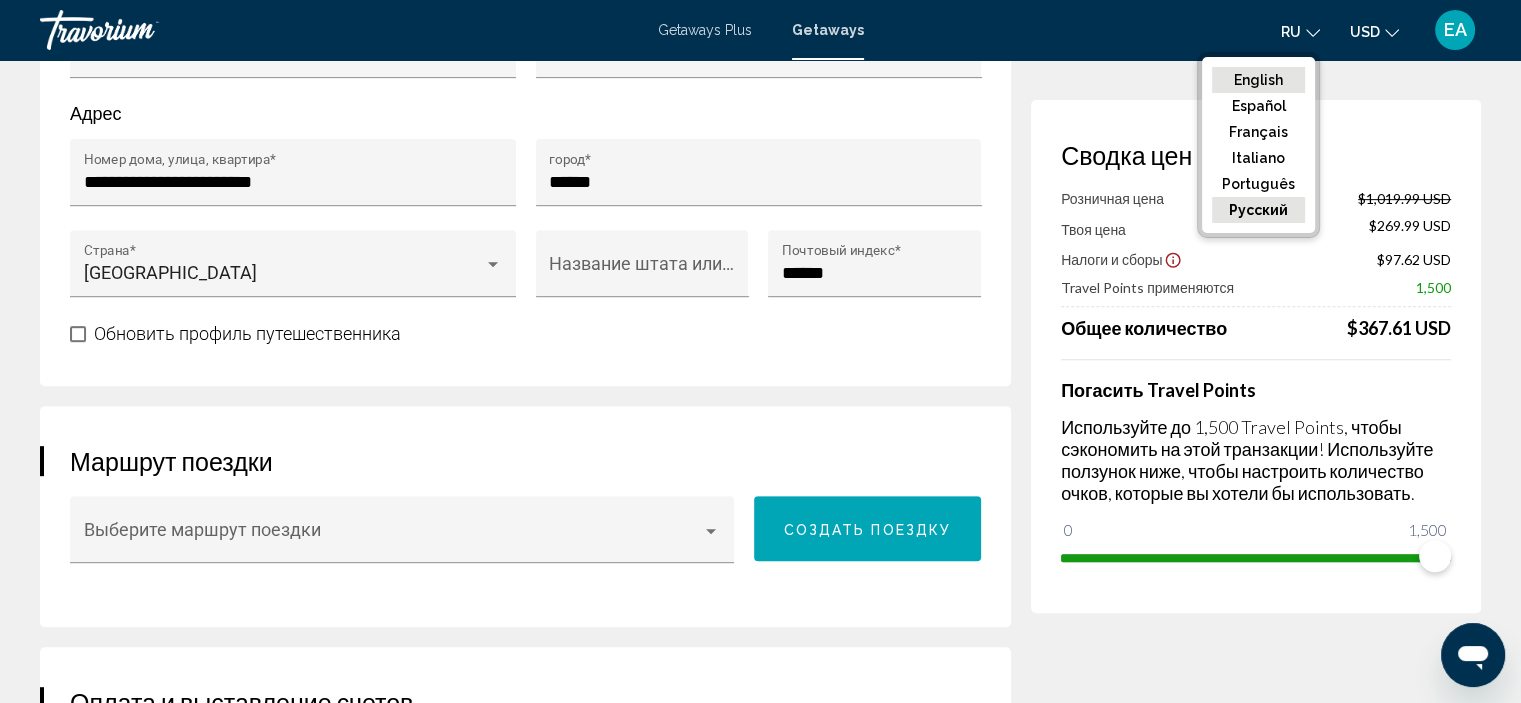 click on "English" 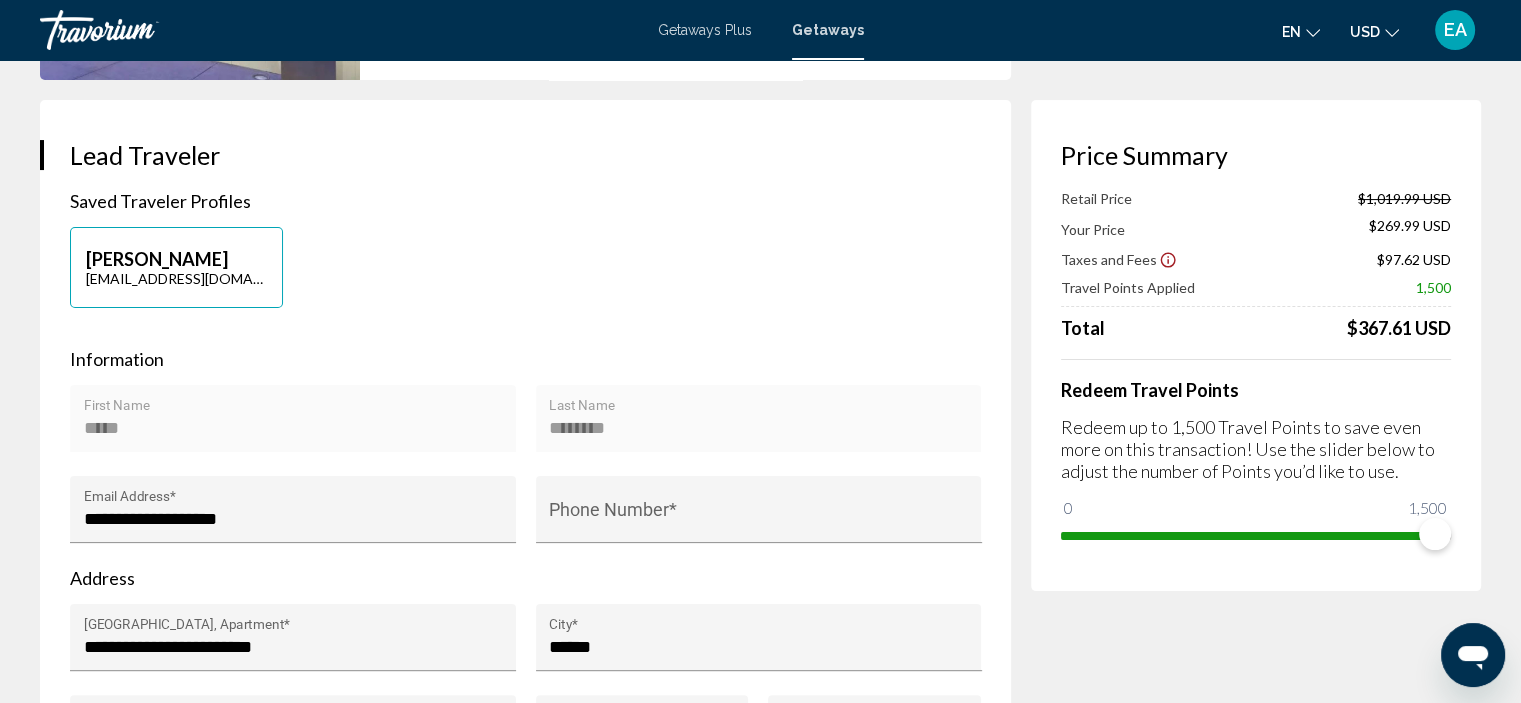 scroll, scrollTop: 327, scrollLeft: 0, axis: vertical 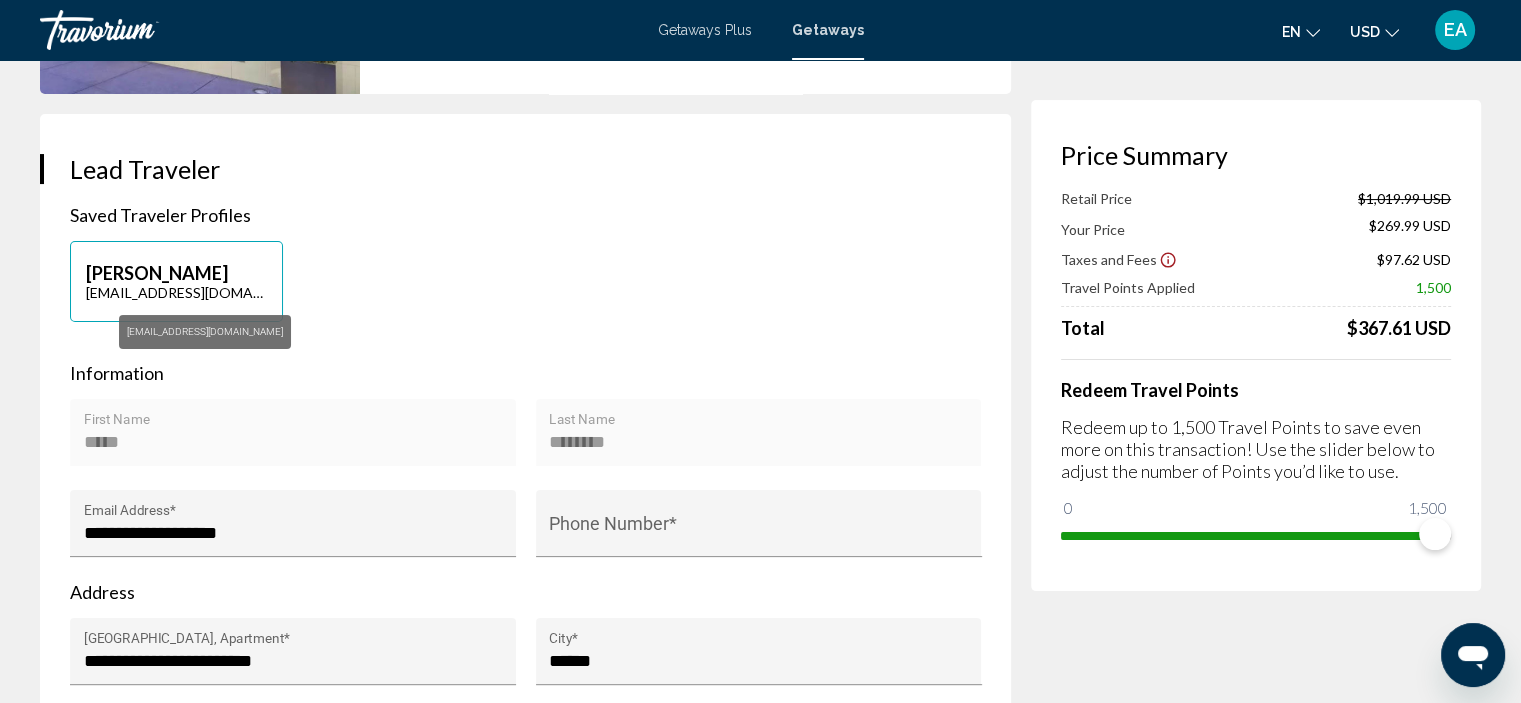 click on "[EMAIL_ADDRESS][DOMAIN_NAME]" at bounding box center [176, 292] 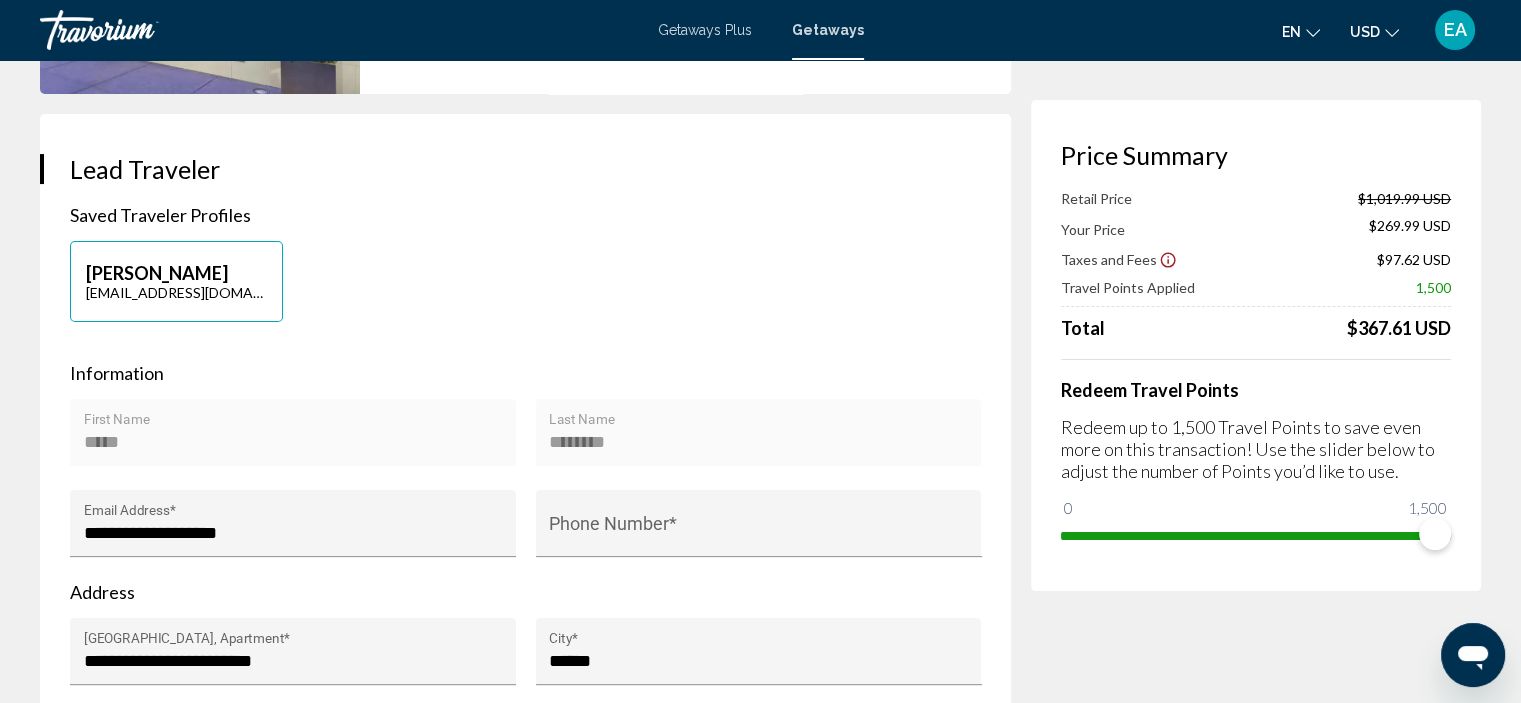 click on "[EMAIL_ADDRESS][DOMAIN_NAME]" at bounding box center (176, 292) 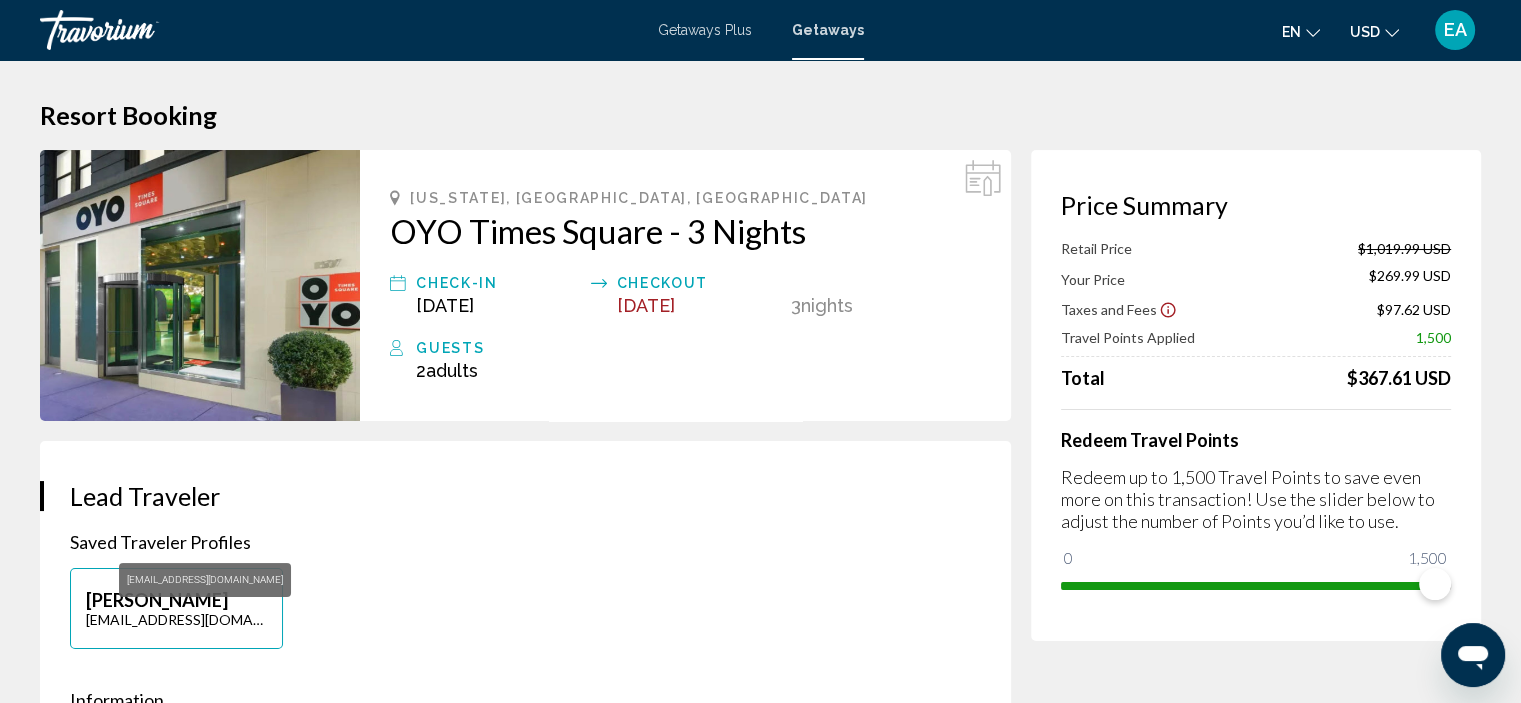 click on "[EMAIL_ADDRESS][DOMAIN_NAME]" at bounding box center (176, 619) 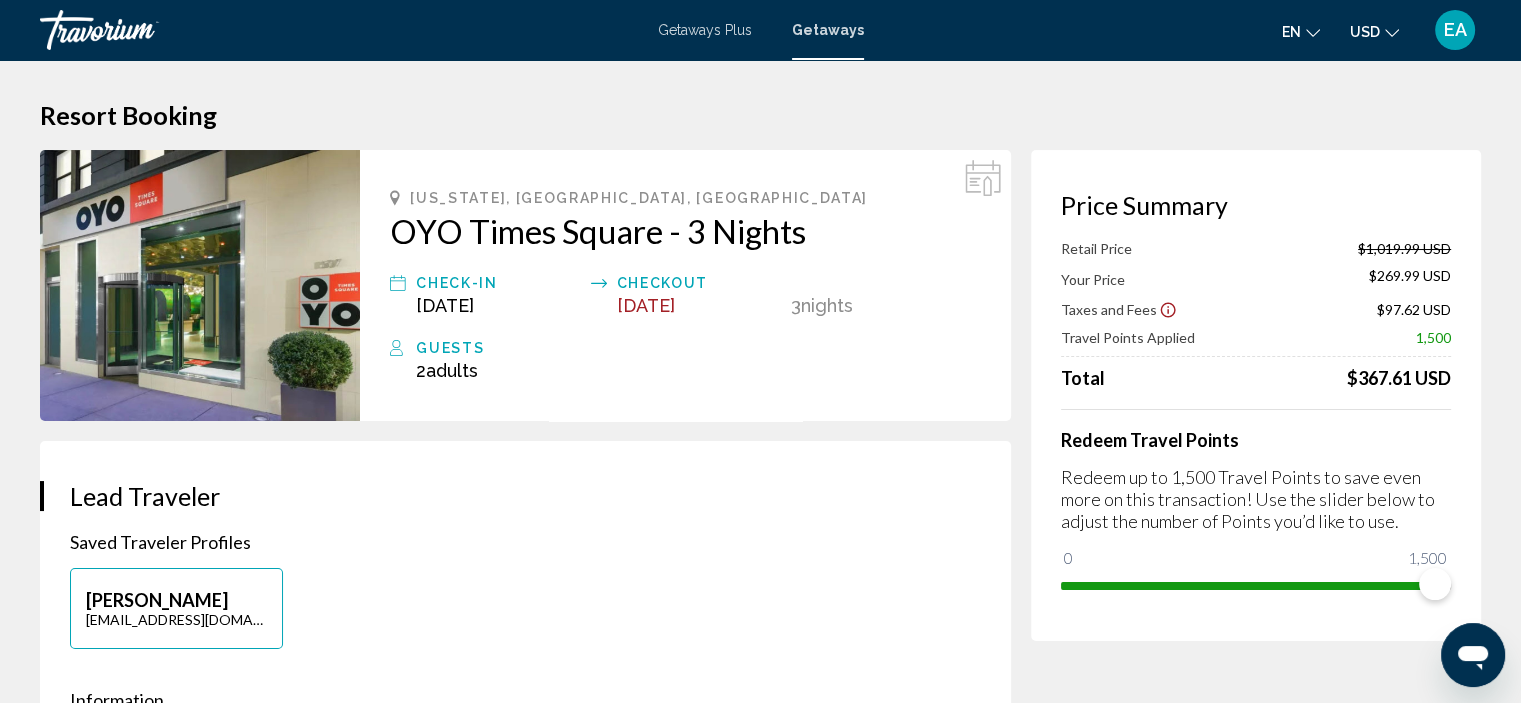 click on "[EMAIL_ADDRESS][DOMAIN_NAME]" at bounding box center [176, 619] 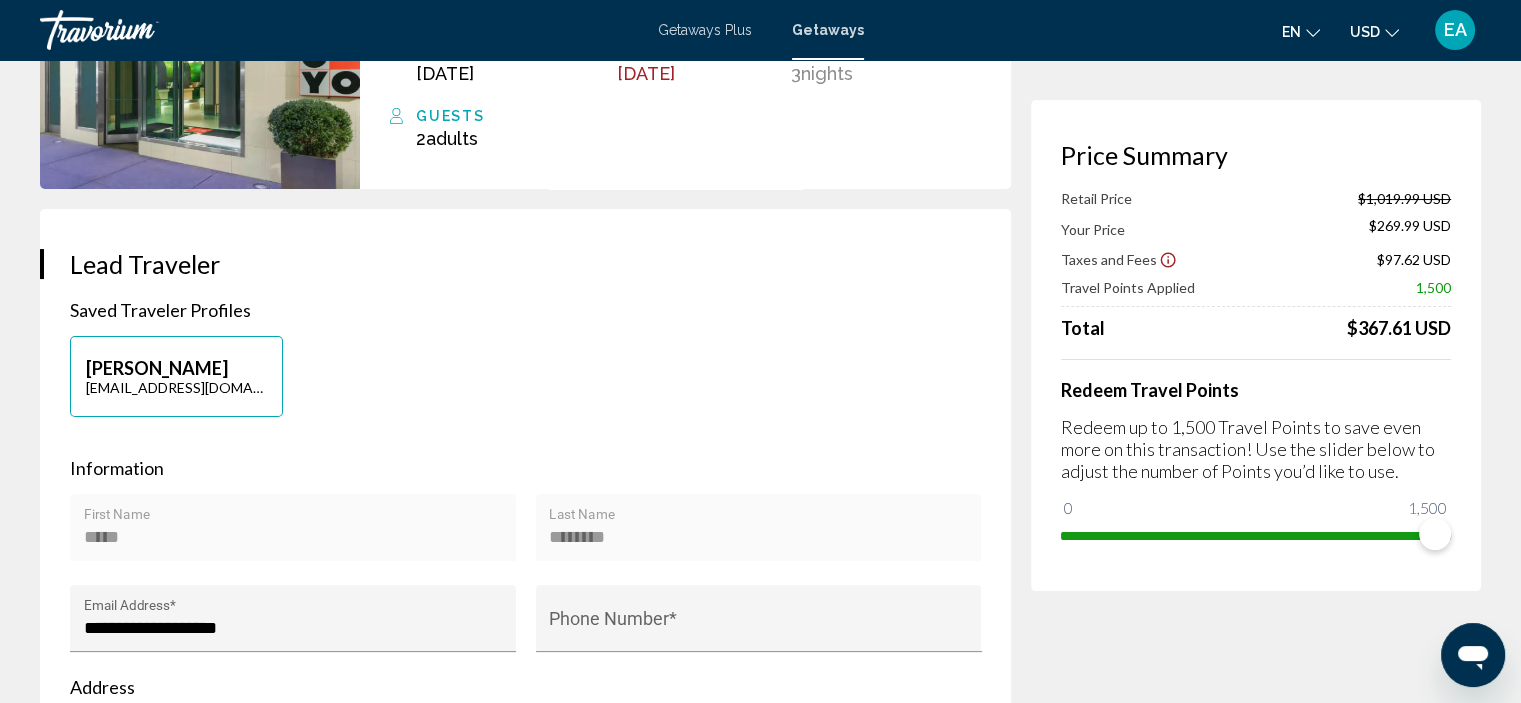 scroll, scrollTop: 409, scrollLeft: 0, axis: vertical 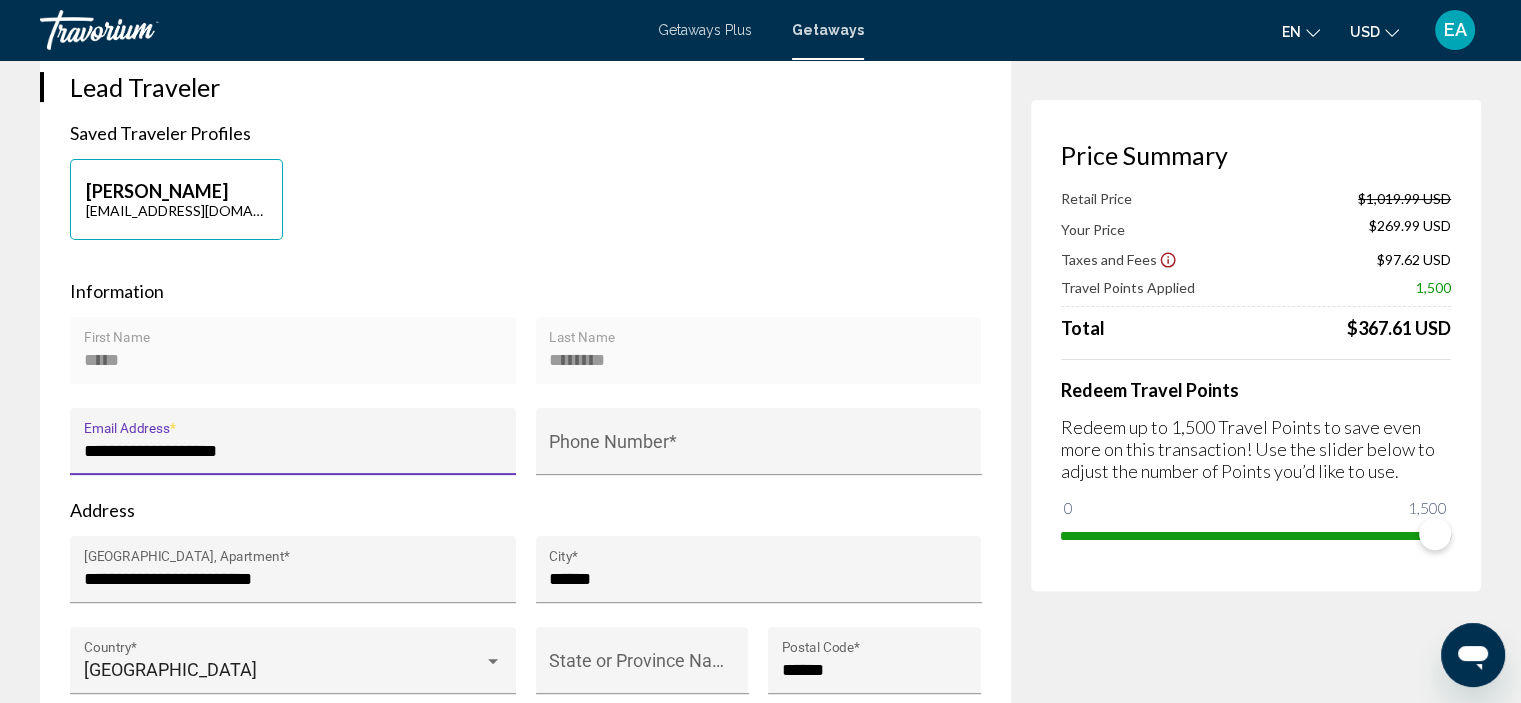 click on "**********" at bounding box center [293, 451] 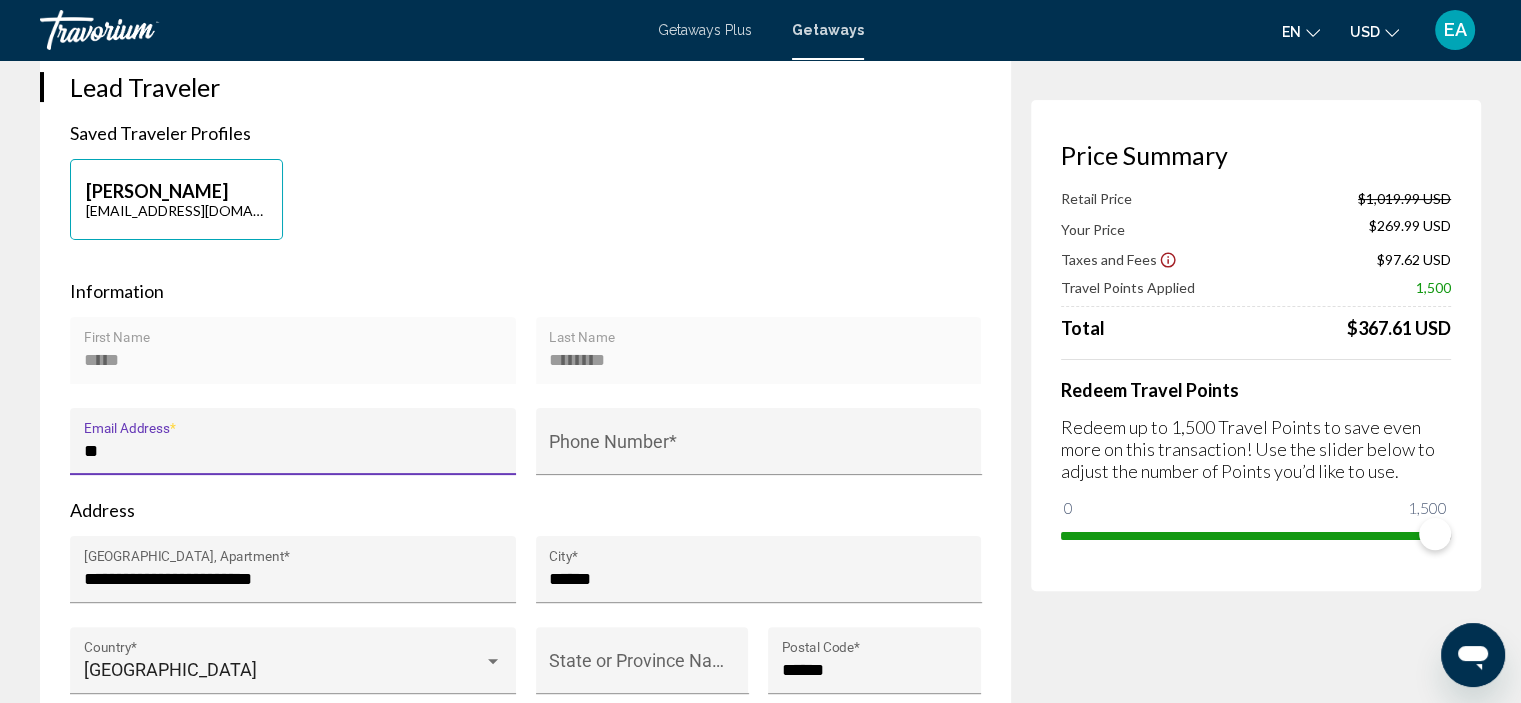 type on "*" 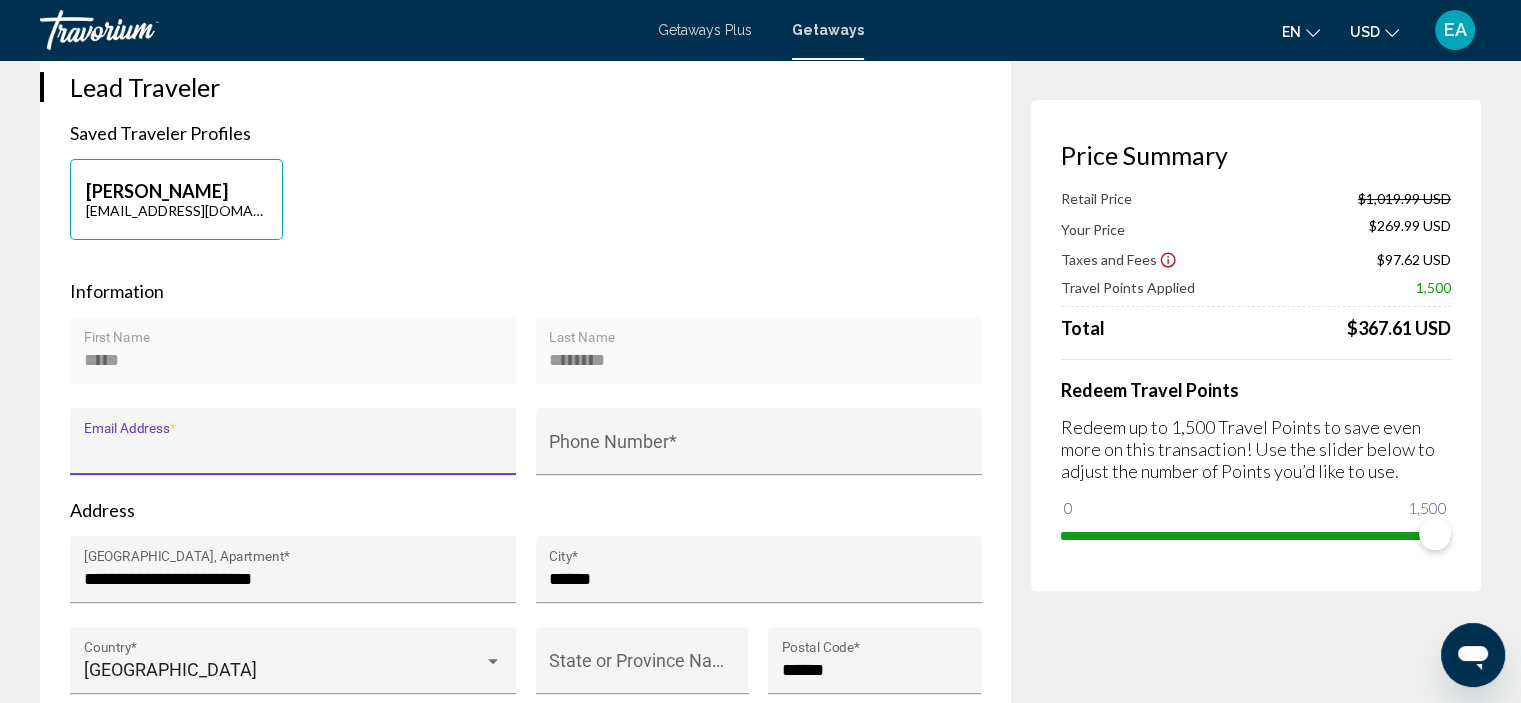 click on "Email Address  *" at bounding box center [293, 451] 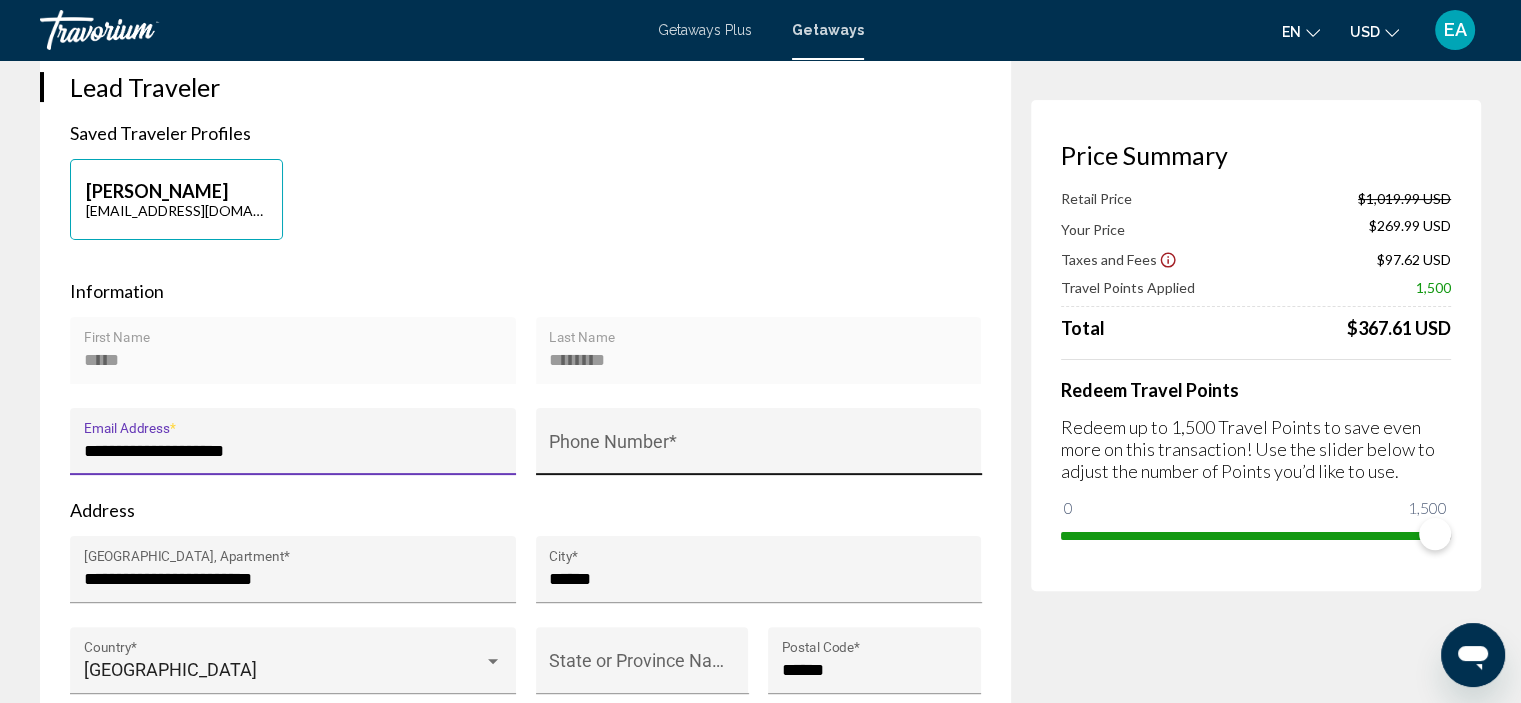 type on "**********" 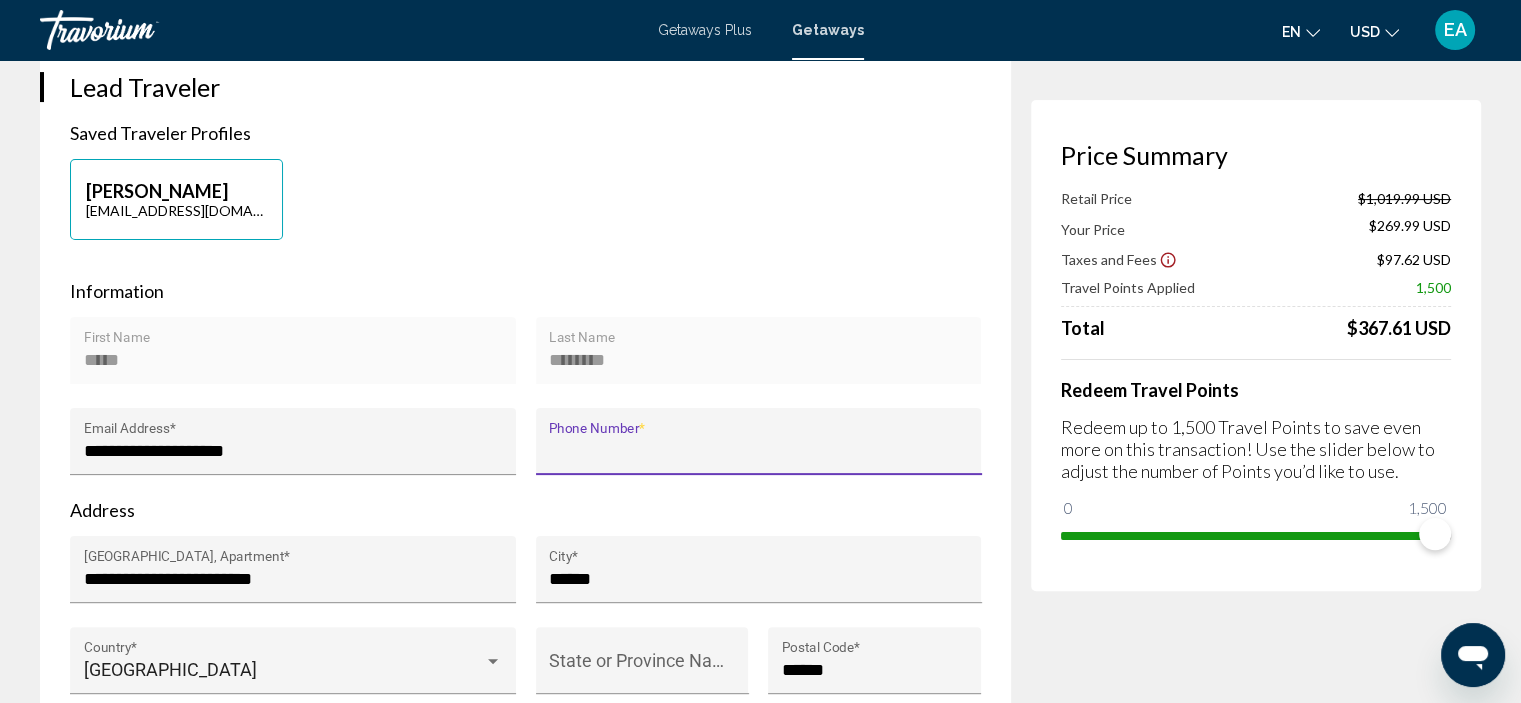 click on "Phone Number  *" at bounding box center [758, 451] 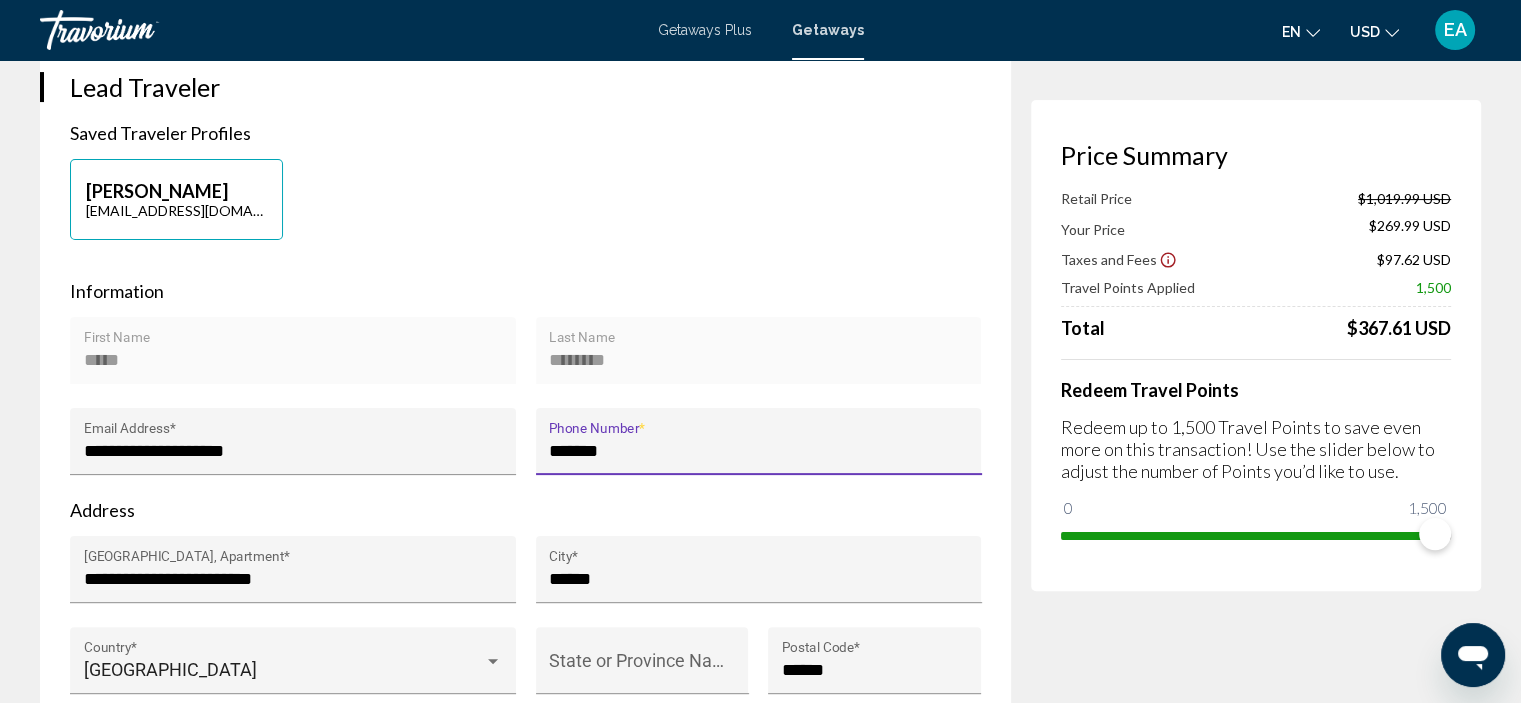 click on "******* Phone Number  *" at bounding box center [758, 447] 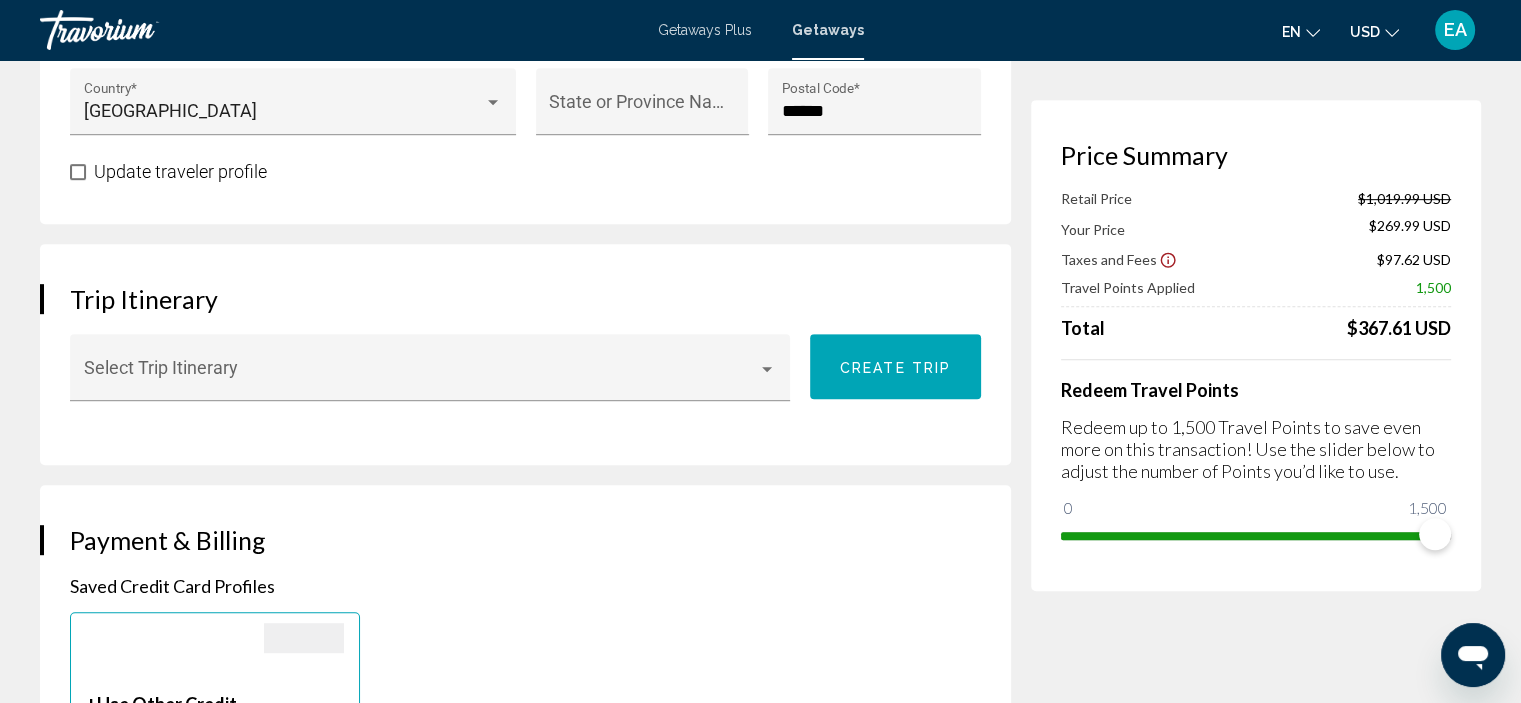 scroll, scrollTop: 834, scrollLeft: 0, axis: vertical 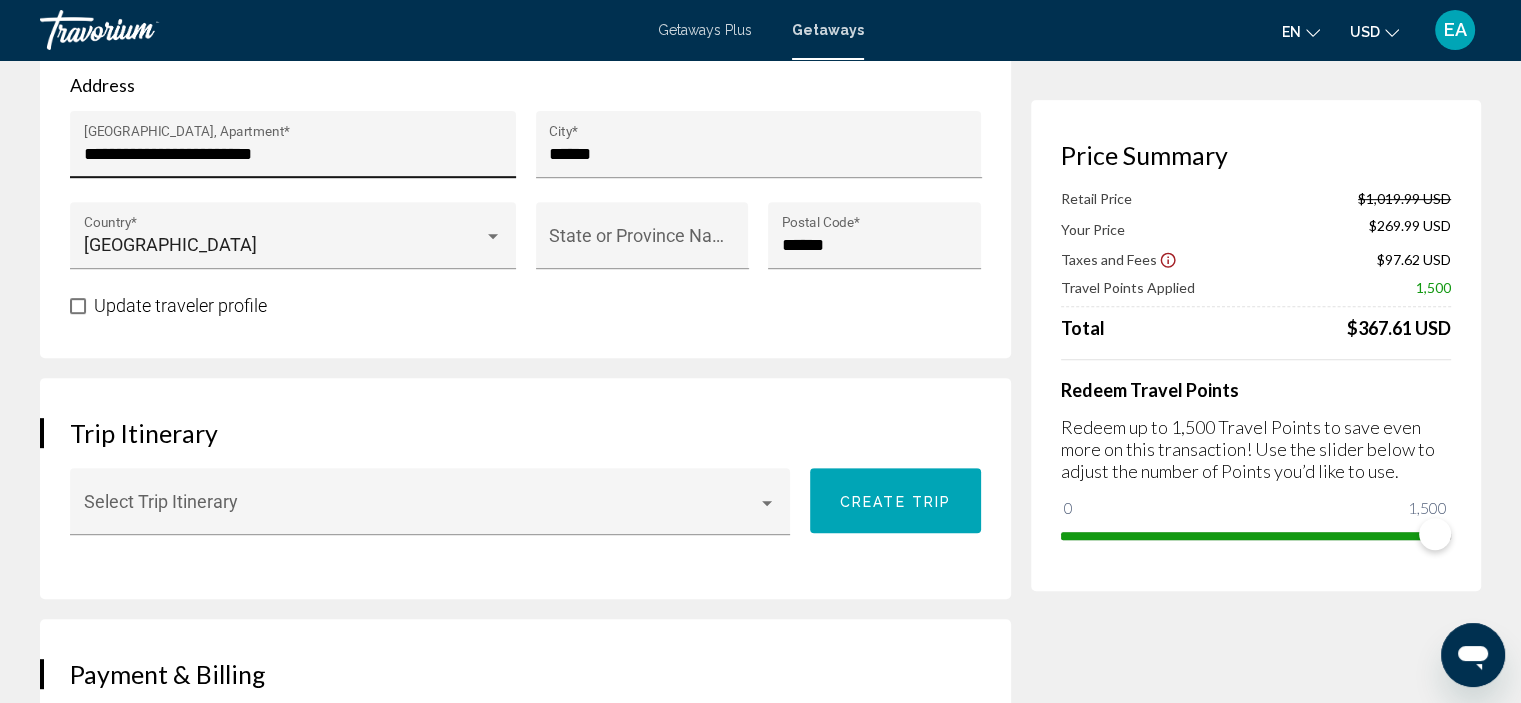 type on "**********" 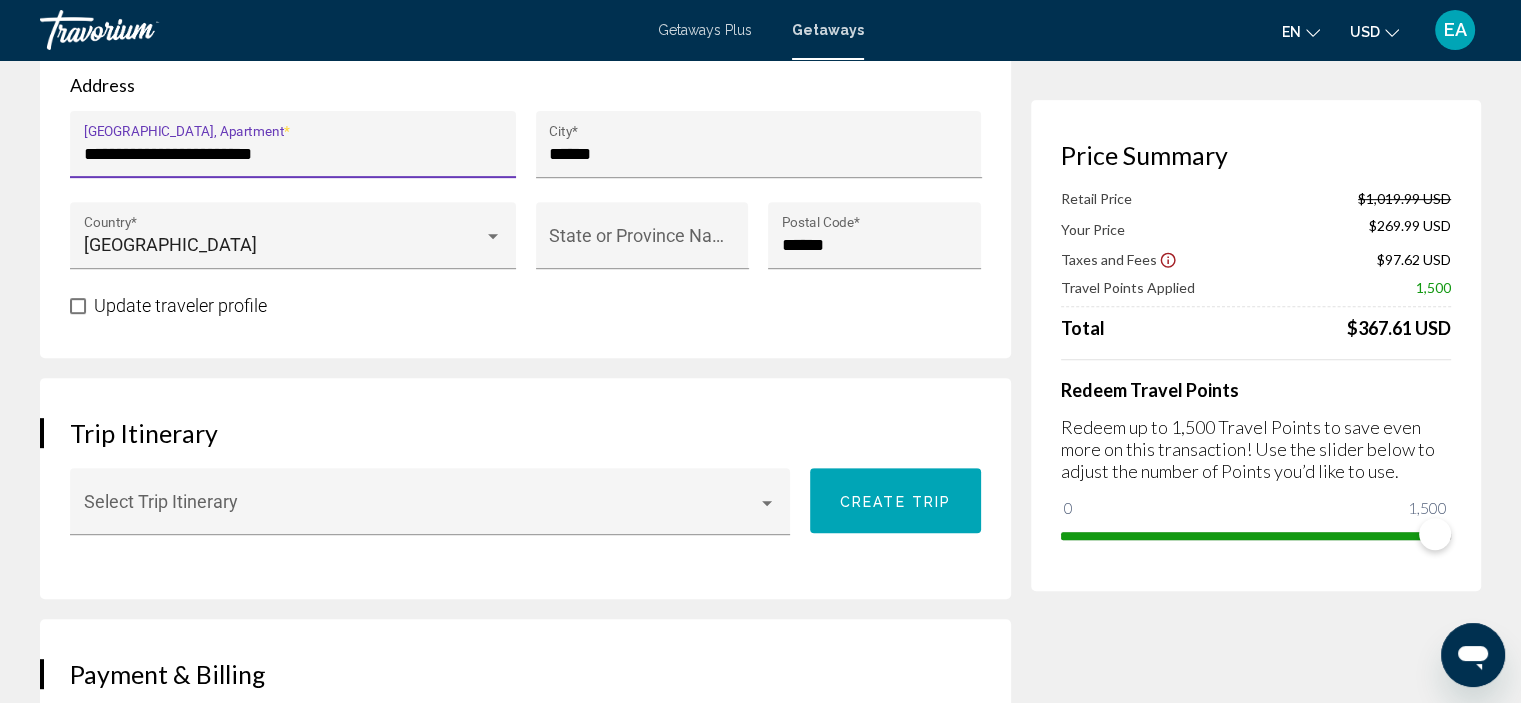 scroll, scrollTop: 0, scrollLeft: 0, axis: both 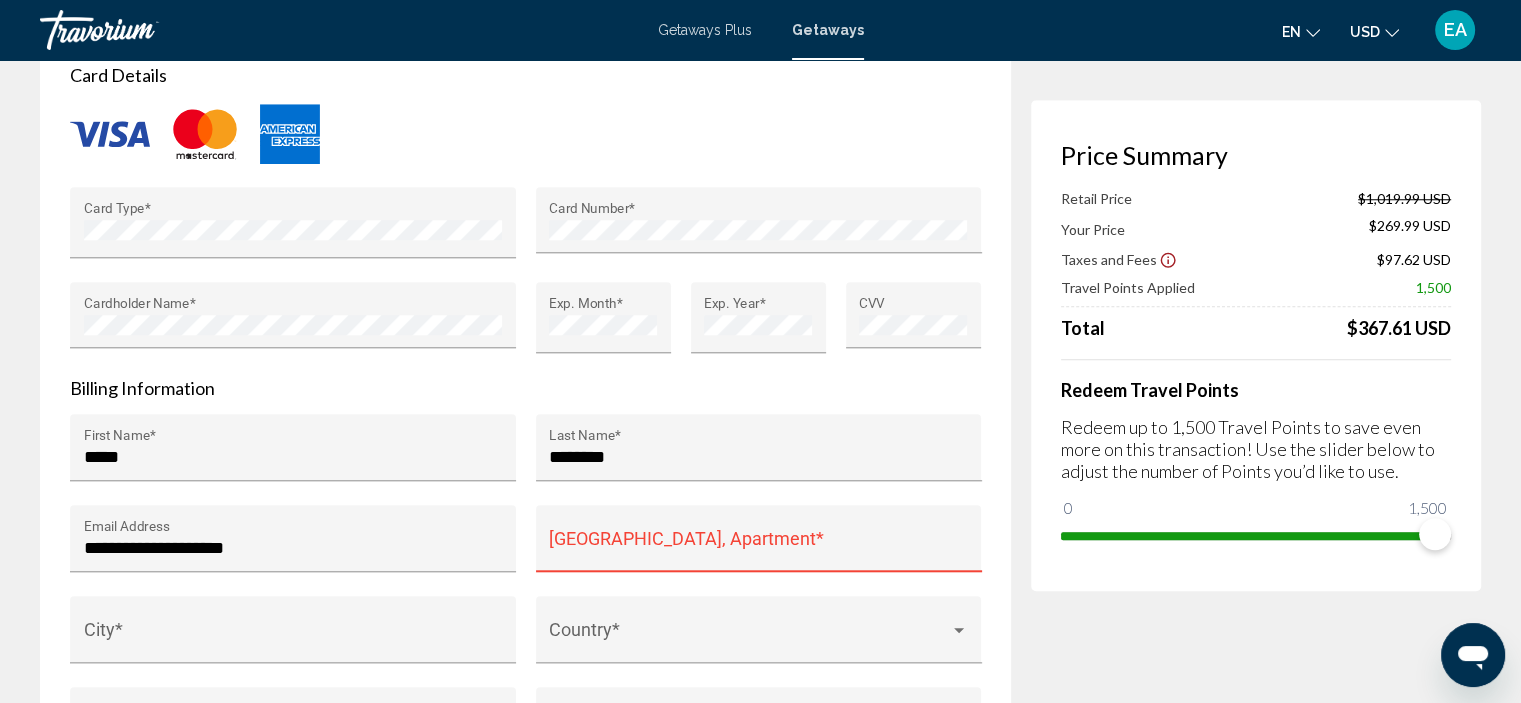click on "[GEOGRAPHIC_DATA], Apartment  *" at bounding box center [758, 544] 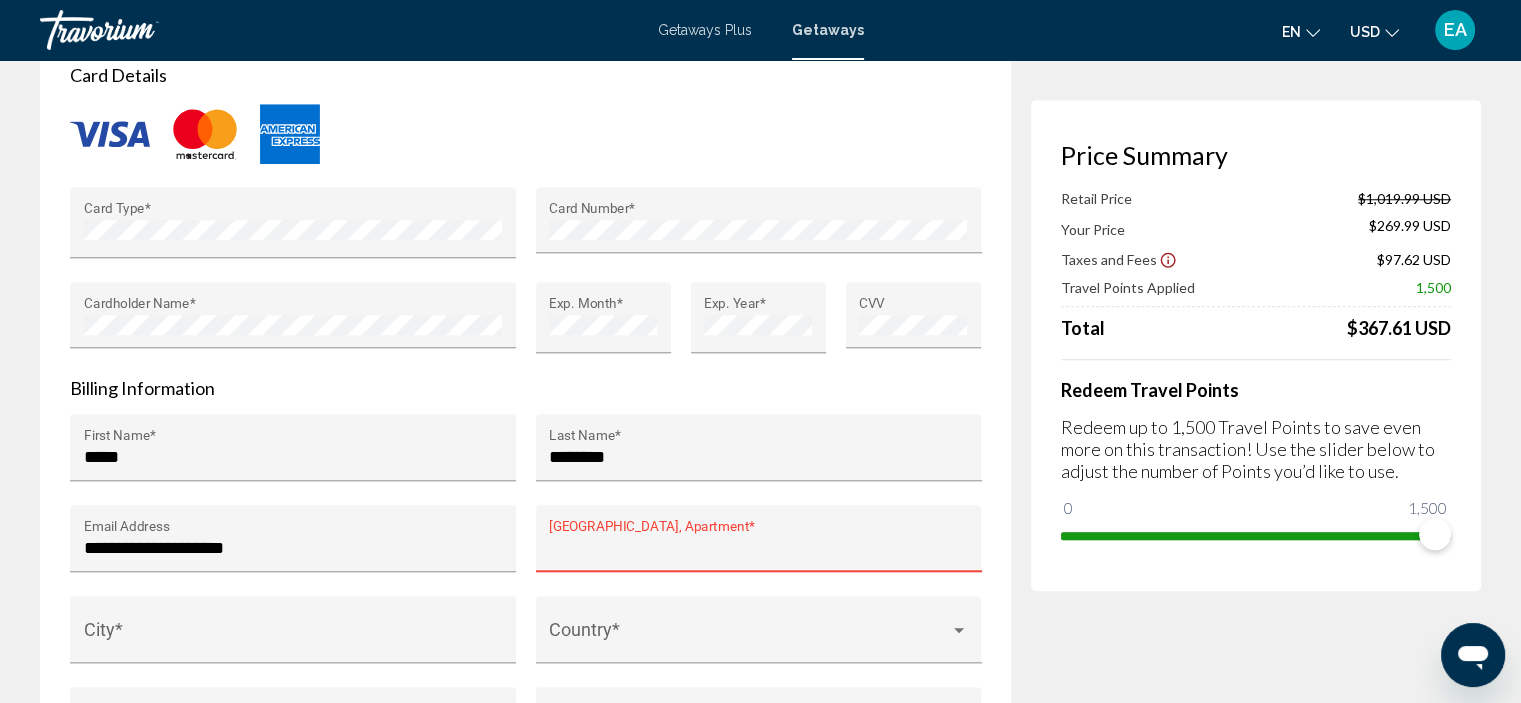 click on "[GEOGRAPHIC_DATA], Apartment  *" at bounding box center (758, 548) 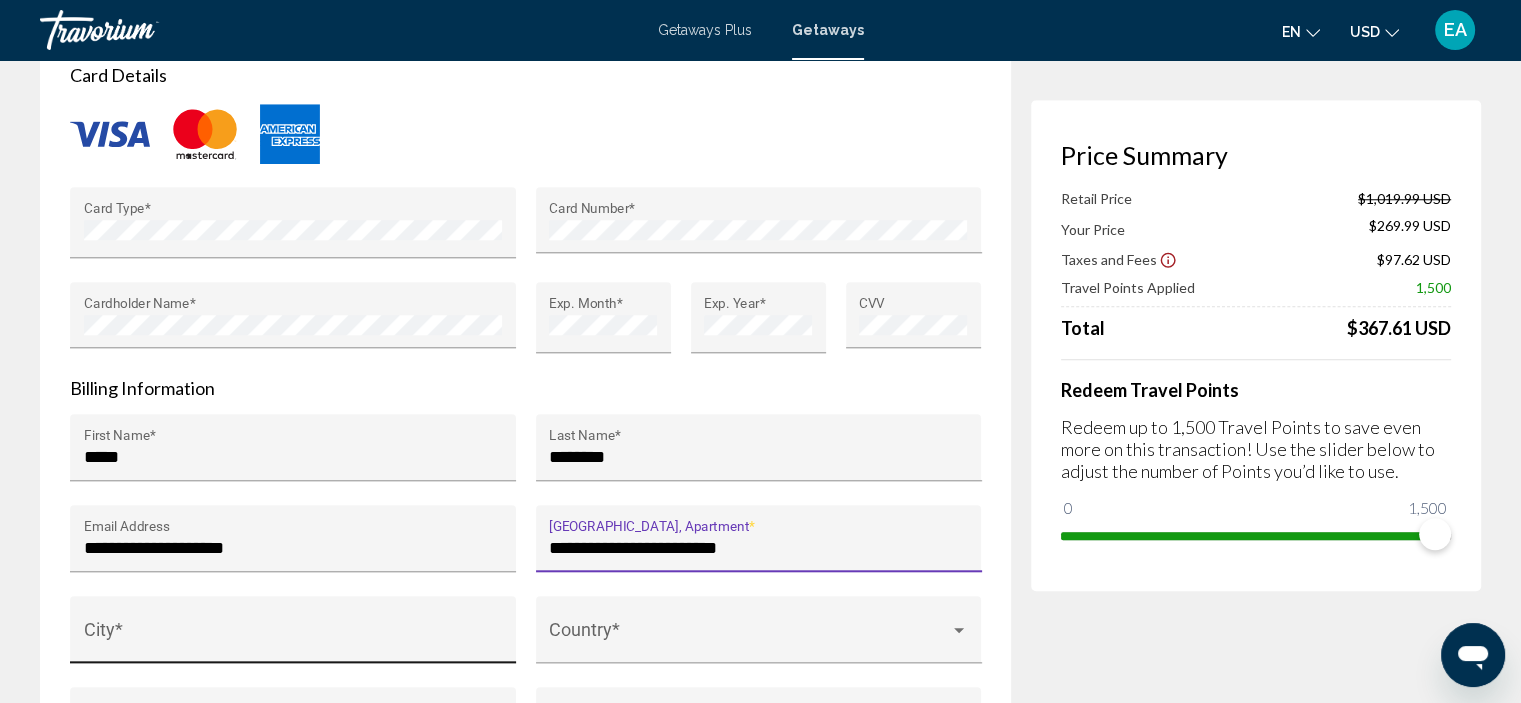type on "**********" 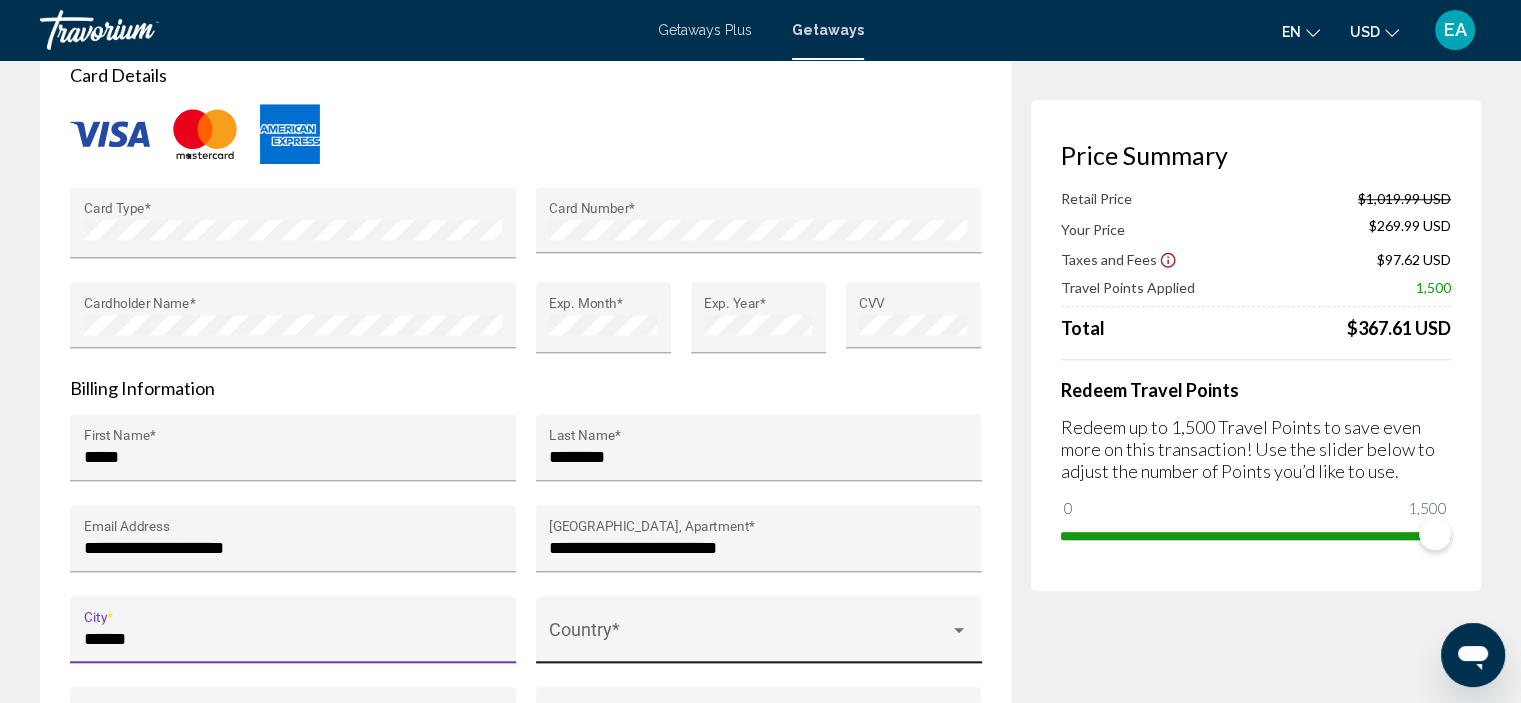 type on "******" 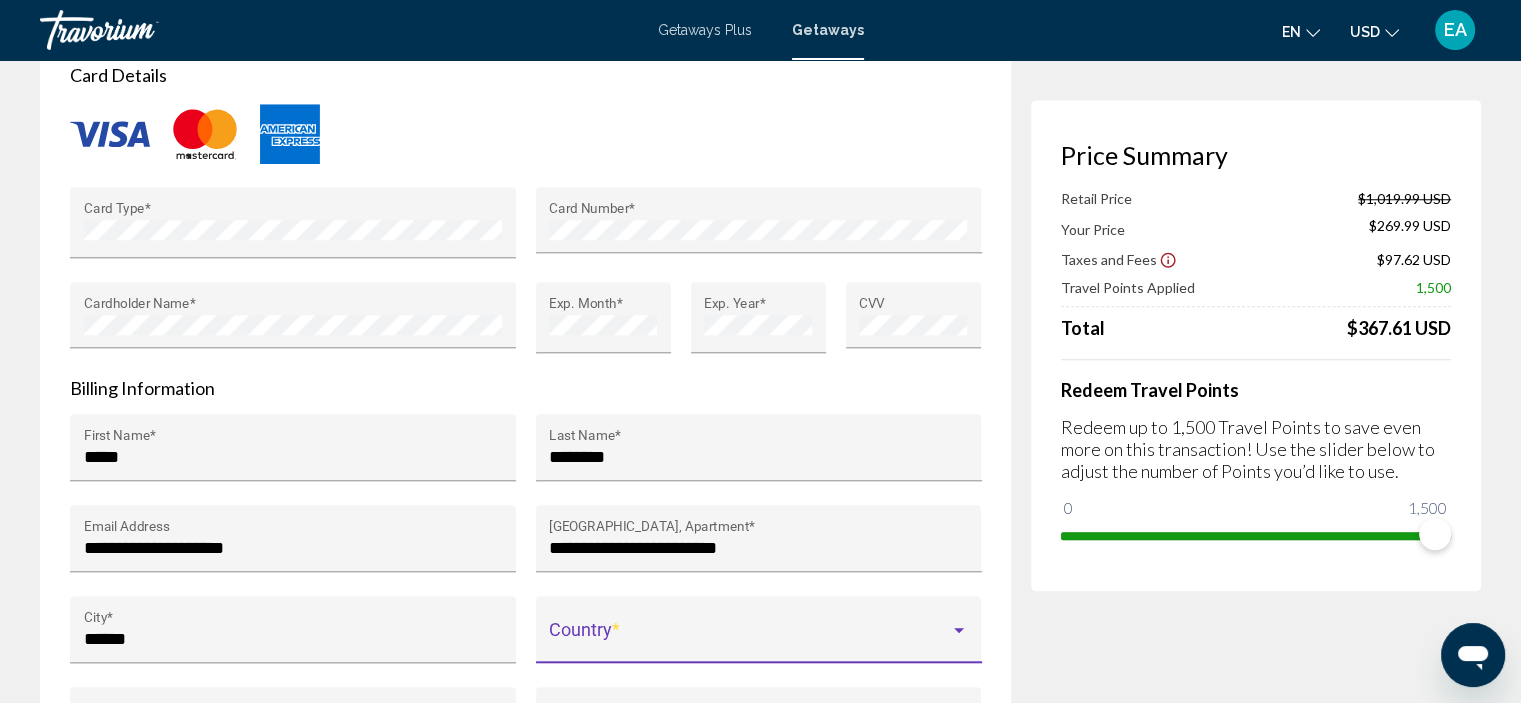 click at bounding box center [959, 631] 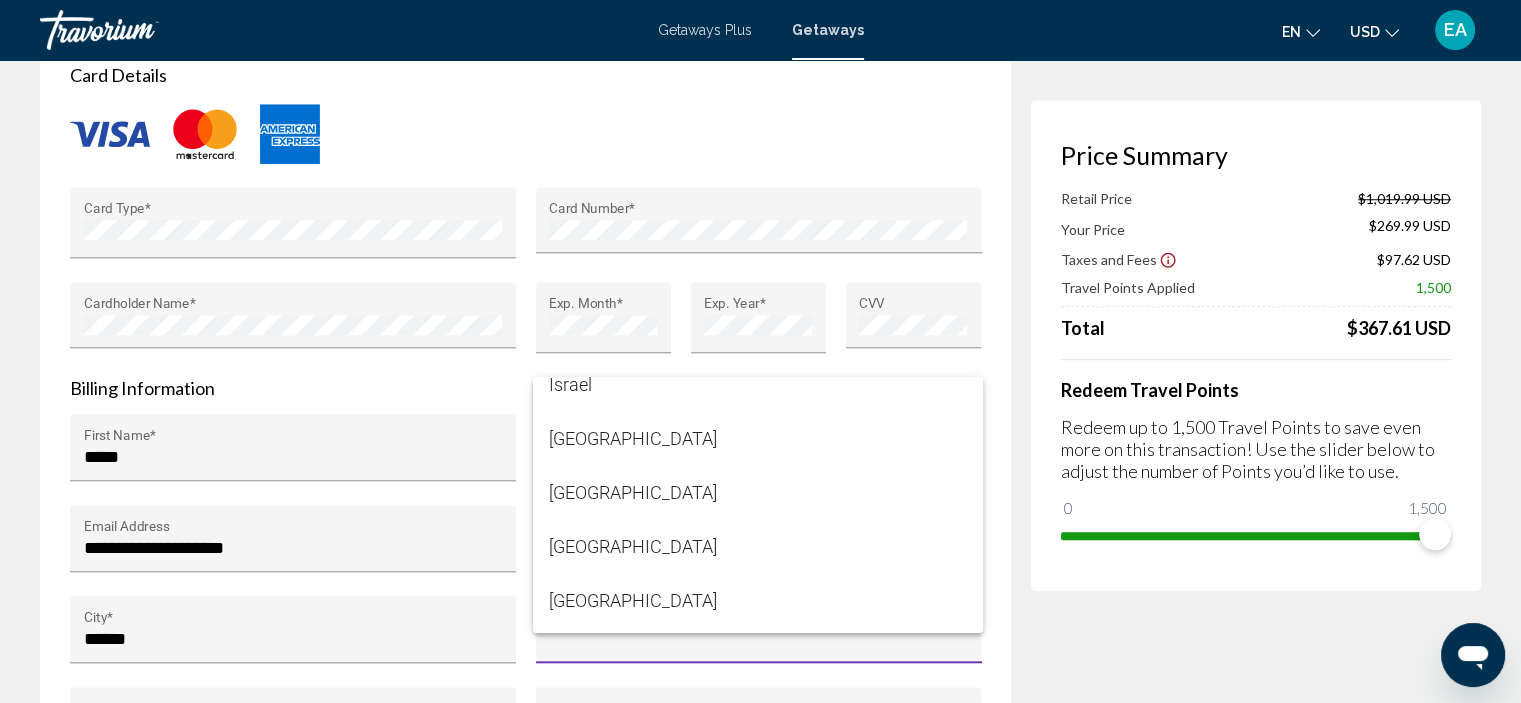 scroll, scrollTop: 6013, scrollLeft: 0, axis: vertical 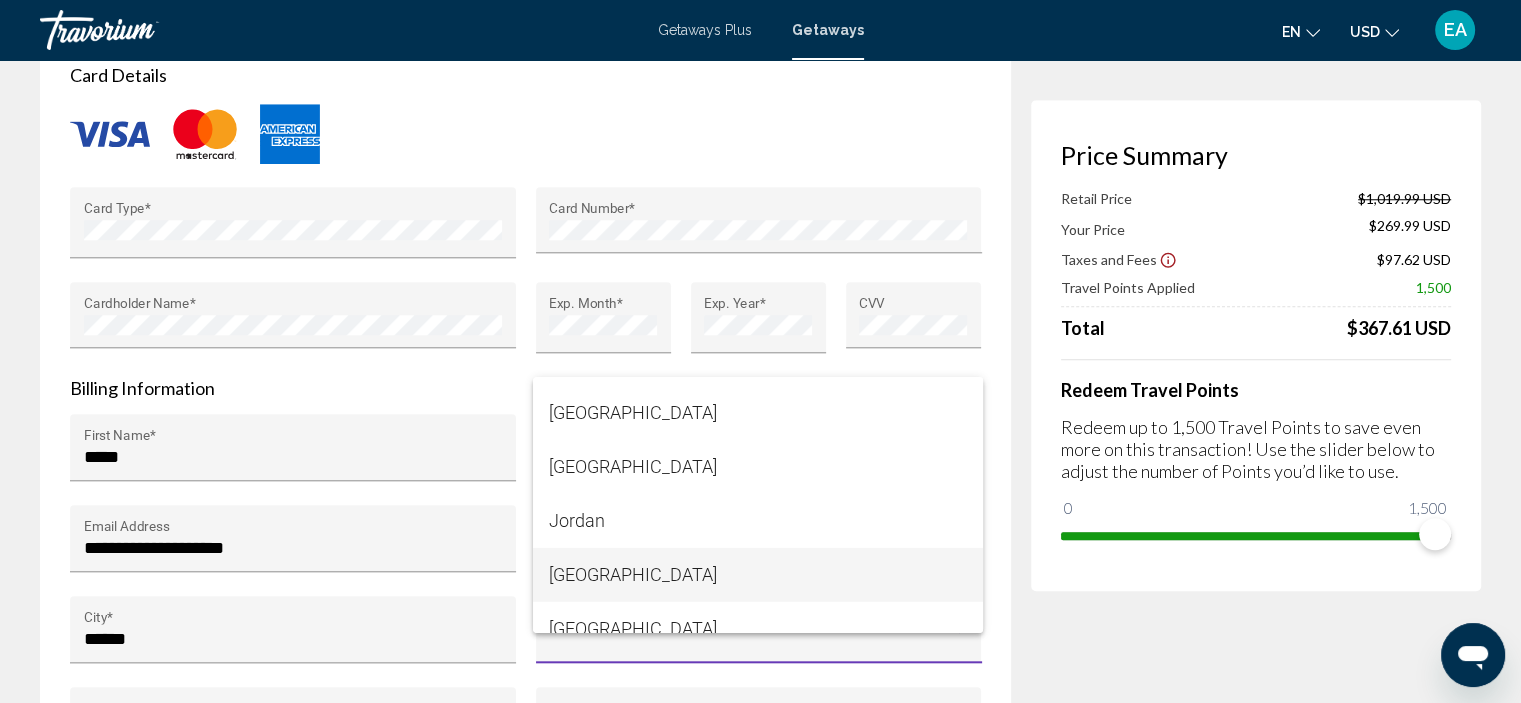 click on "[GEOGRAPHIC_DATA]" at bounding box center [758, 575] 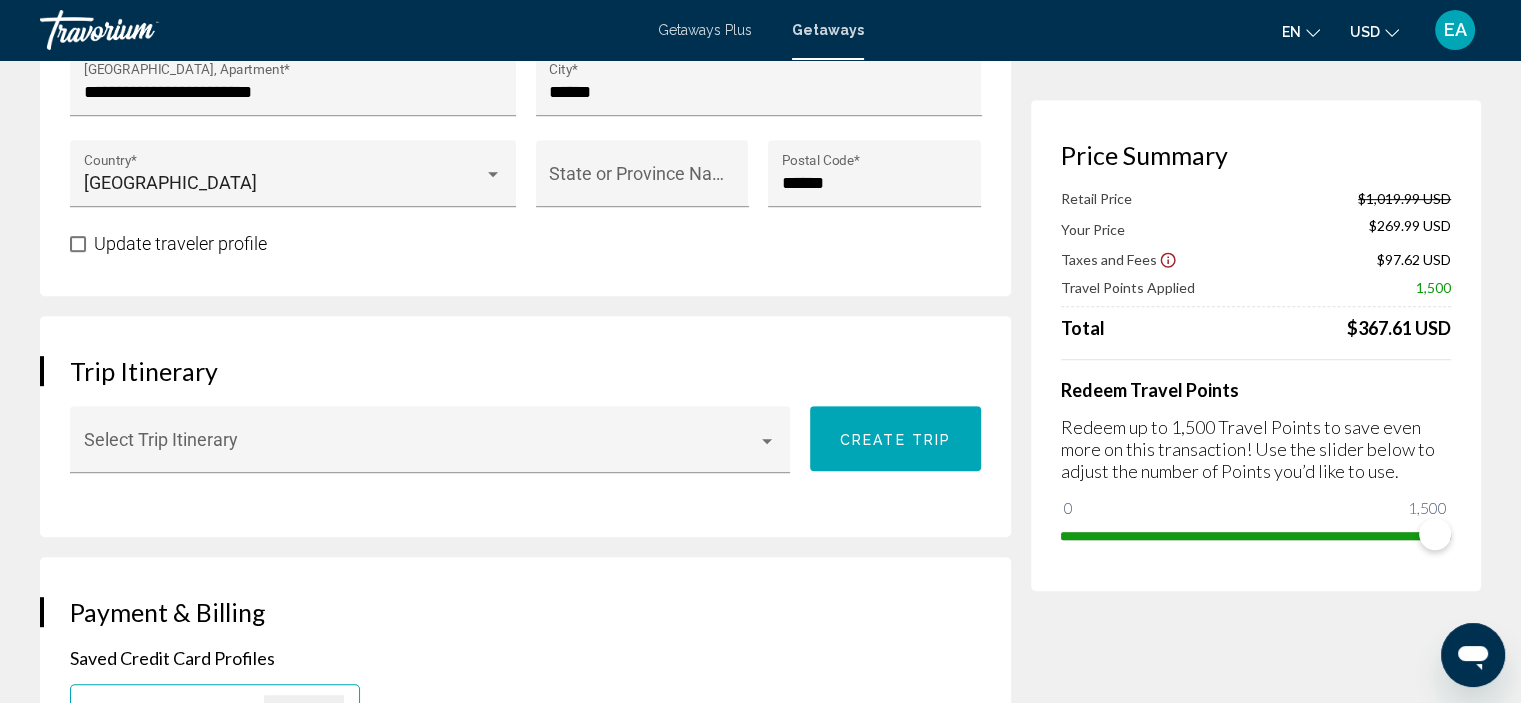 scroll, scrollTop: 843, scrollLeft: 0, axis: vertical 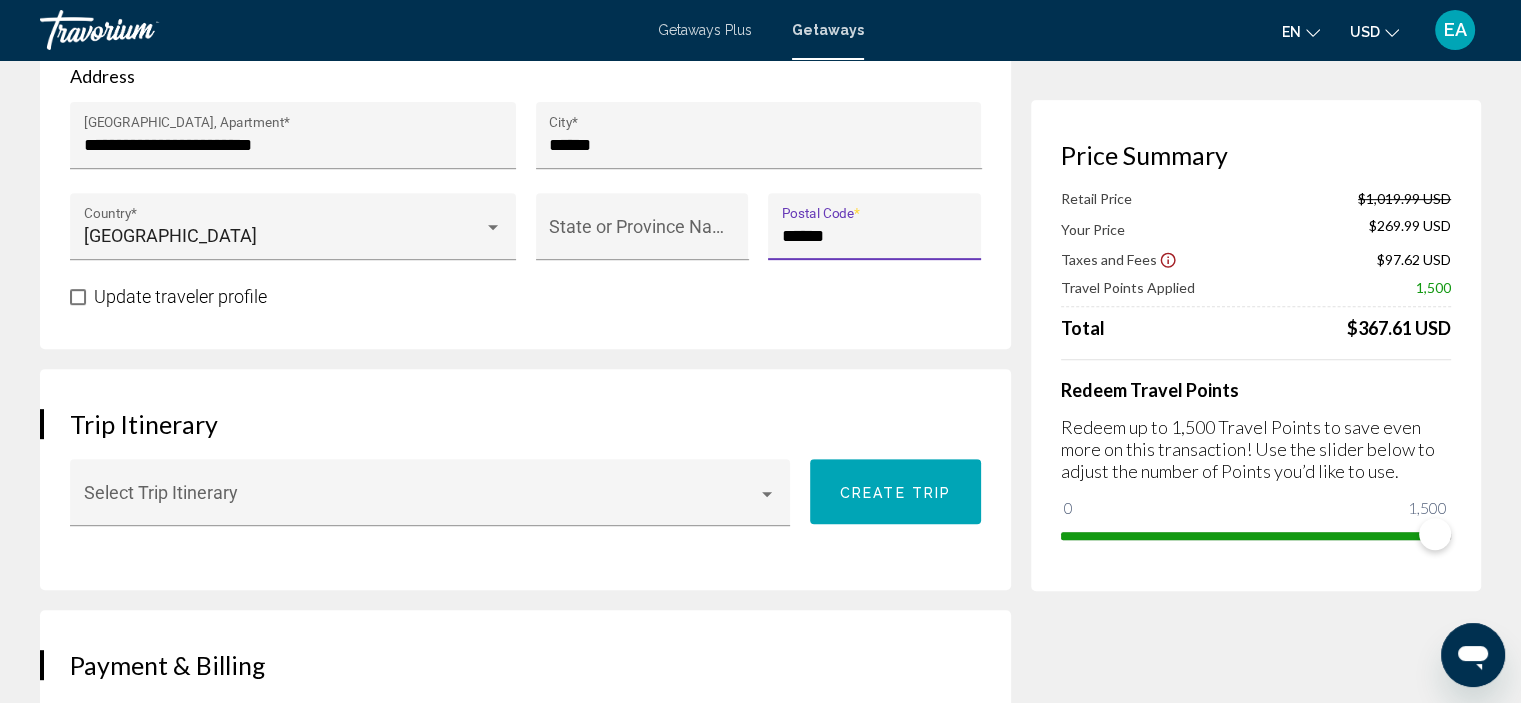 drag, startPoint x: 844, startPoint y: 228, endPoint x: 757, endPoint y: 235, distance: 87.28116 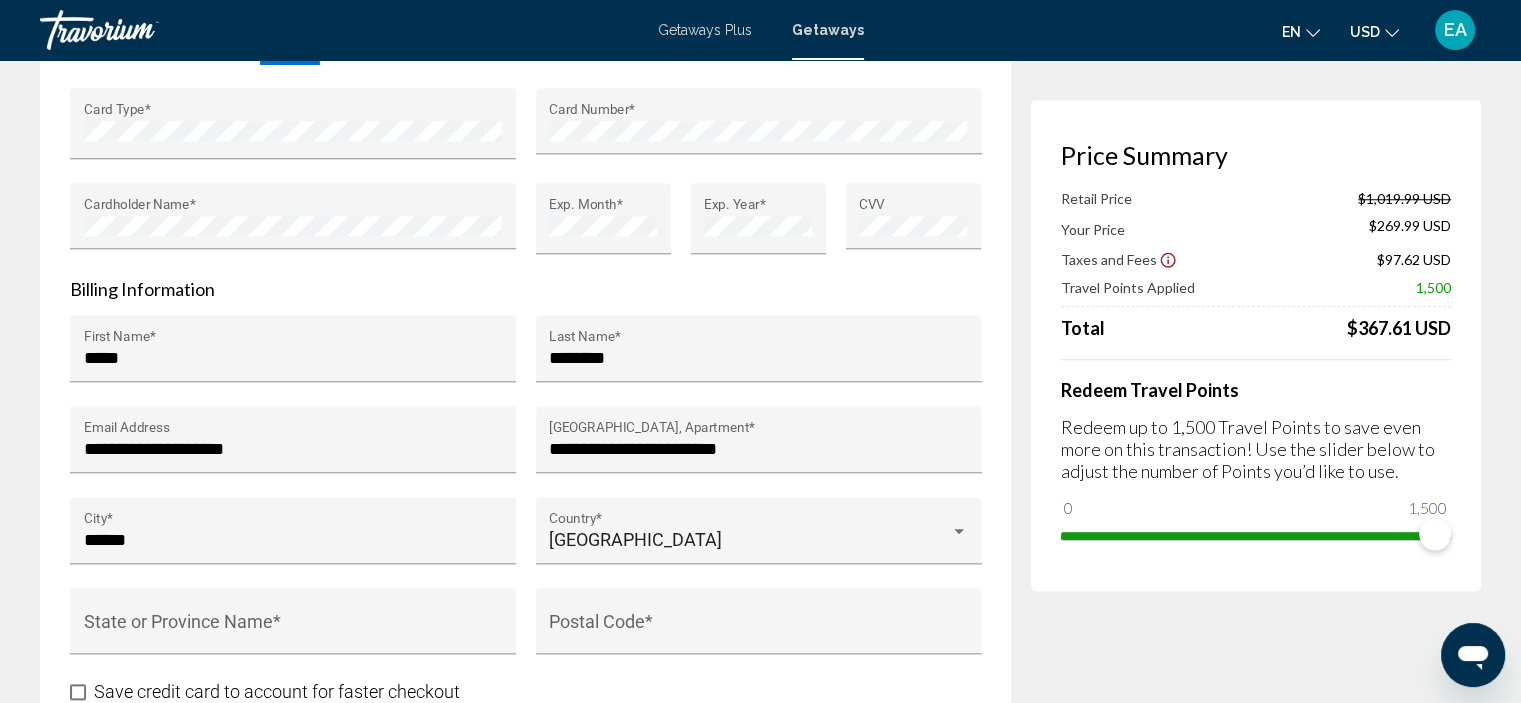 scroll, scrollTop: 2161, scrollLeft: 0, axis: vertical 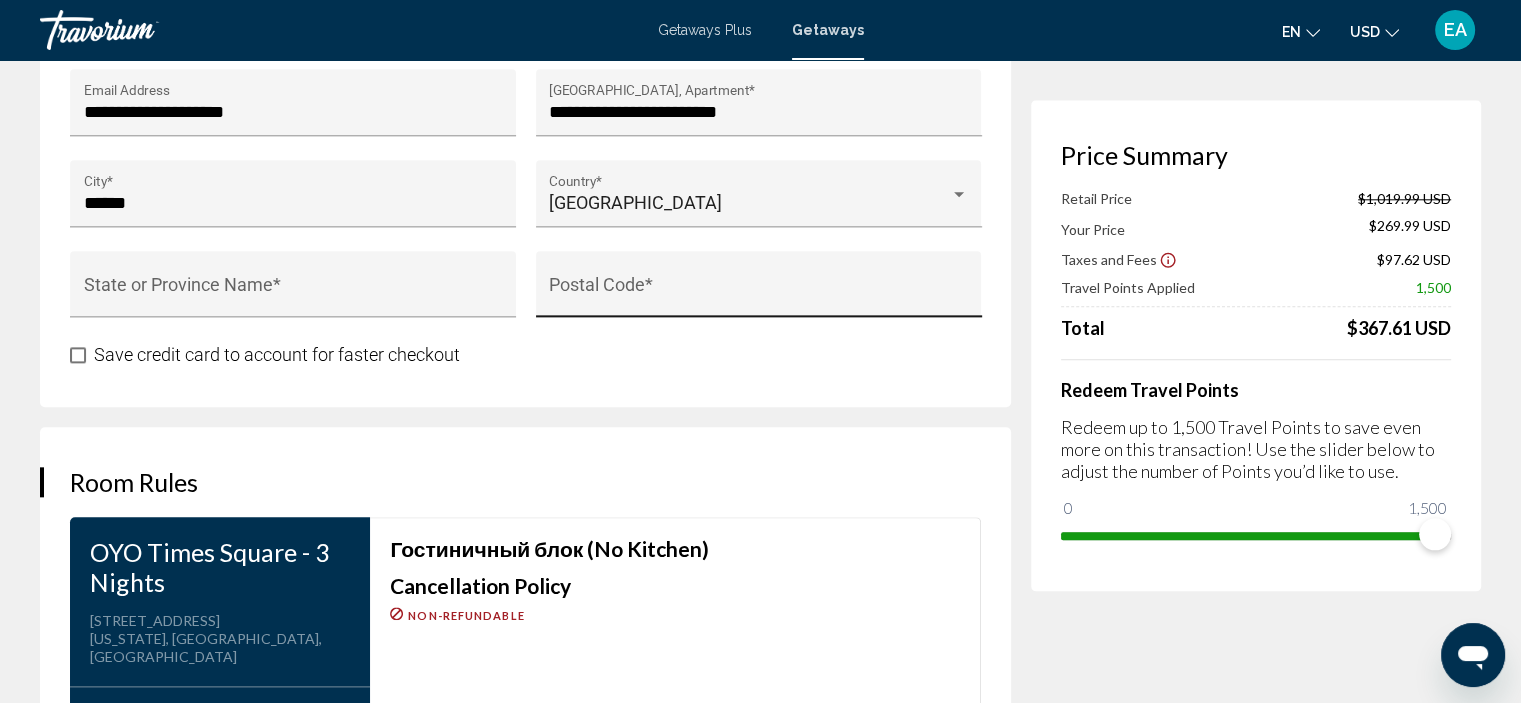 click on "Postal Code  *" at bounding box center [758, 294] 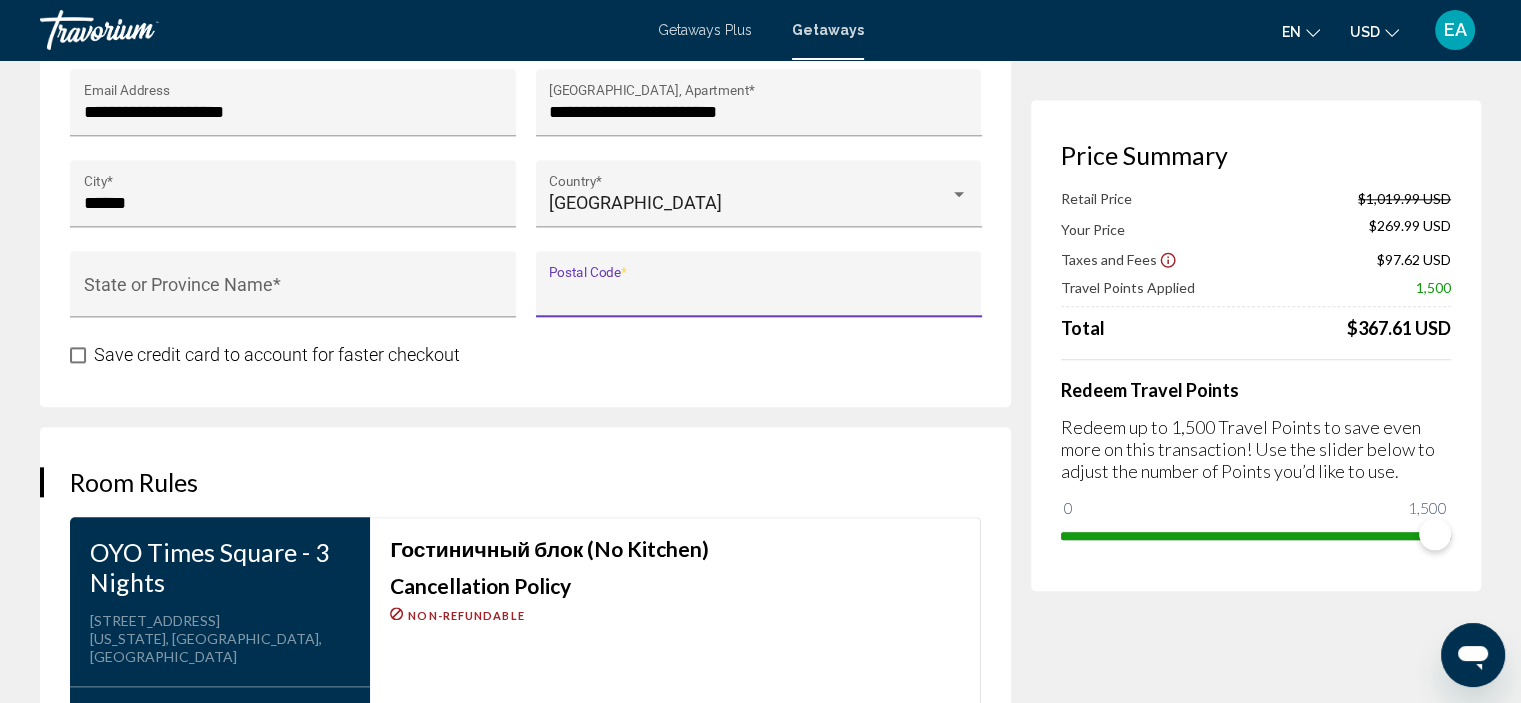 paste on "******" 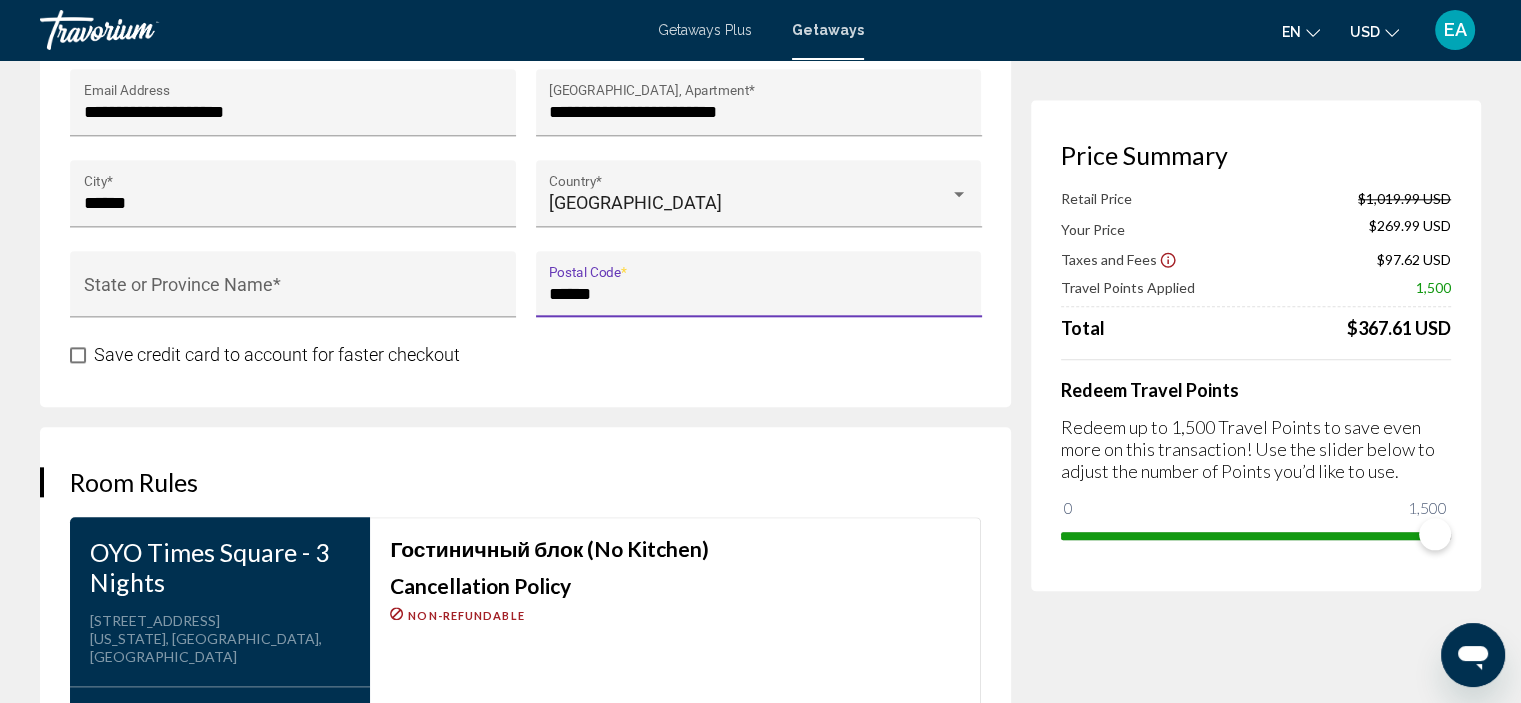 type on "******" 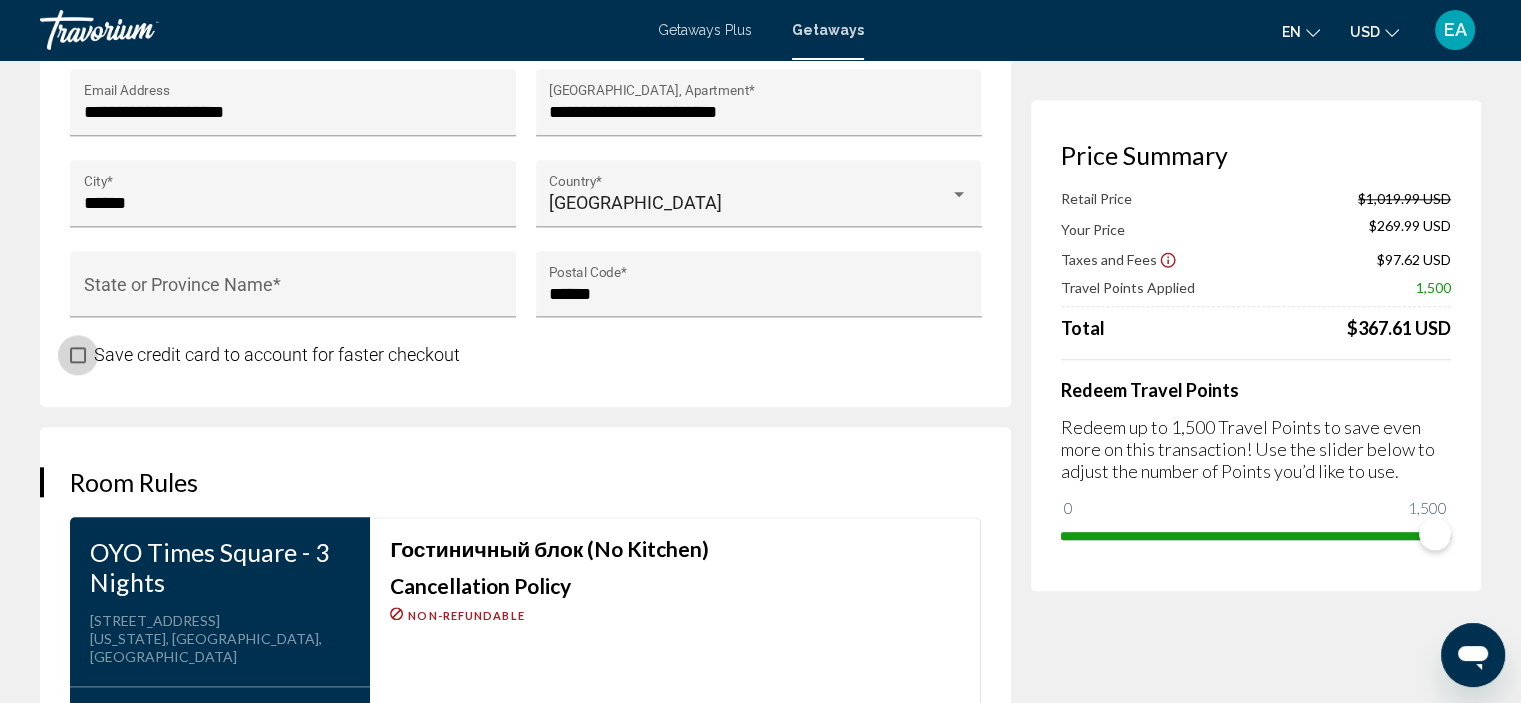 click at bounding box center [78, 355] 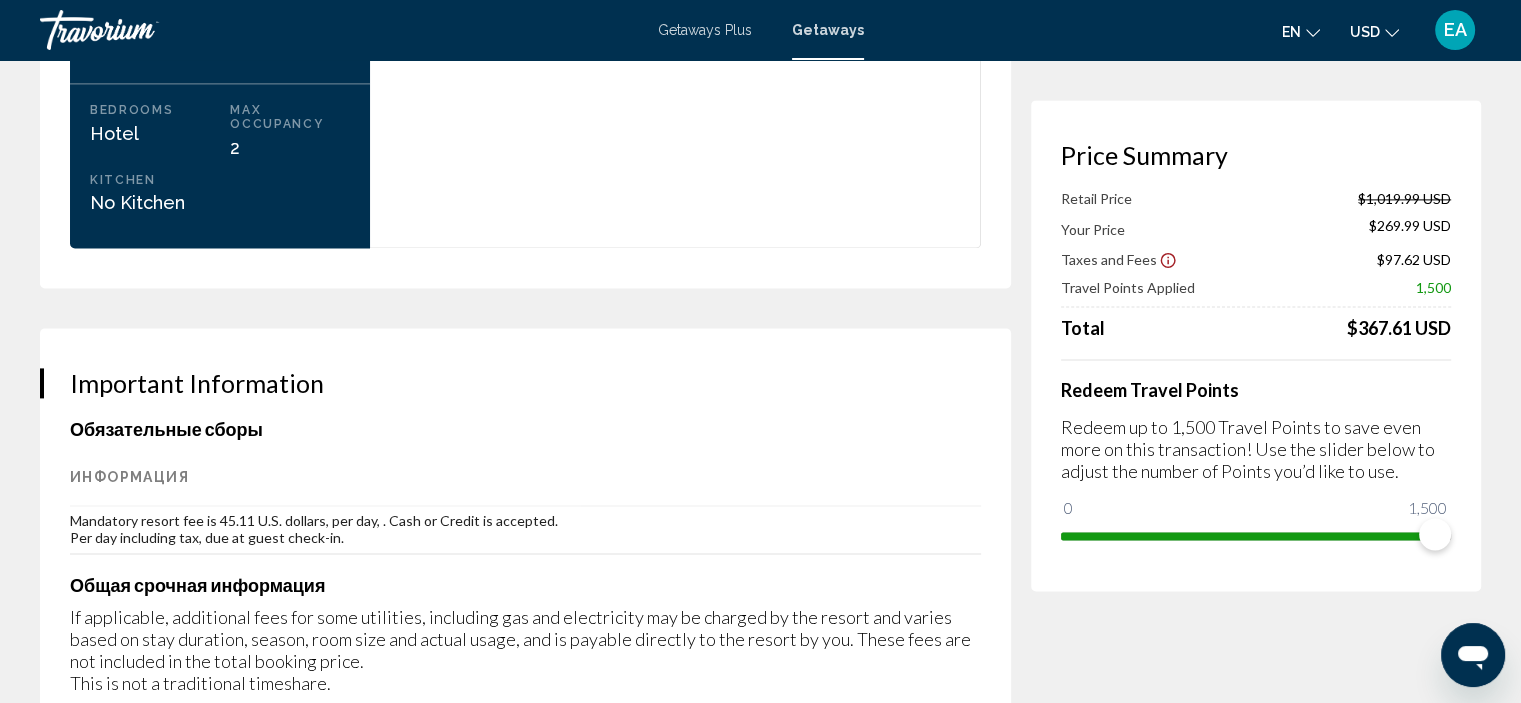 scroll, scrollTop: 2802, scrollLeft: 0, axis: vertical 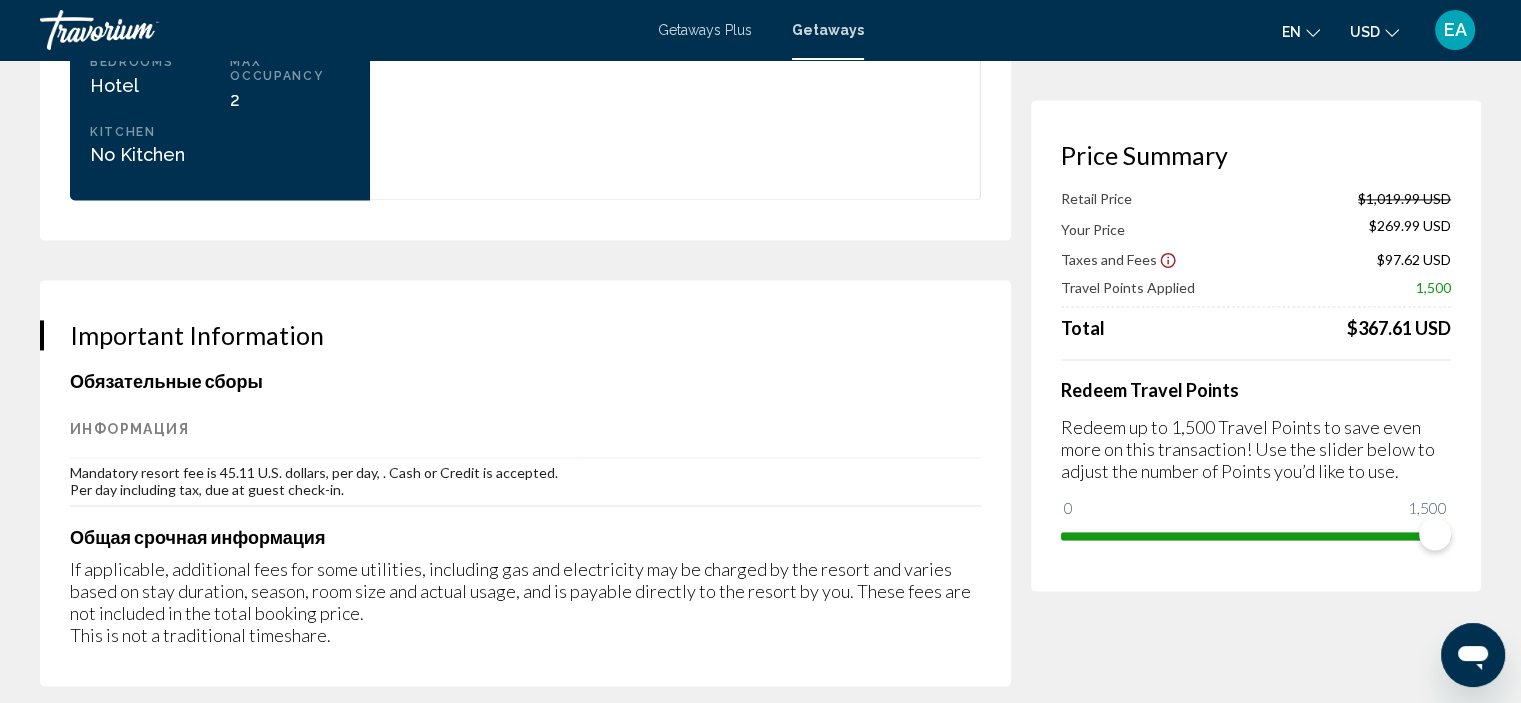 click 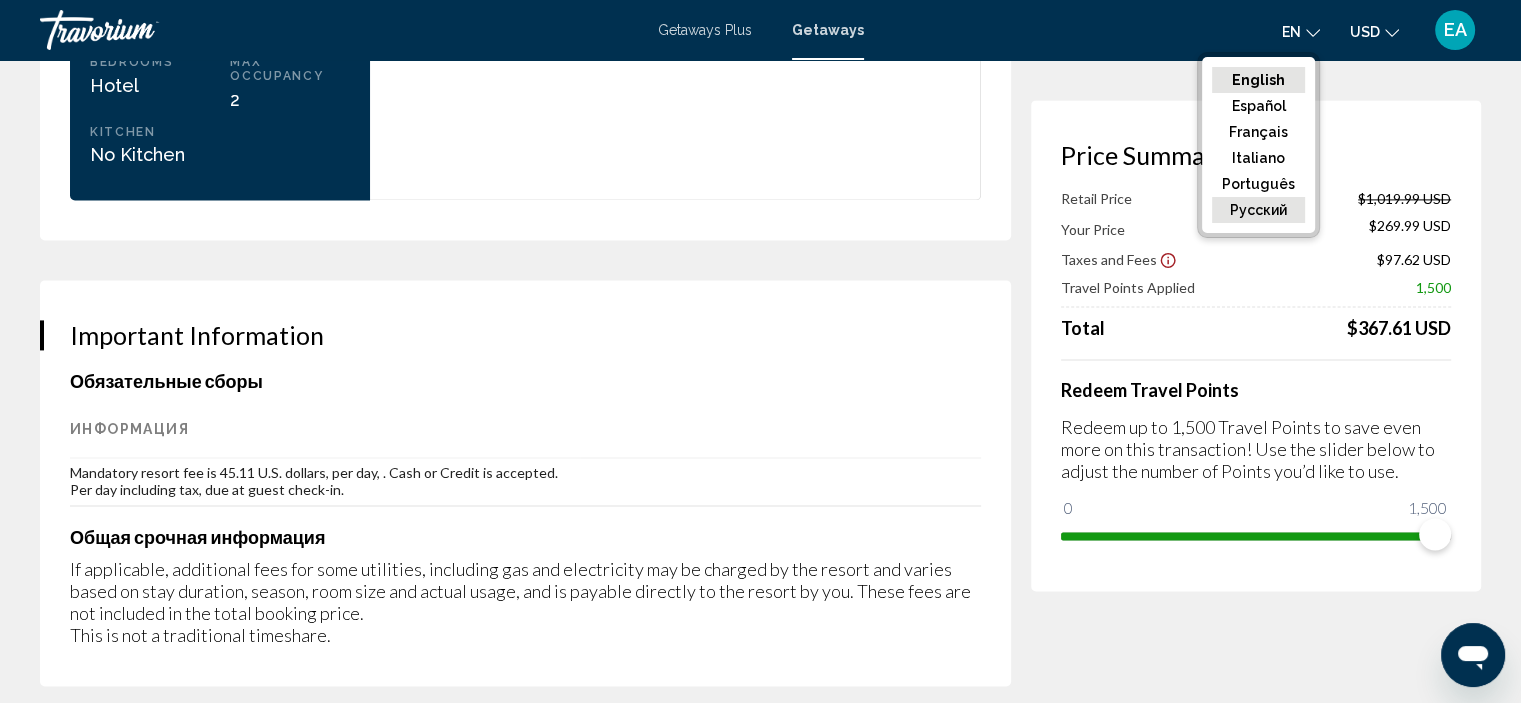 click on "русский" 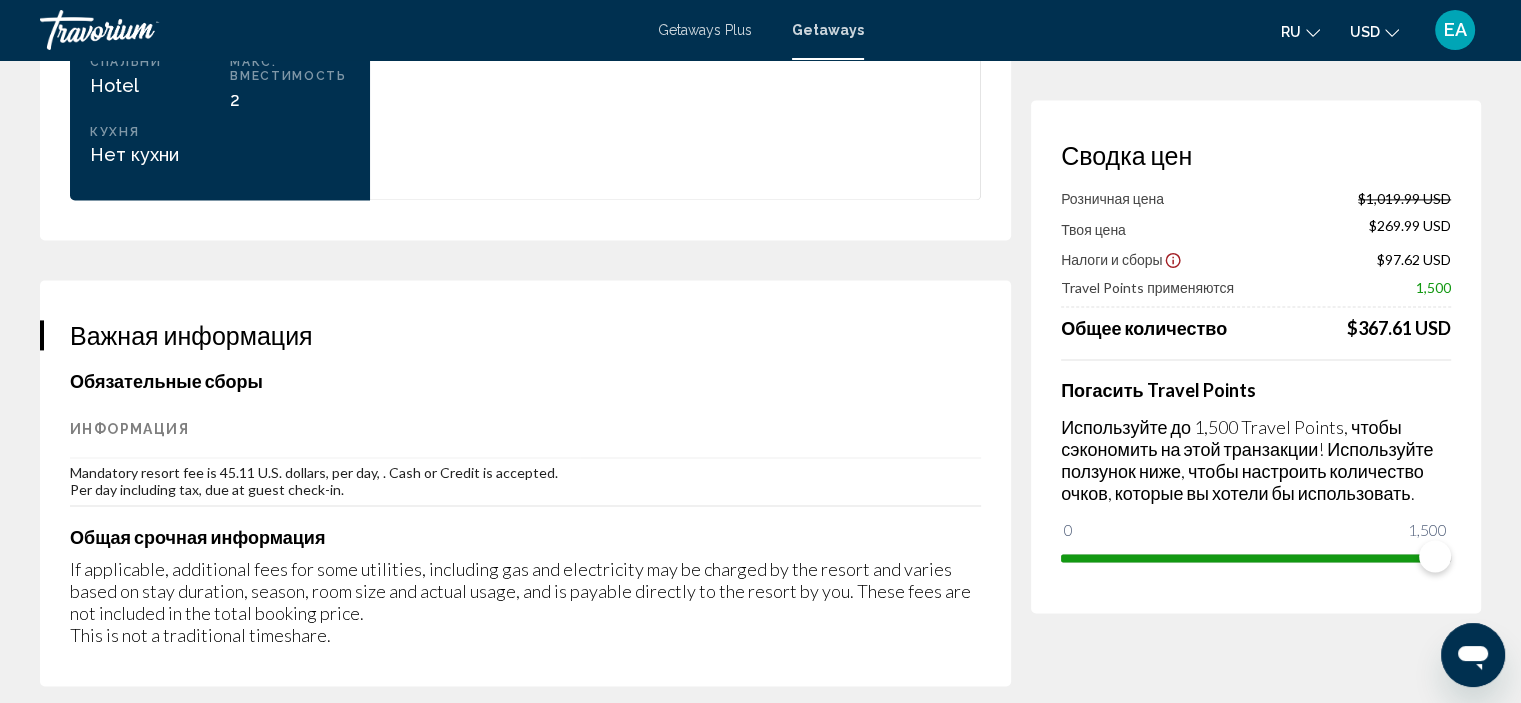 click on "Mandatory resort fee is 45.11 U.S. dollars, per day,  . Cash or Credit is accepted. Per day including tax, due at guest check-in." at bounding box center (525, 482) 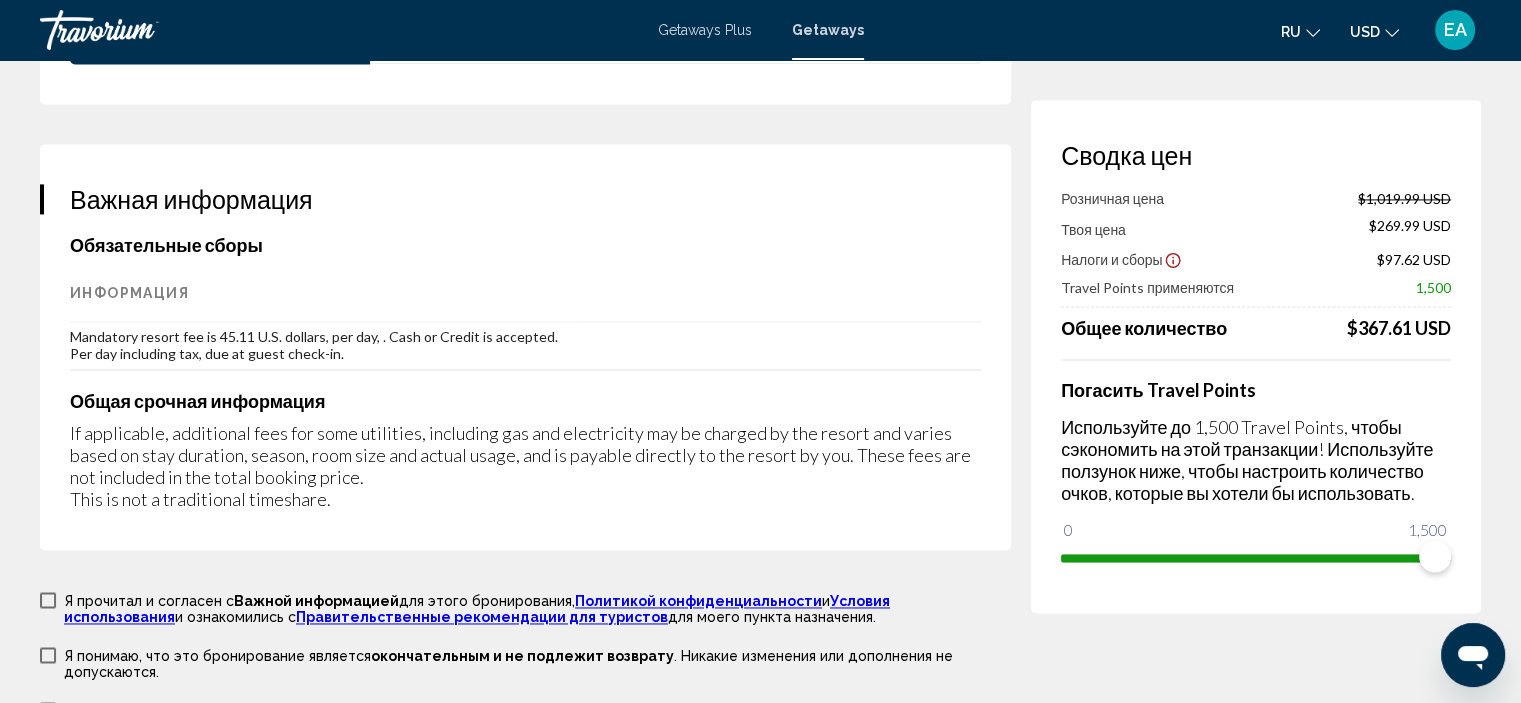 scroll, scrollTop: 3104, scrollLeft: 0, axis: vertical 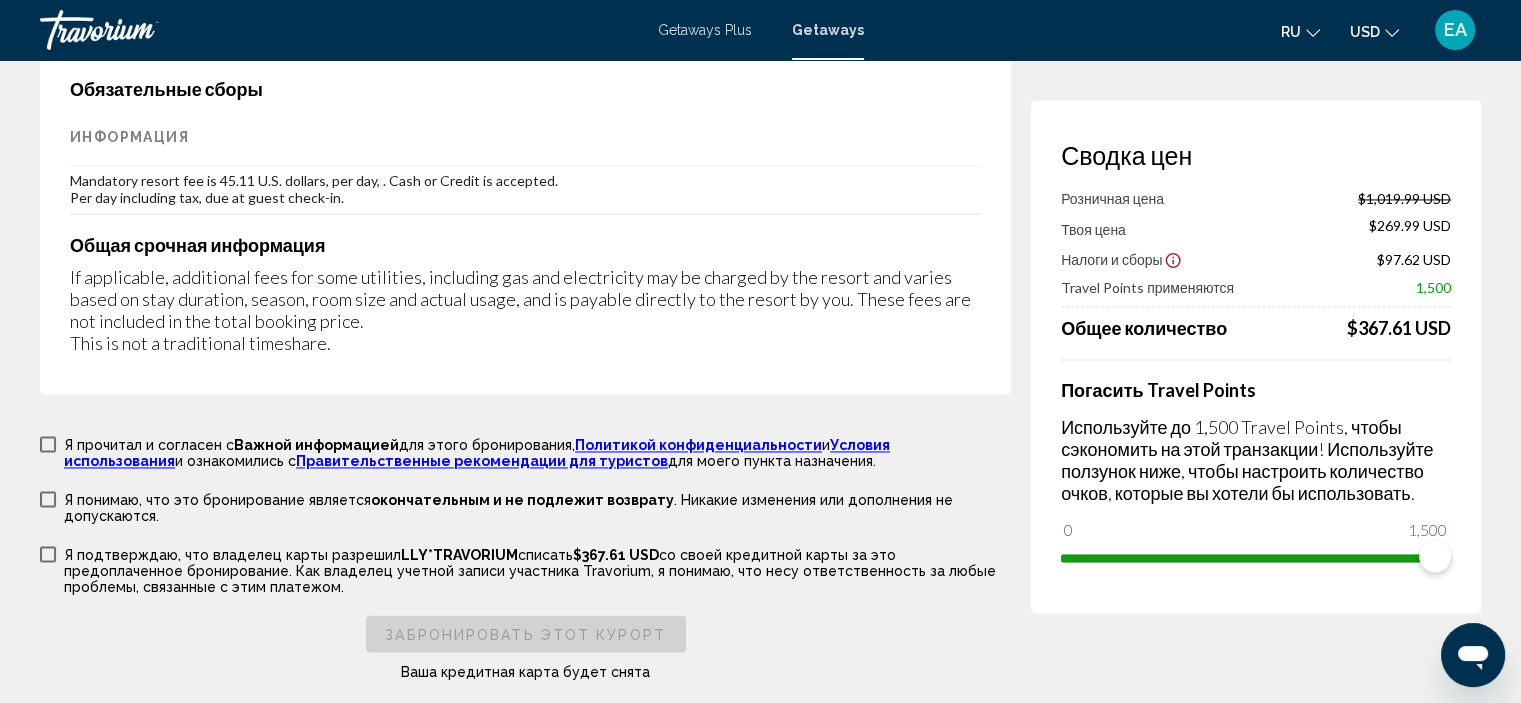 click on "Политикой конфиденциальности" at bounding box center (698, 445) 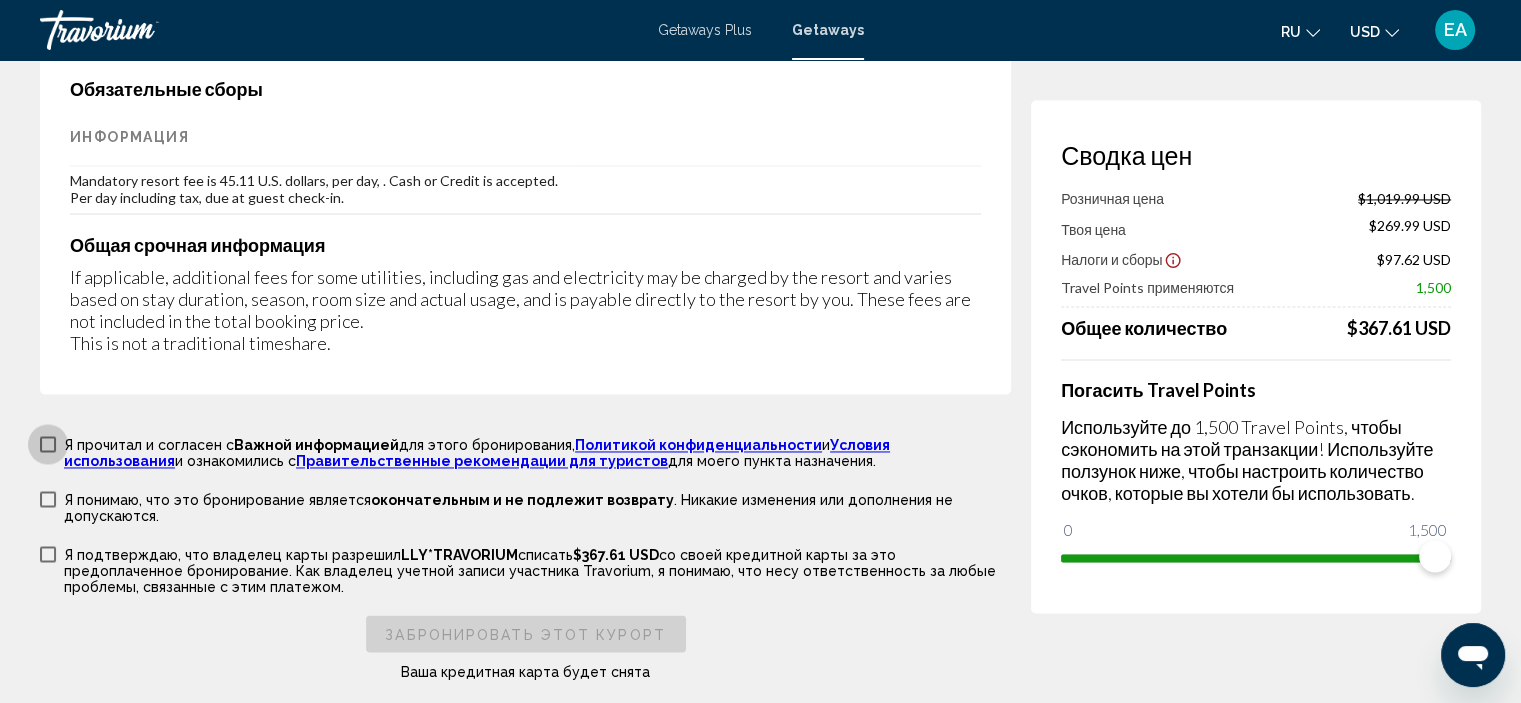 click at bounding box center [48, 444] 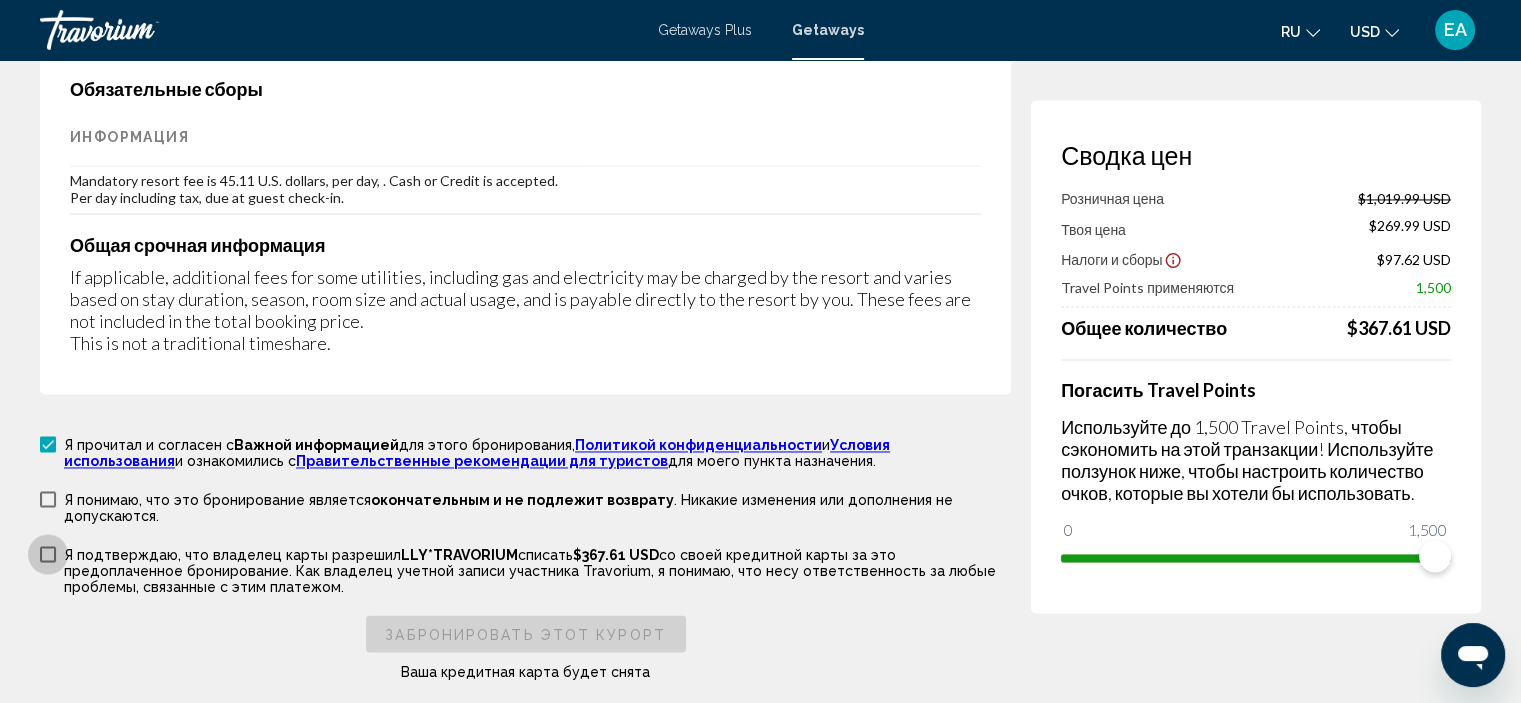 click at bounding box center (48, 554) 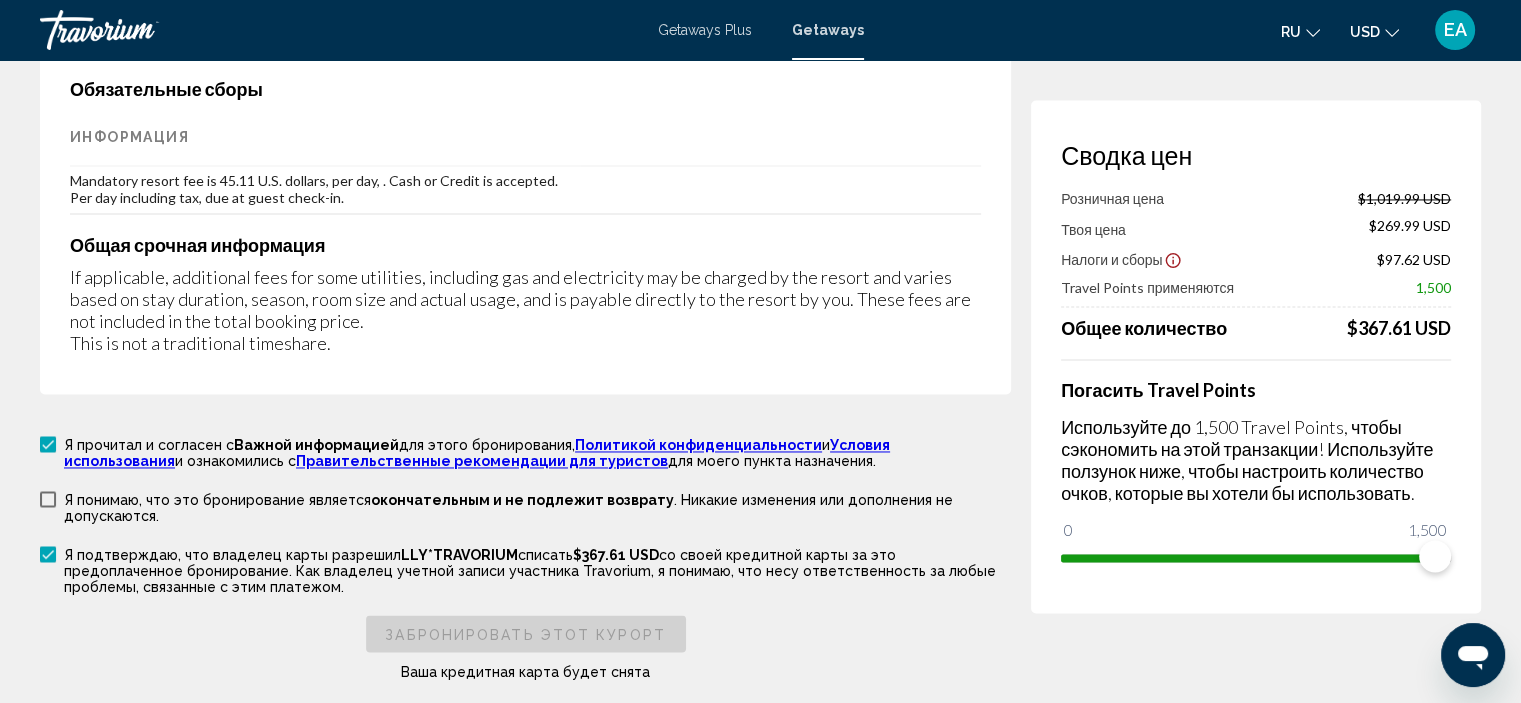 click at bounding box center (48, 499) 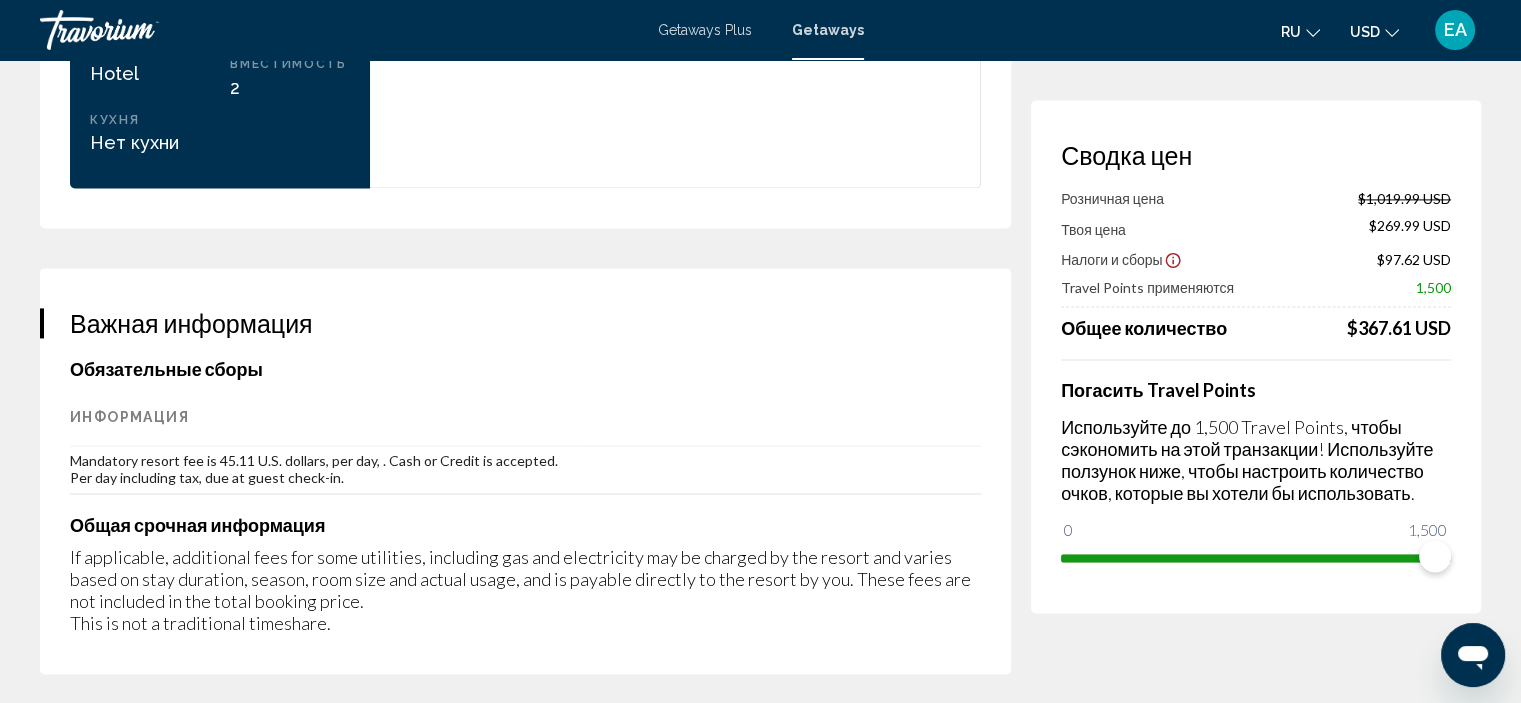 scroll, scrollTop: 2804, scrollLeft: 0, axis: vertical 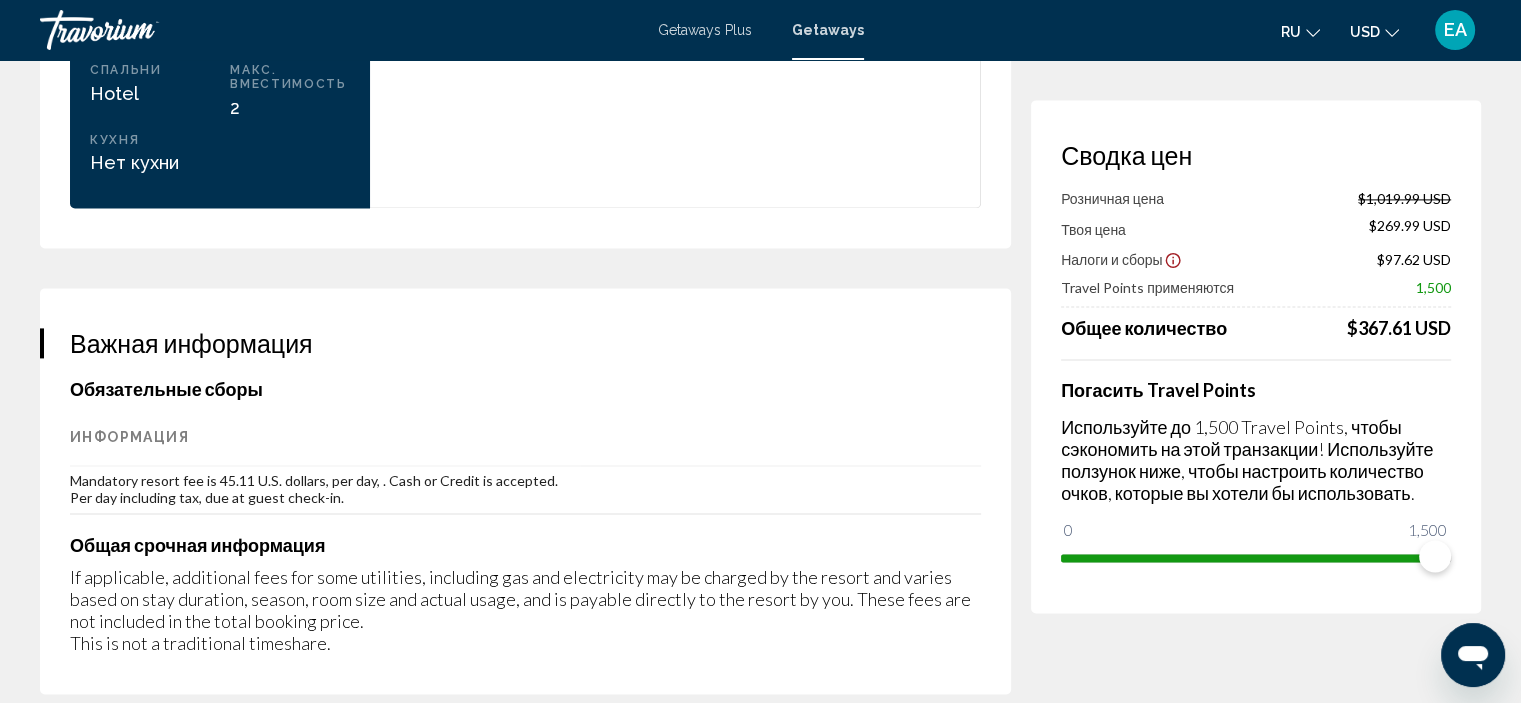 click on "ru
English Español Français Italiano Português русский" 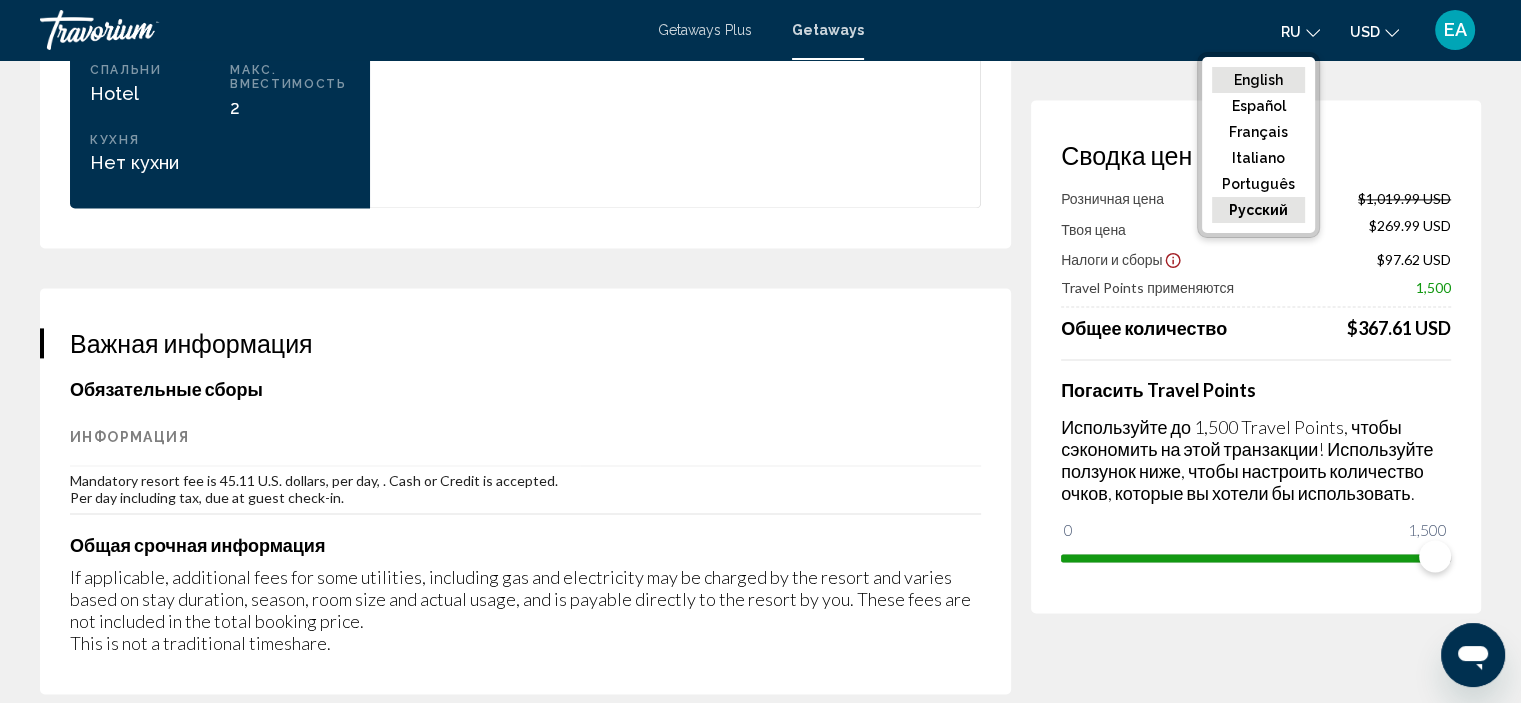 click on "English" 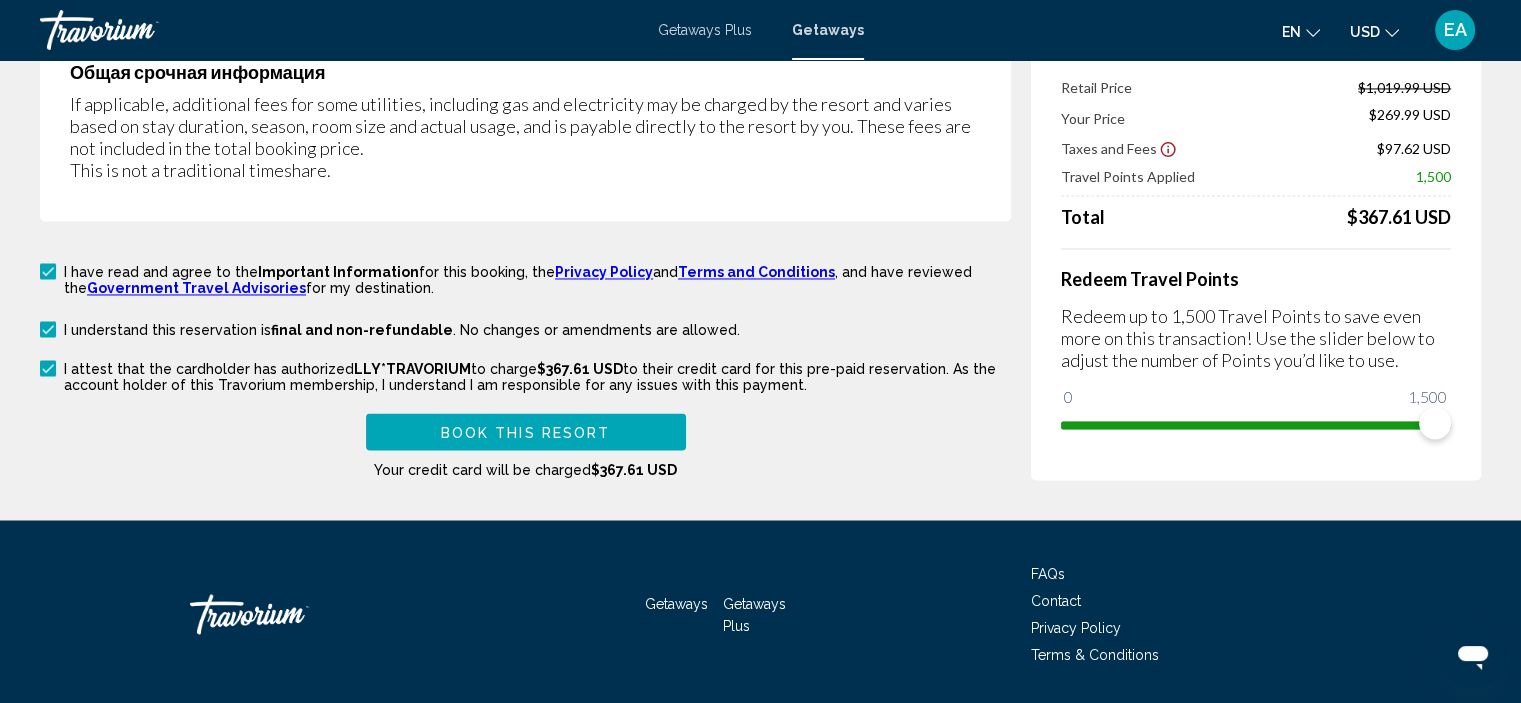 scroll, scrollTop: 3304, scrollLeft: 0, axis: vertical 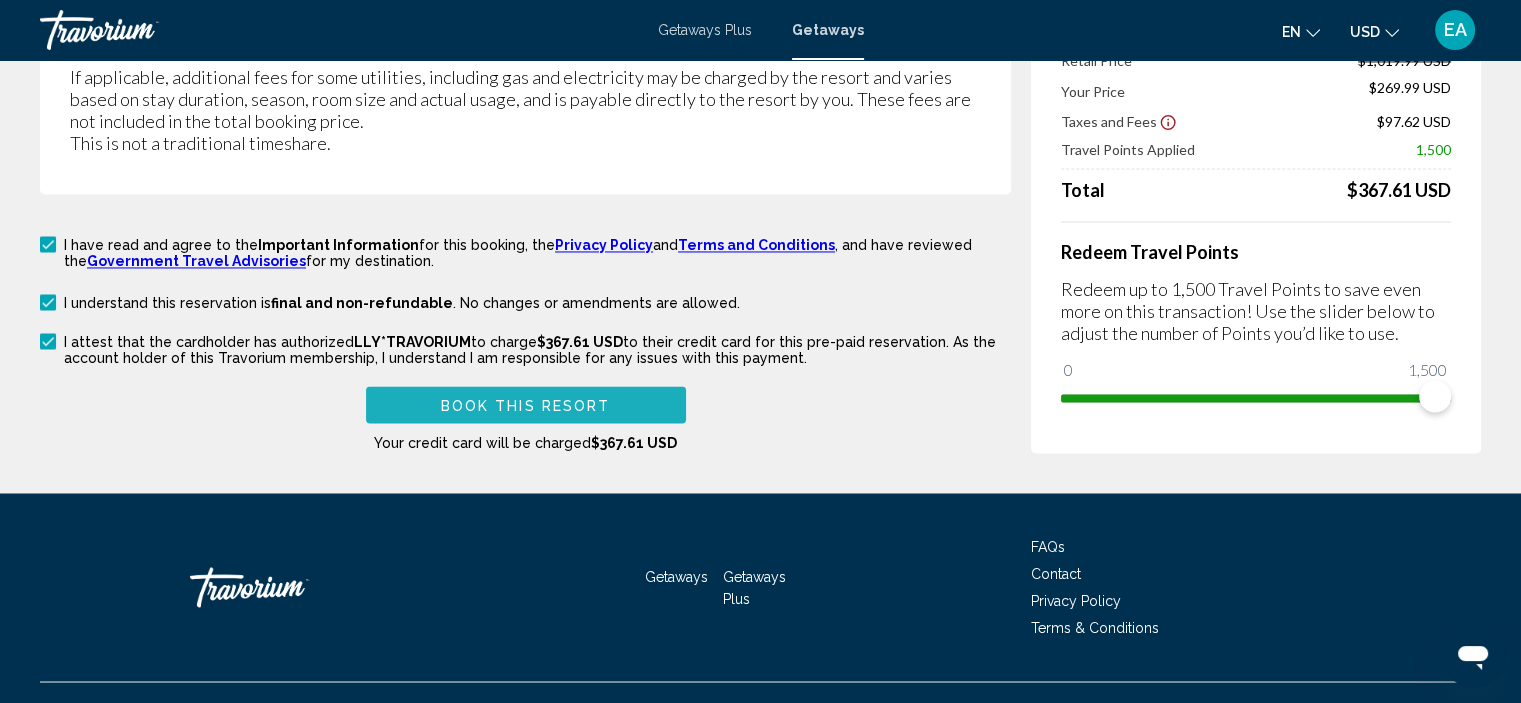 click on "Book this Resort" at bounding box center (526, 405) 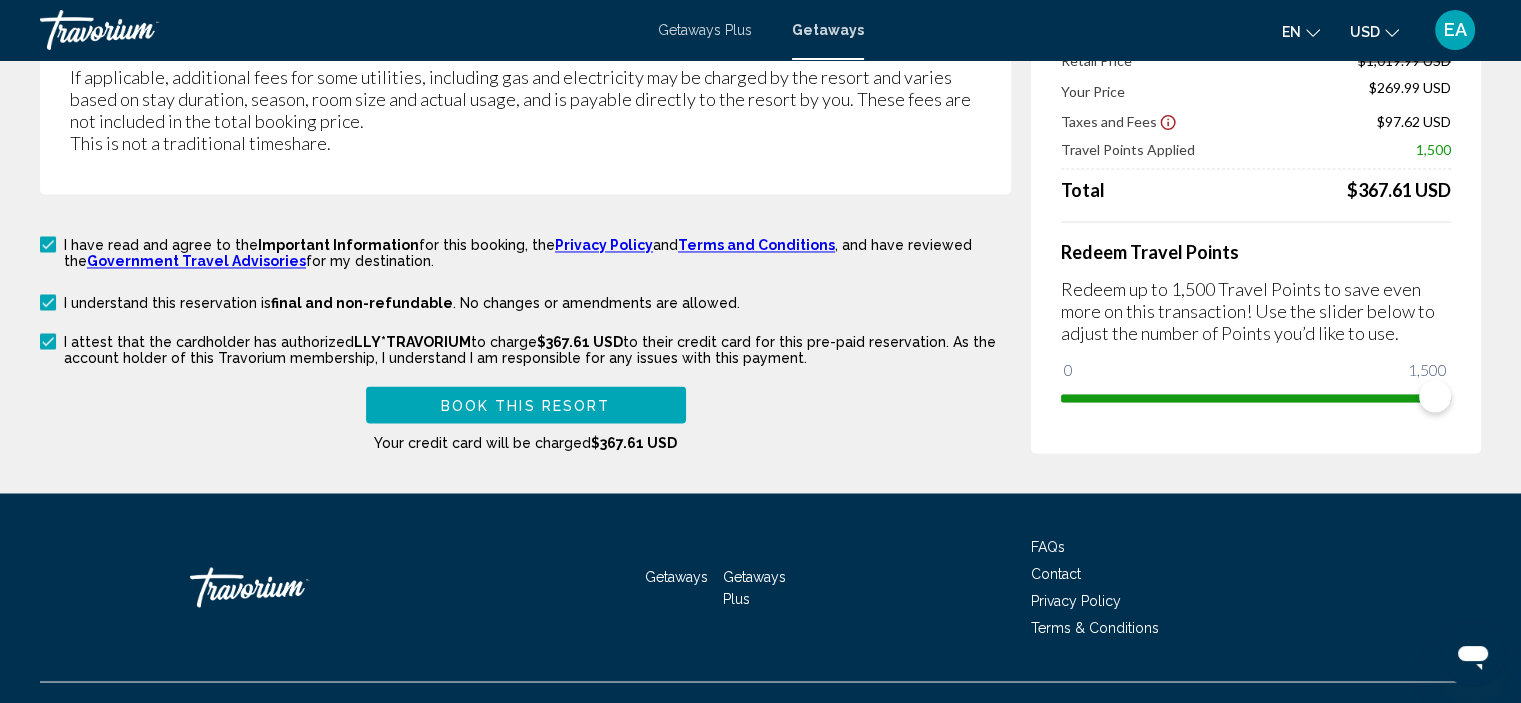 scroll, scrollTop: 724, scrollLeft: 0, axis: vertical 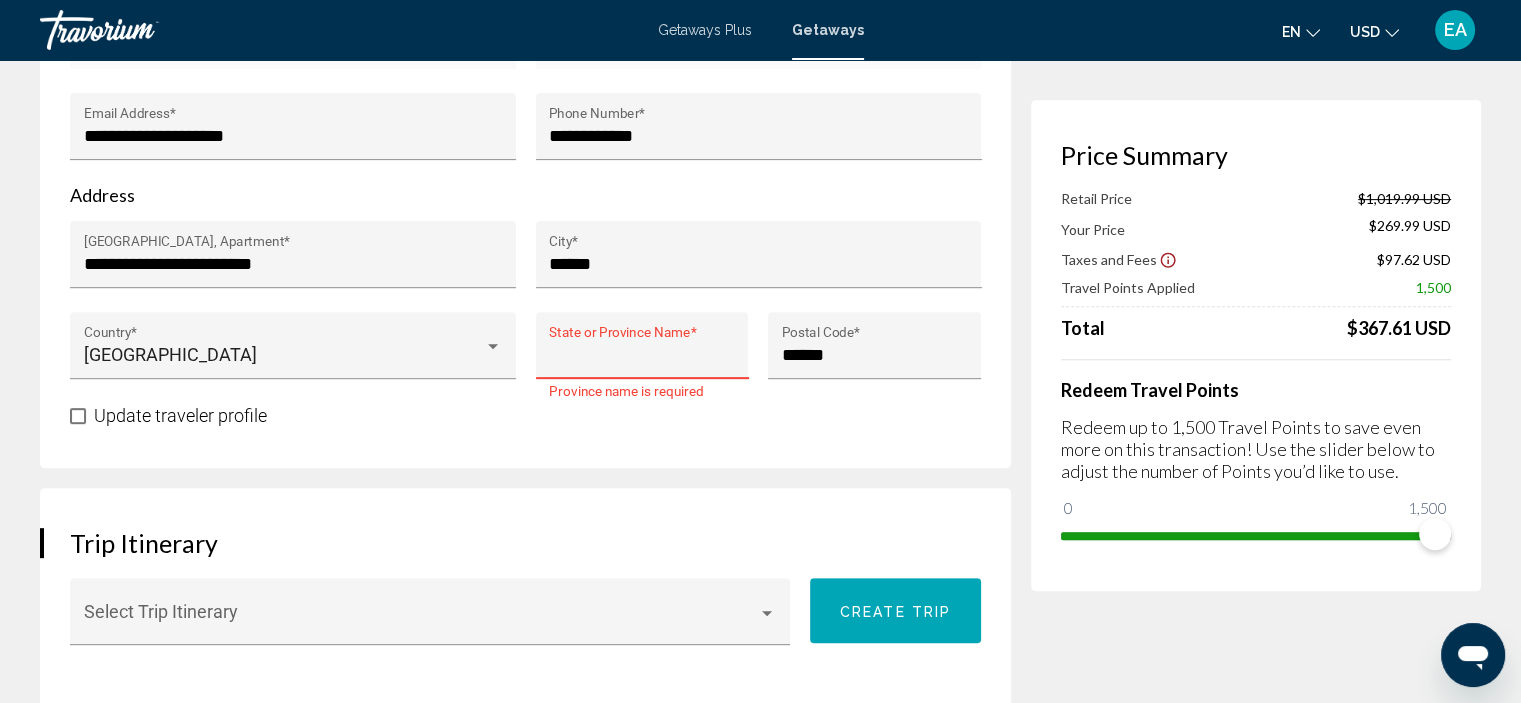 click on "State or Province Name  *" at bounding box center (642, 355) 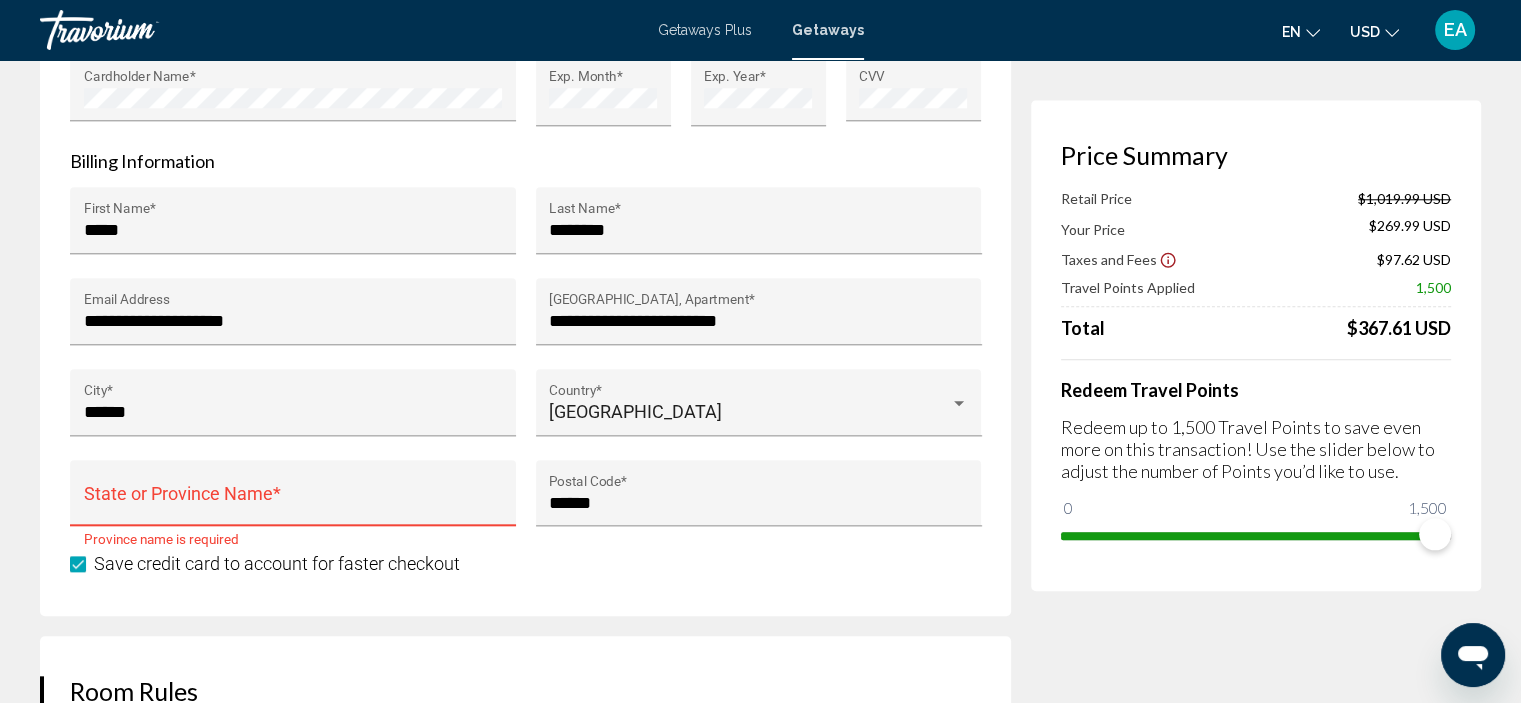 scroll, scrollTop: 1967, scrollLeft: 0, axis: vertical 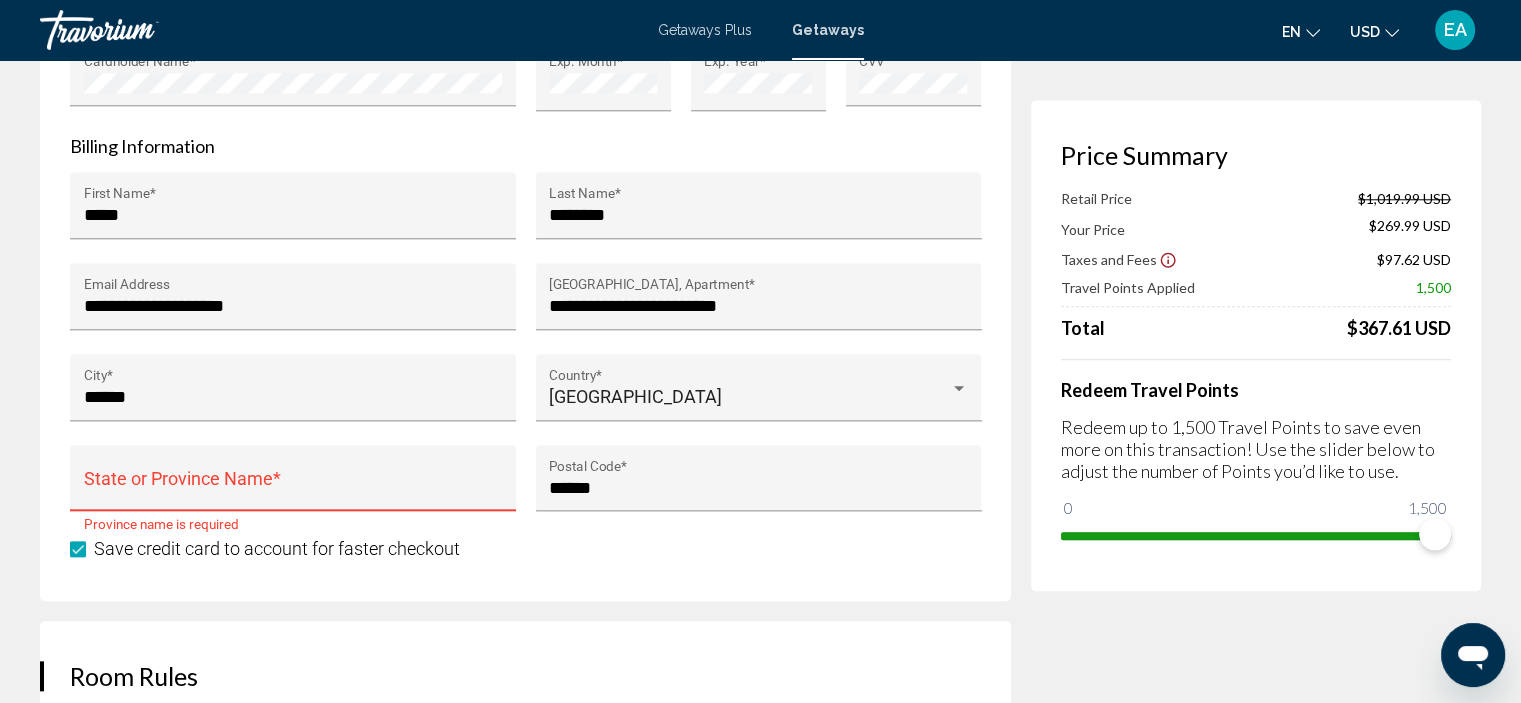 type on "******" 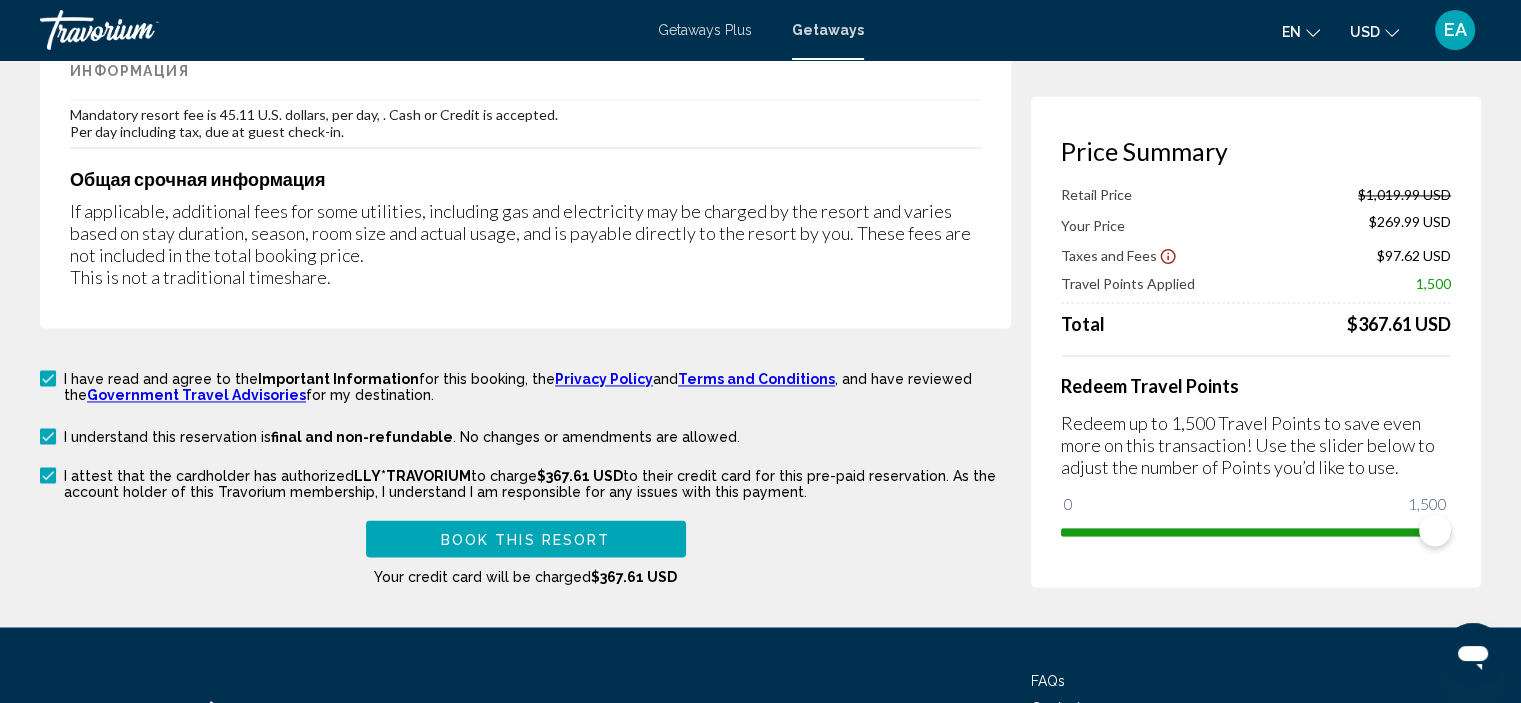 scroll, scrollTop: 3180, scrollLeft: 0, axis: vertical 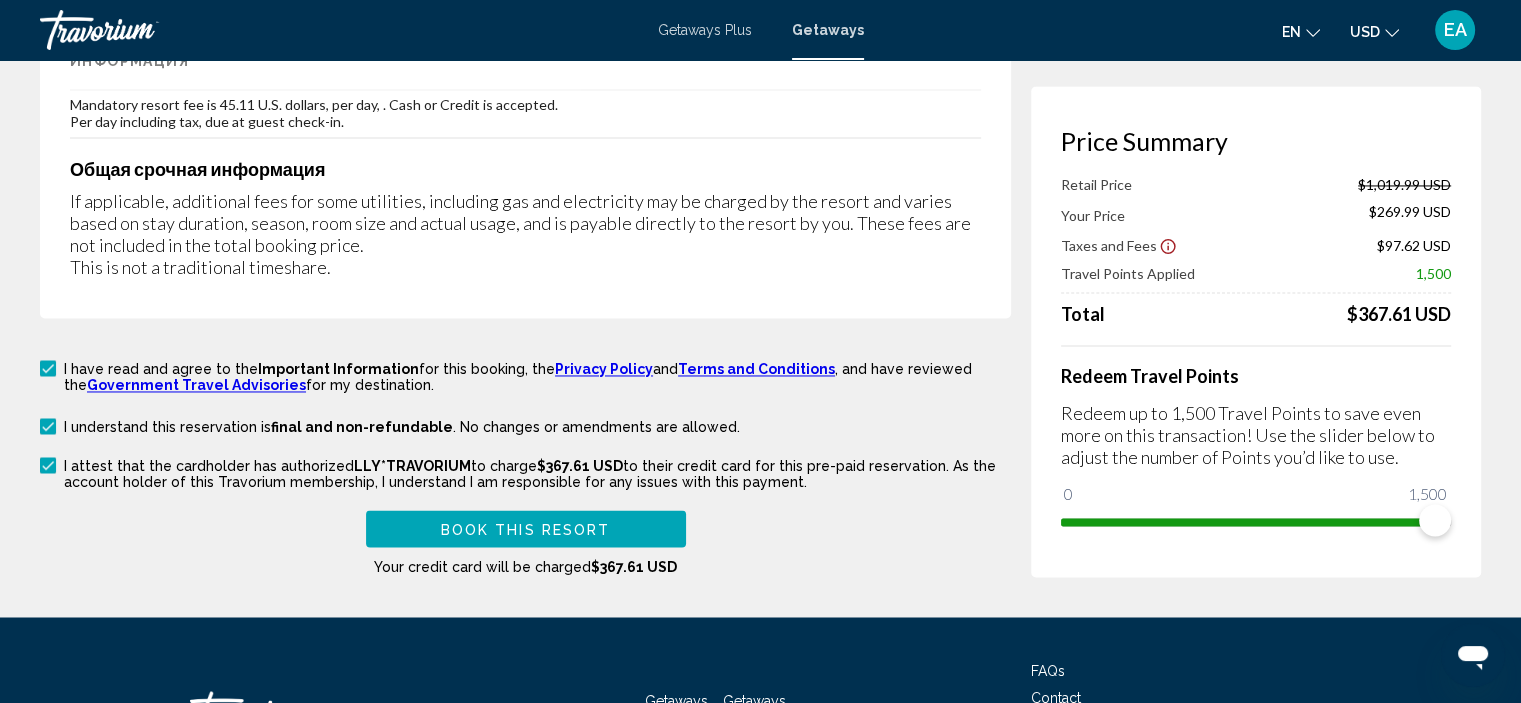 type on "******" 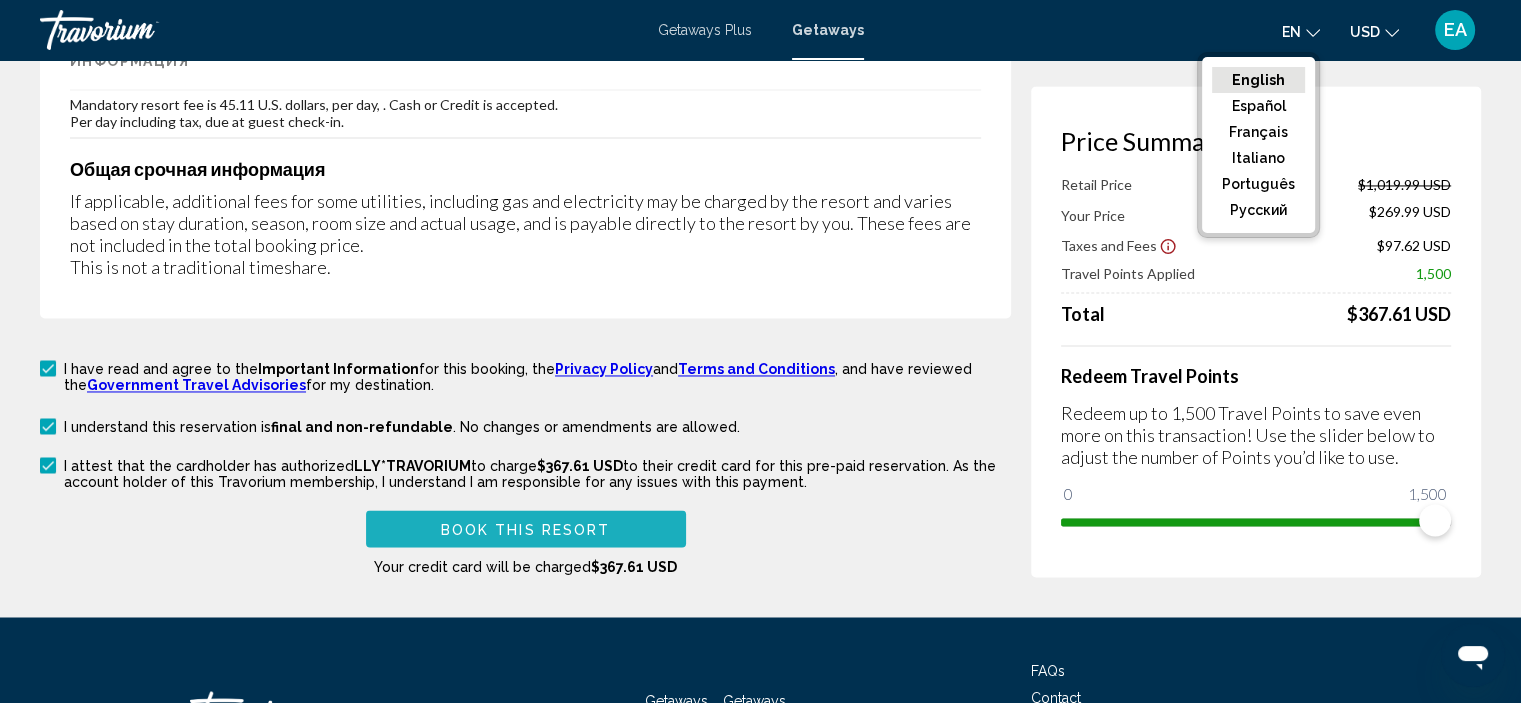 click on "Book this Resort" at bounding box center [526, 529] 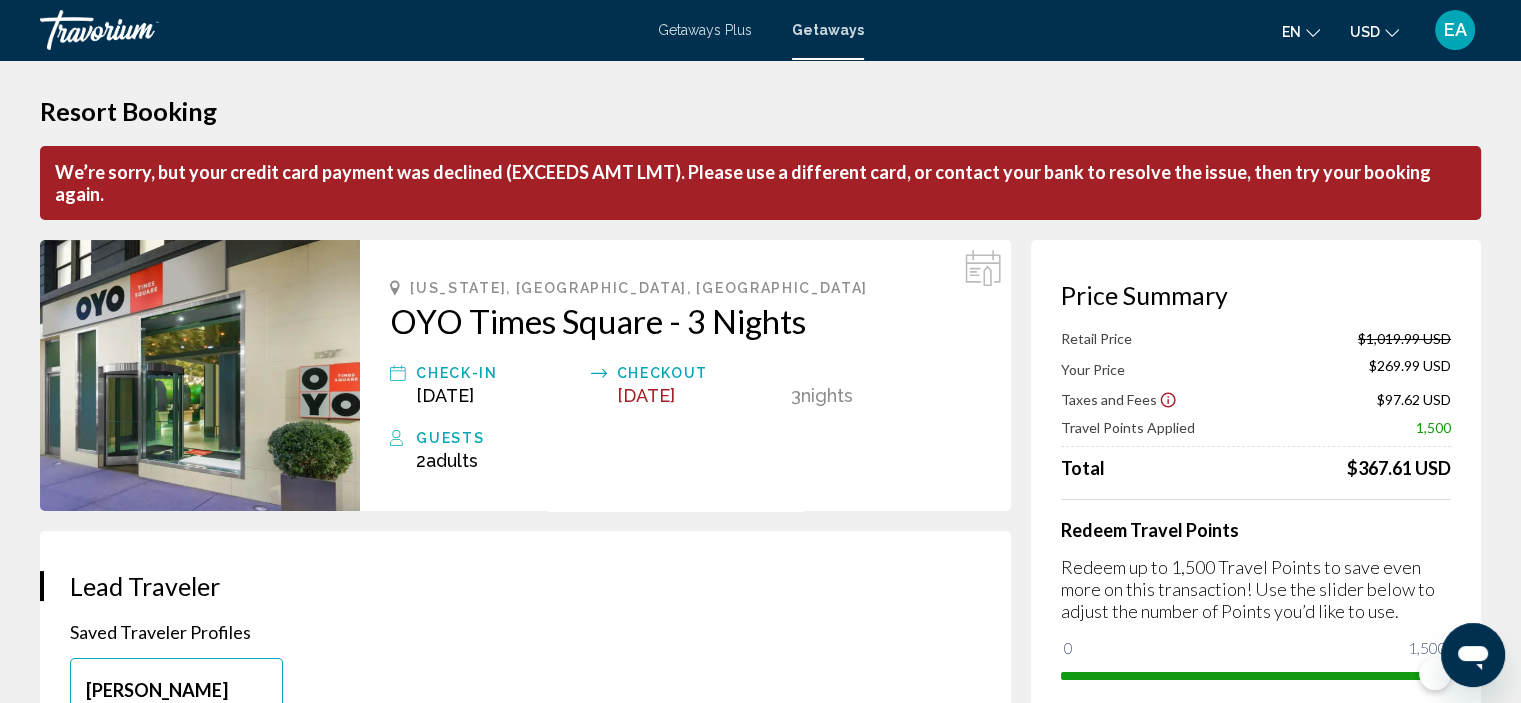 scroll, scrollTop: 0, scrollLeft: 0, axis: both 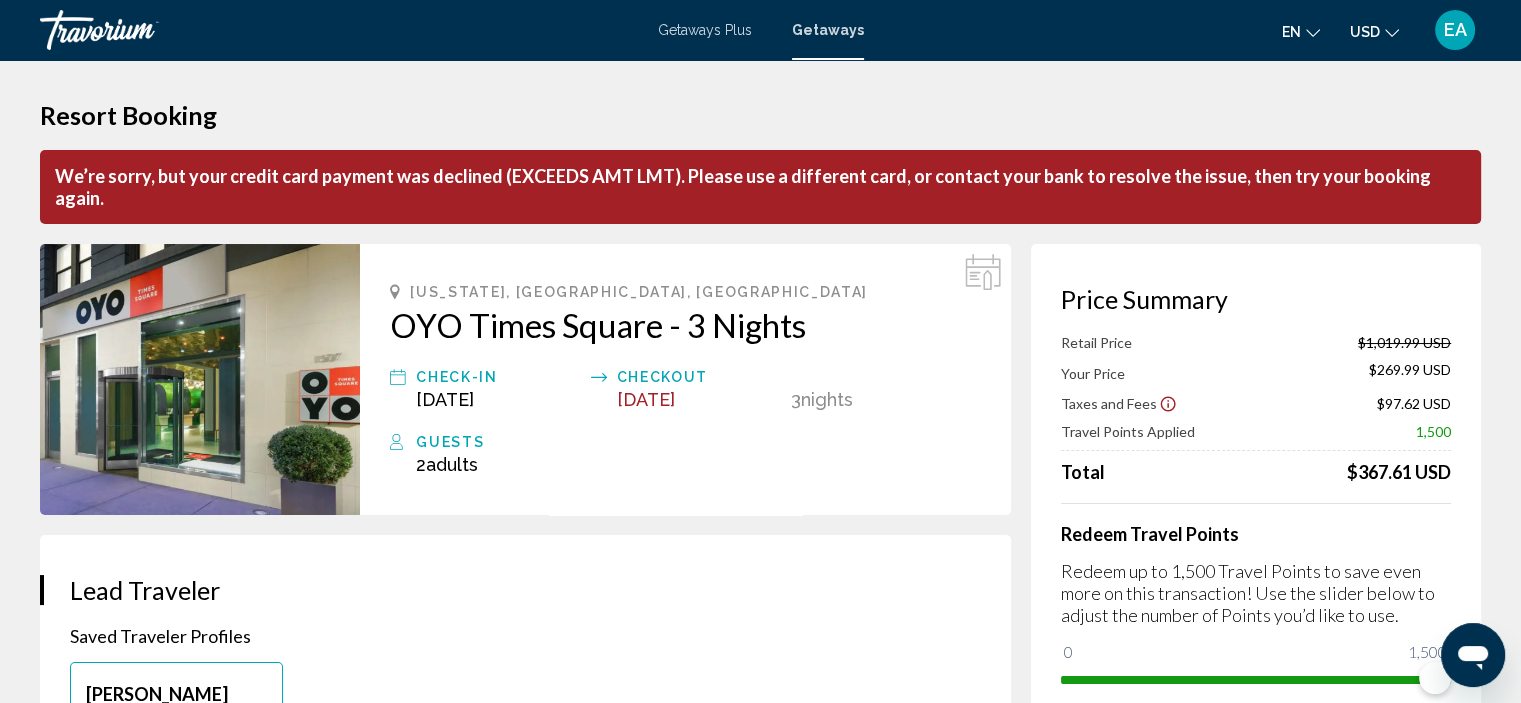 click 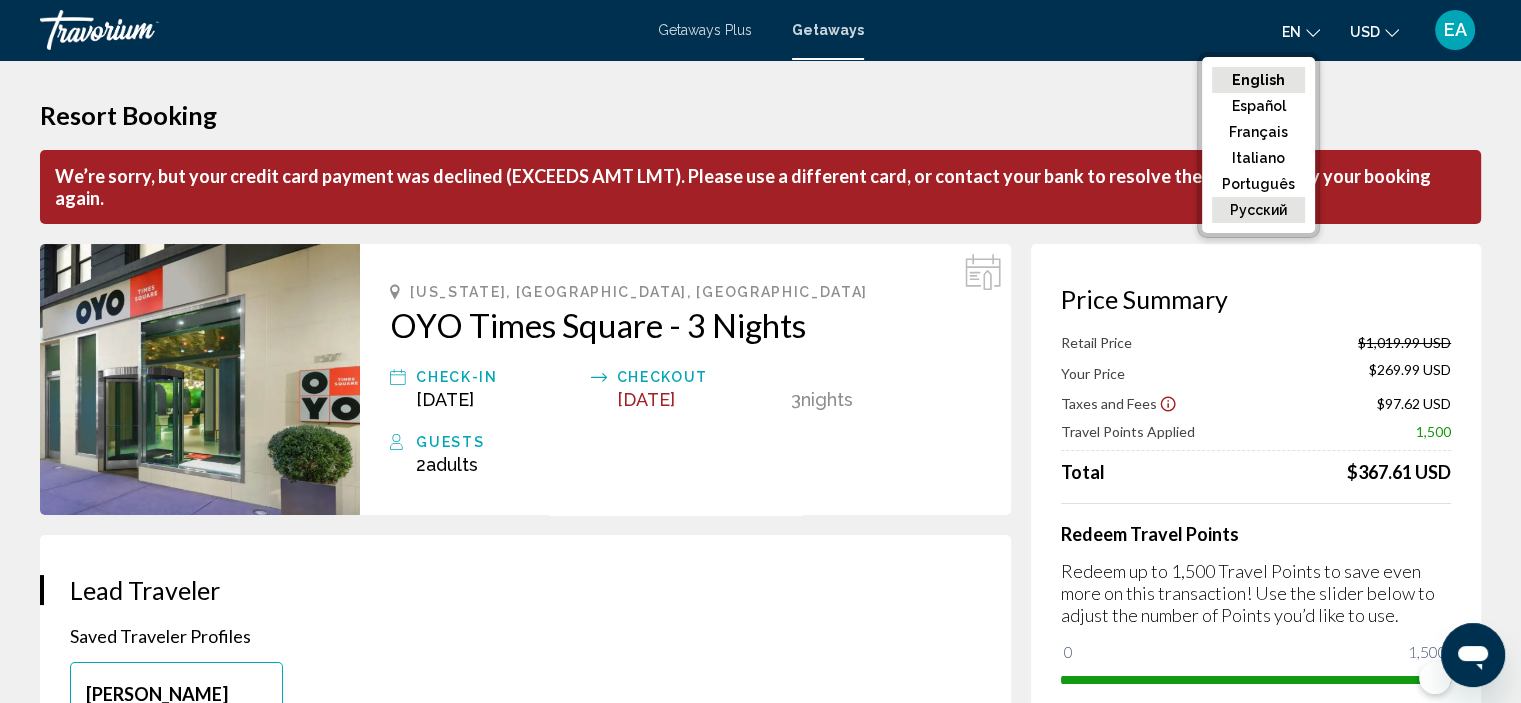 click on "русский" 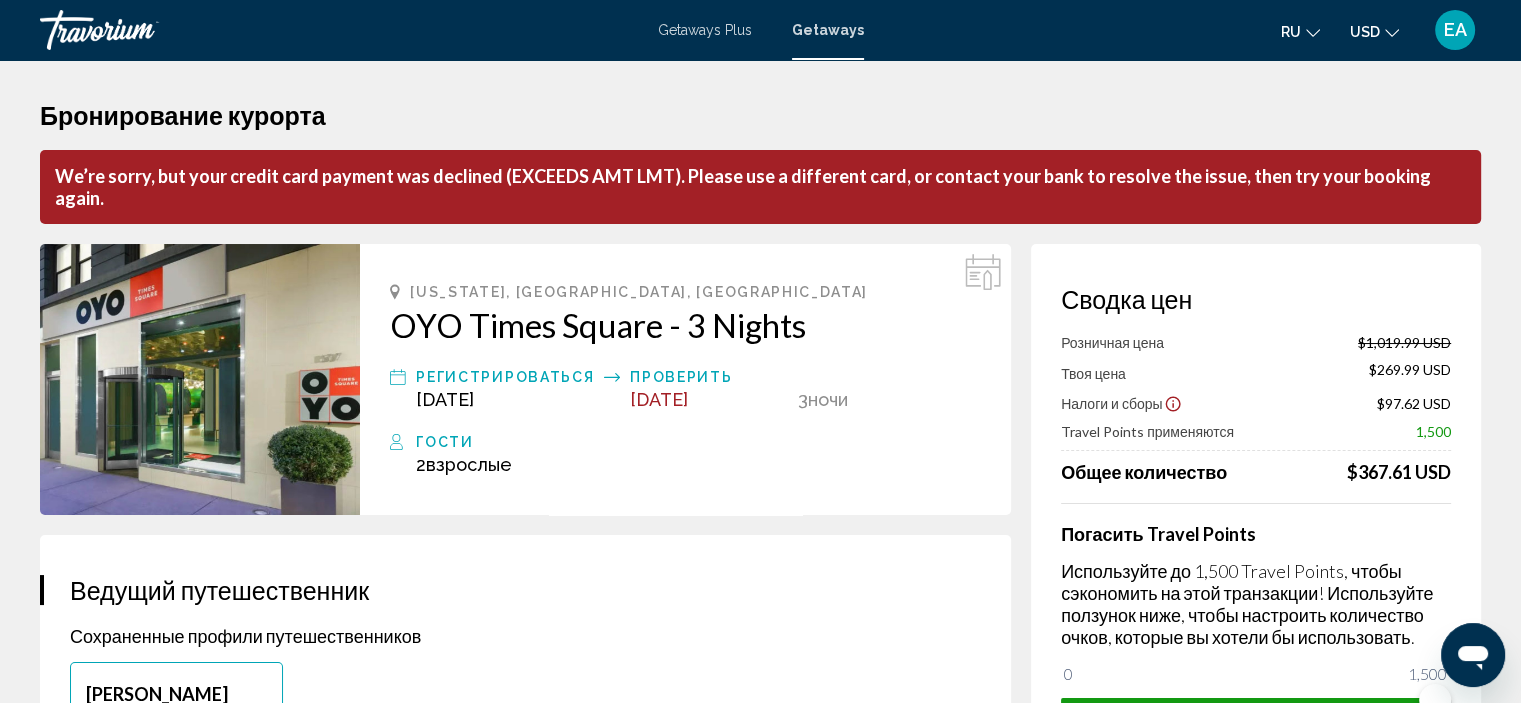 click on "We’re sorry, but your credit card payment was declined (EXCEEDS AMT LMT). Please use a different card, or contact your bank to resolve the issue, then try your booking again." at bounding box center [760, 187] 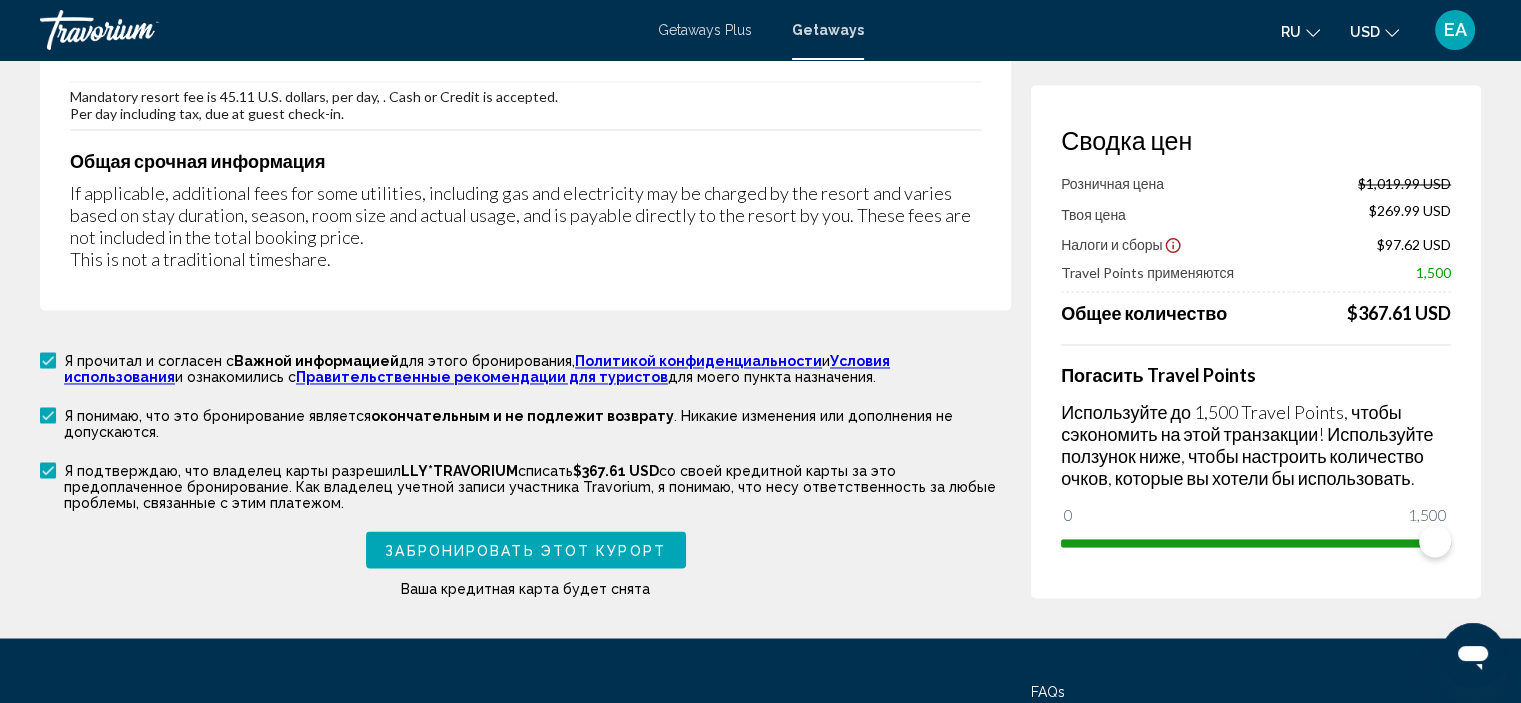scroll, scrollTop: 3302, scrollLeft: 0, axis: vertical 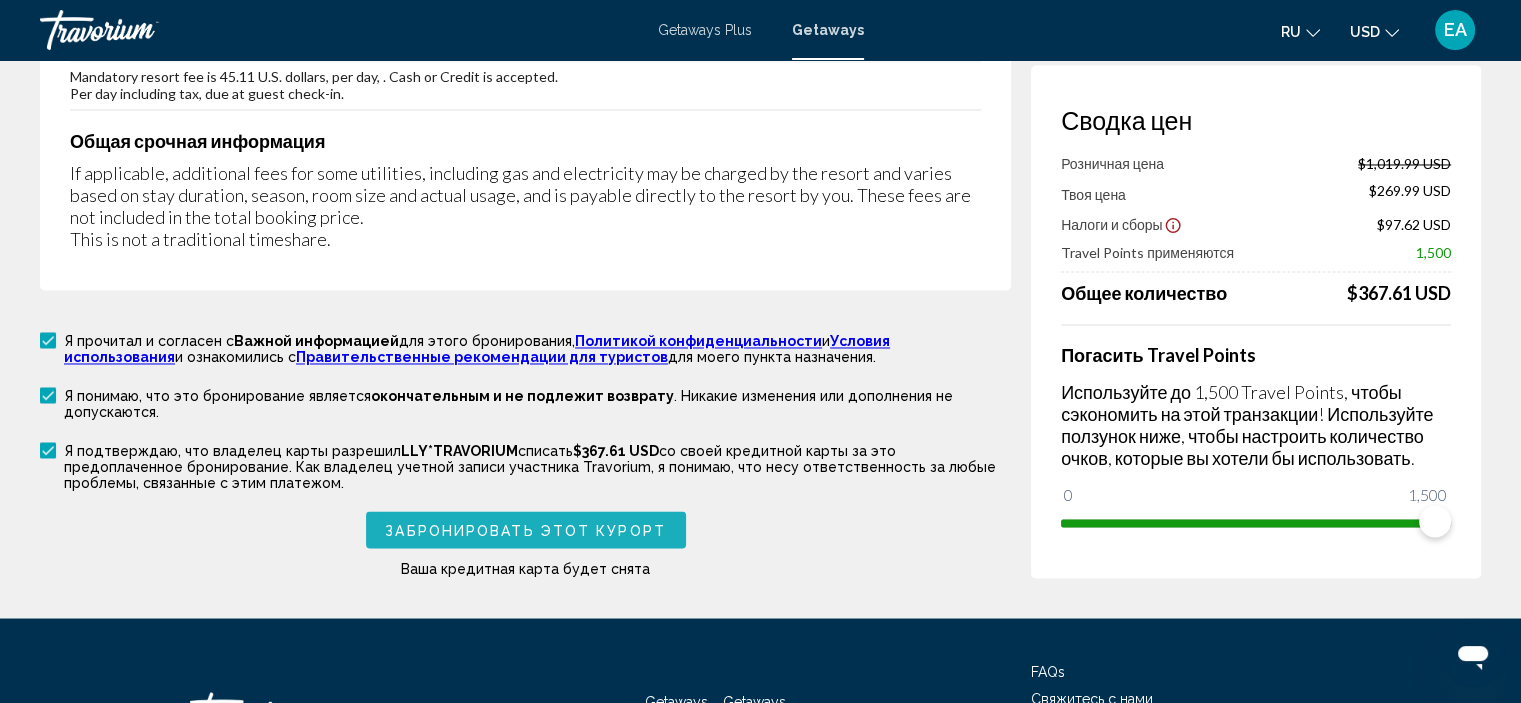 click on "Забронировать этот курорт" at bounding box center [525, 530] 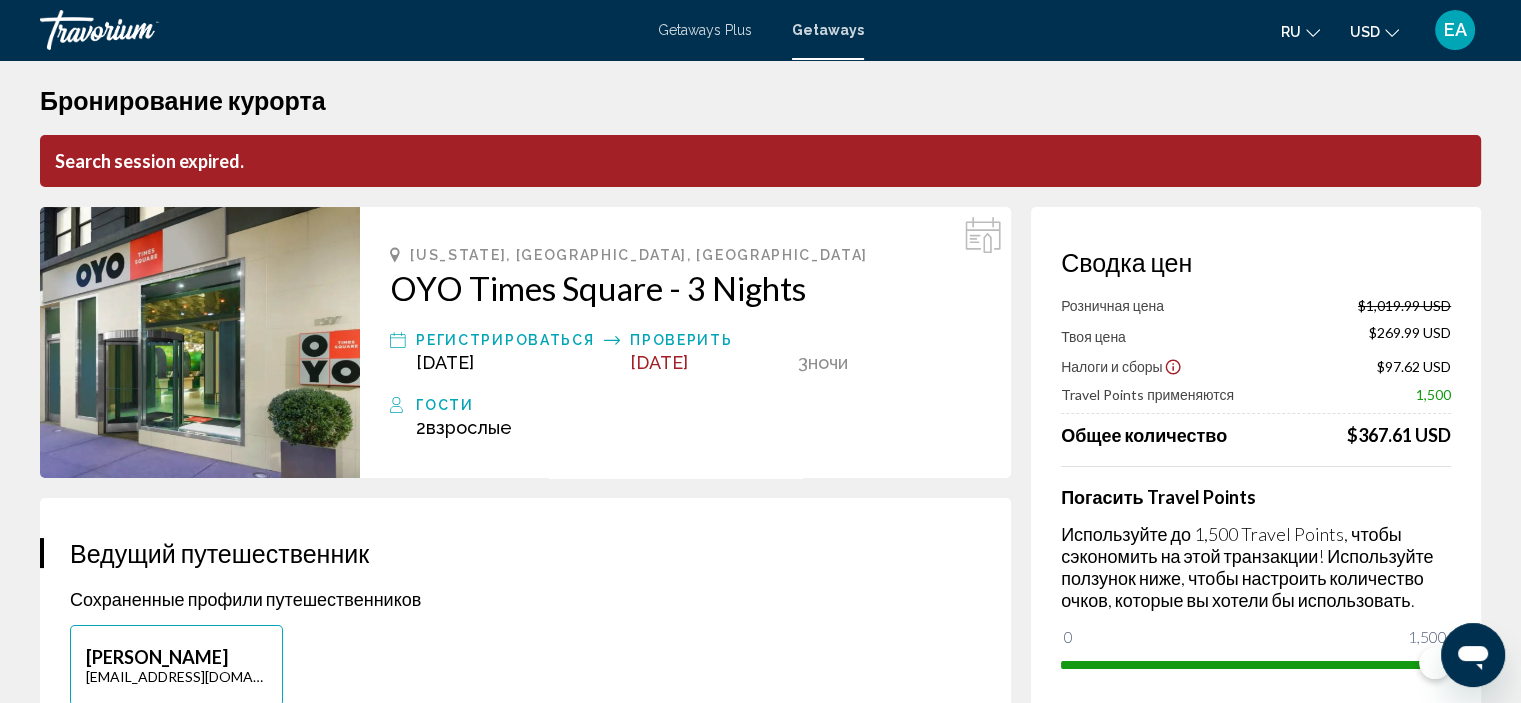 scroll, scrollTop: 0, scrollLeft: 0, axis: both 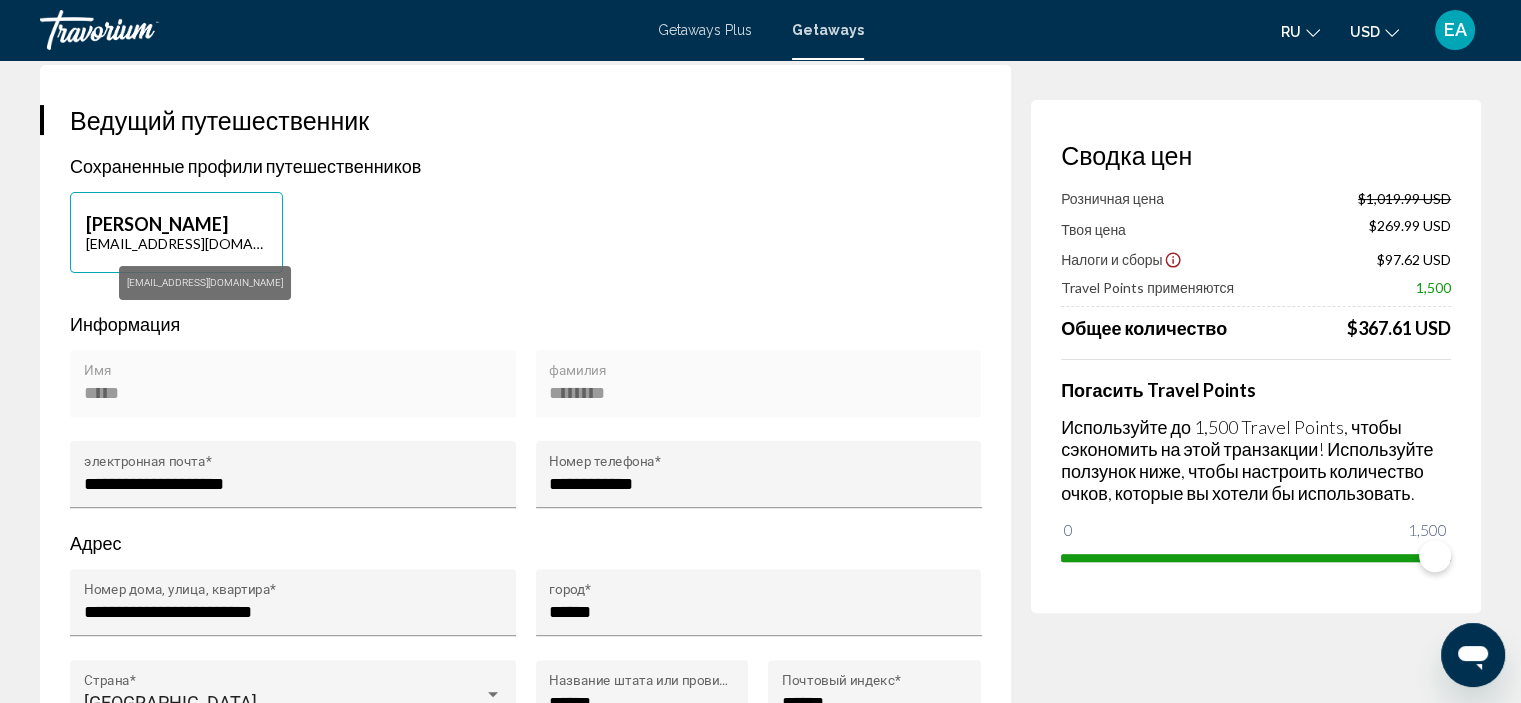 click on "[EMAIL_ADDRESS][DOMAIN_NAME]" at bounding box center [176, 243] 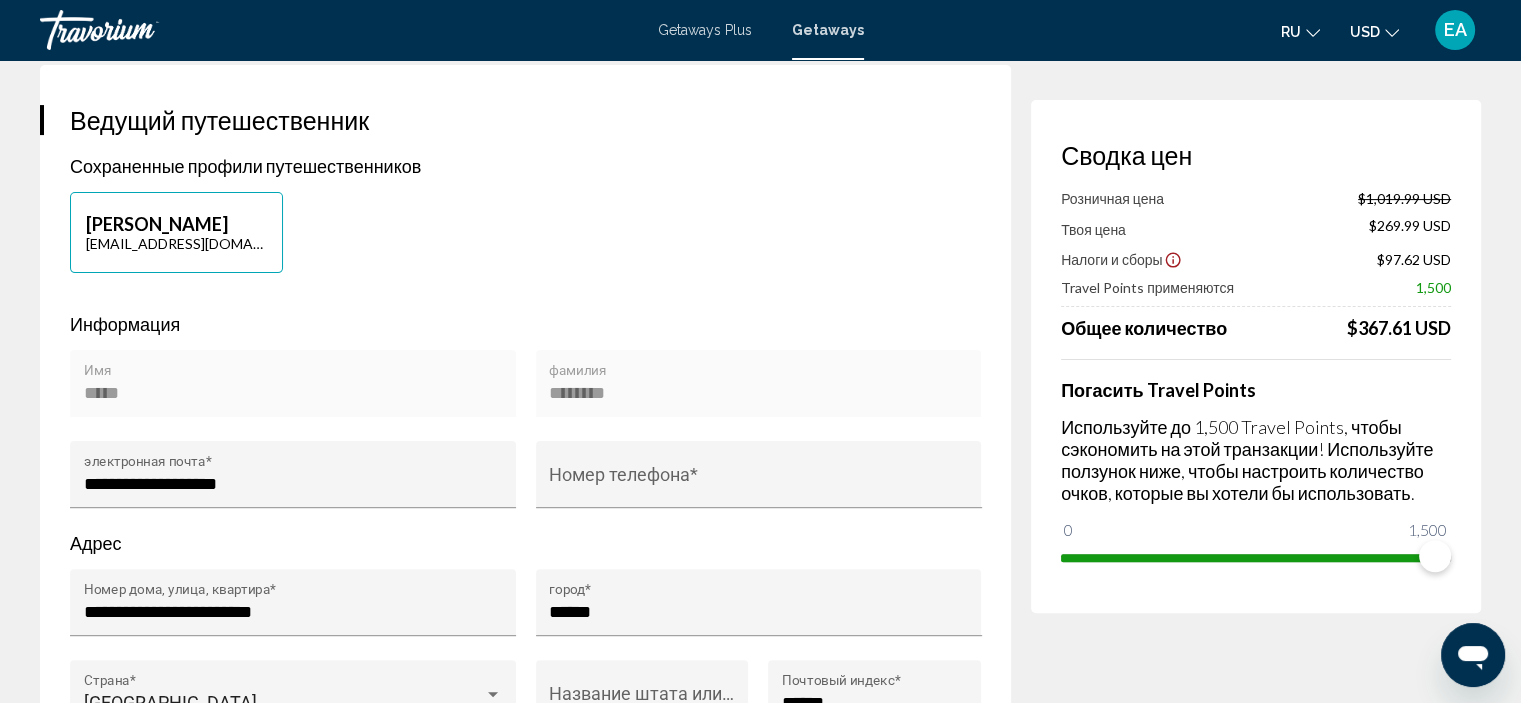 click on "***** Имя" at bounding box center (293, 390) 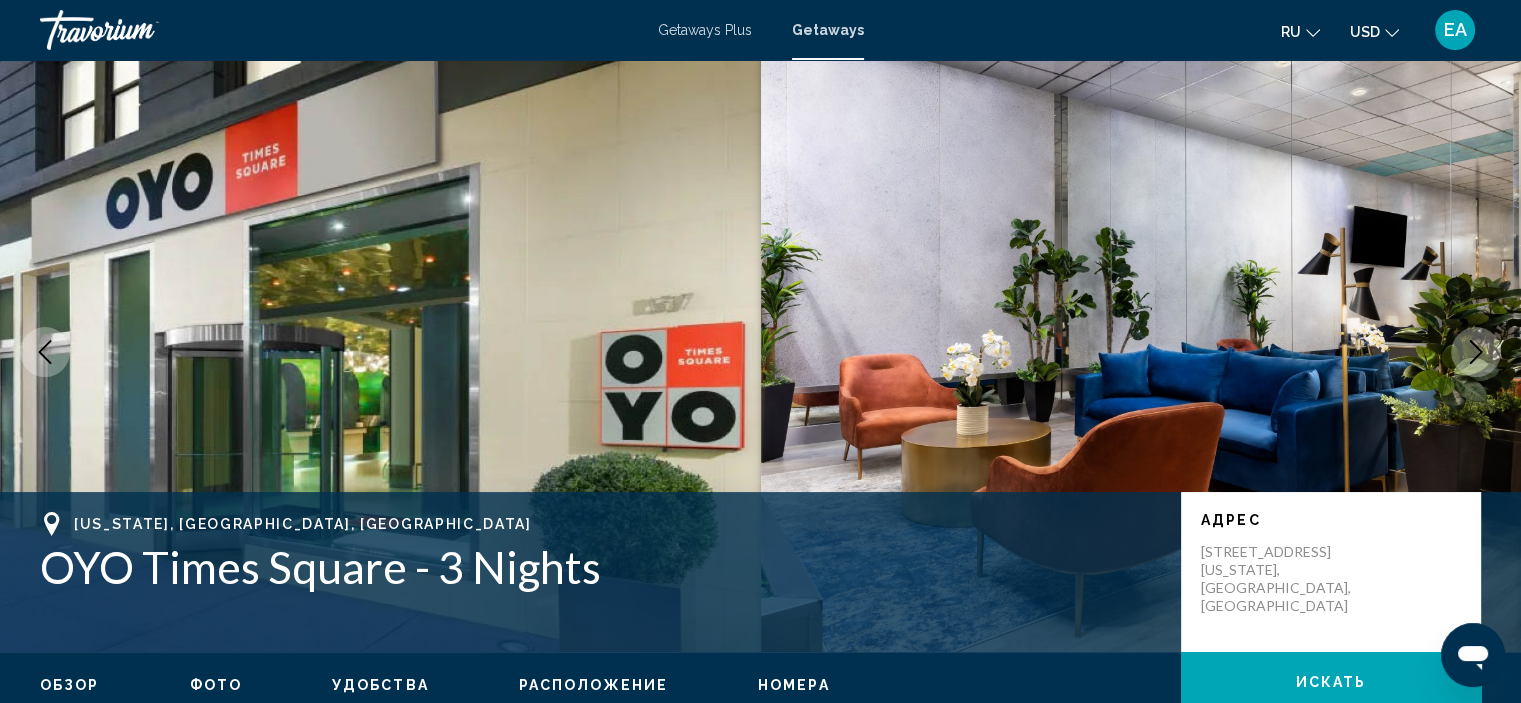 click on "Getaways" at bounding box center [828, 30] 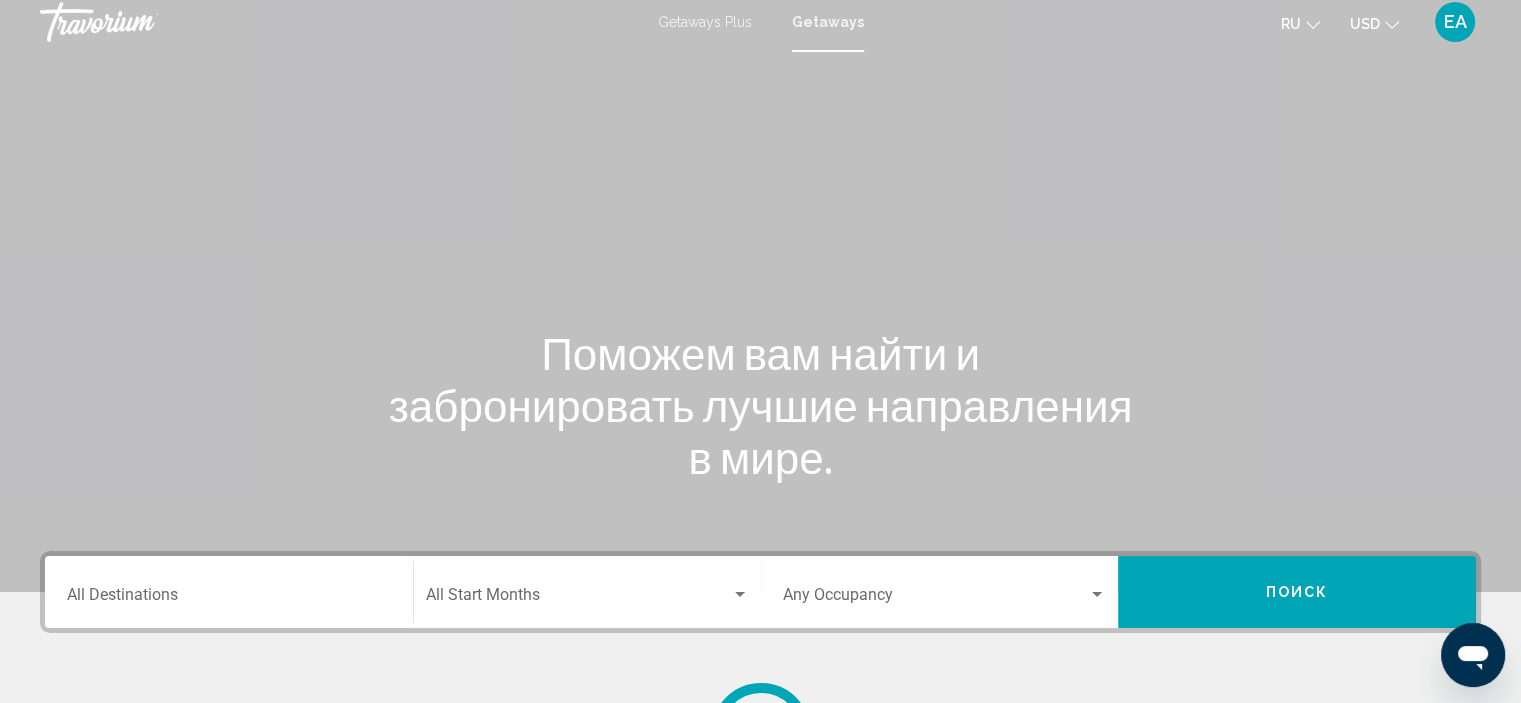 scroll, scrollTop: 0, scrollLeft: 0, axis: both 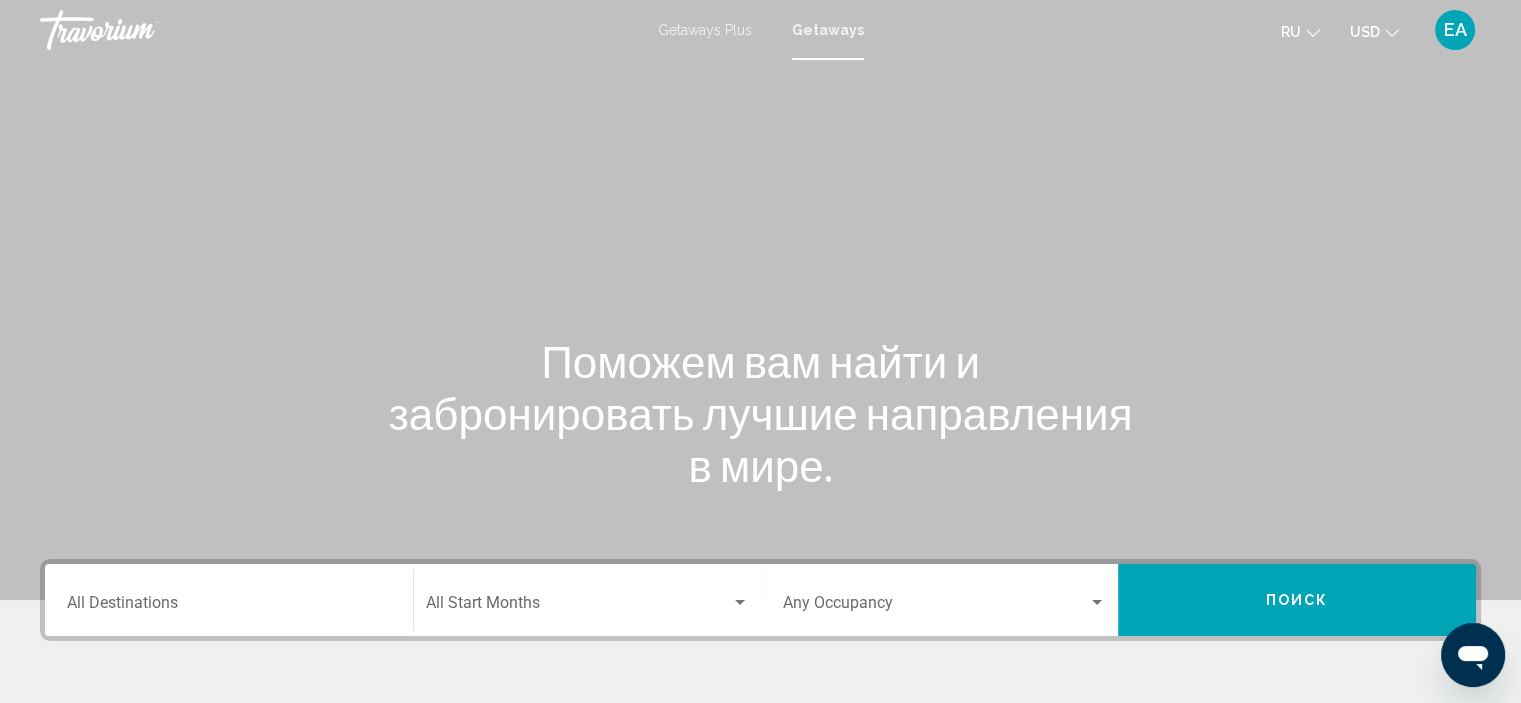 click at bounding box center [760, 300] 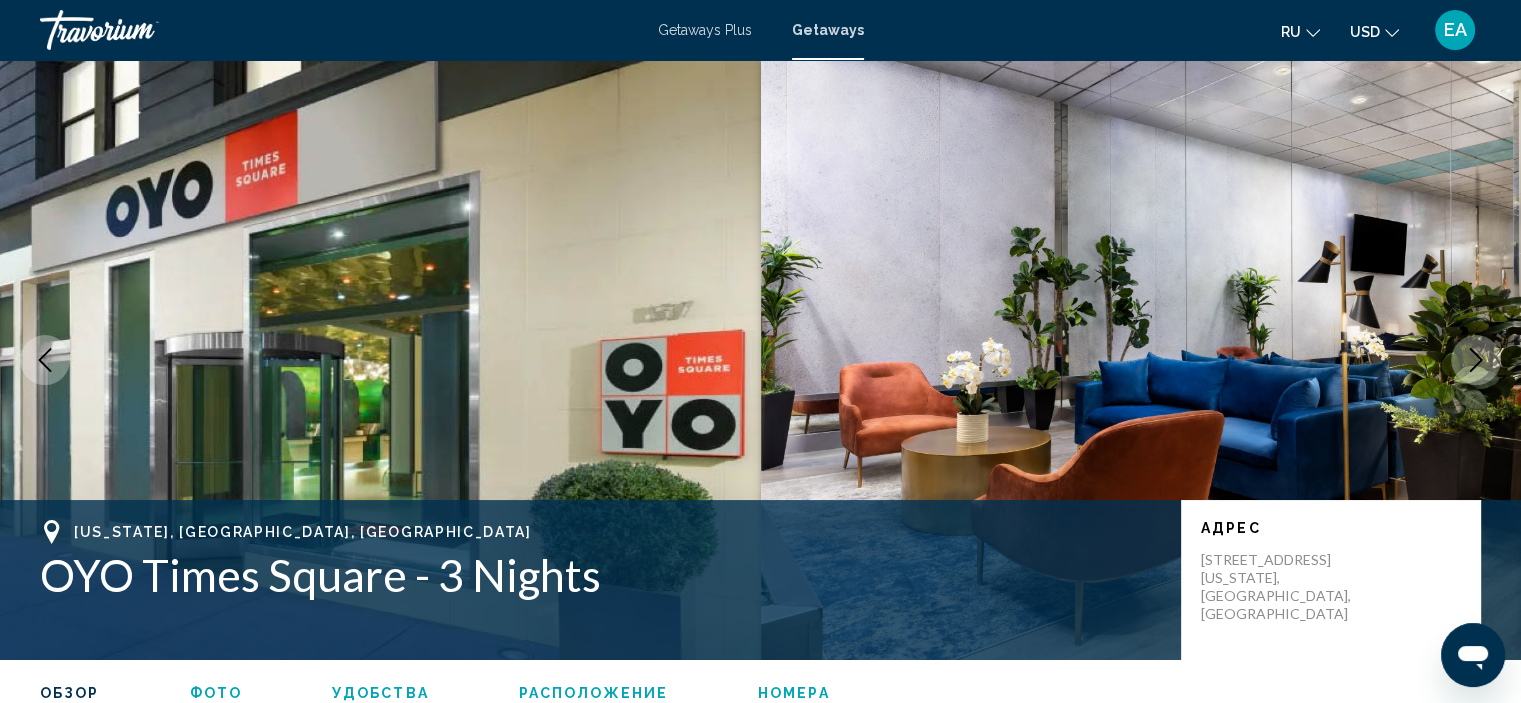 scroll, scrollTop: 849, scrollLeft: 0, axis: vertical 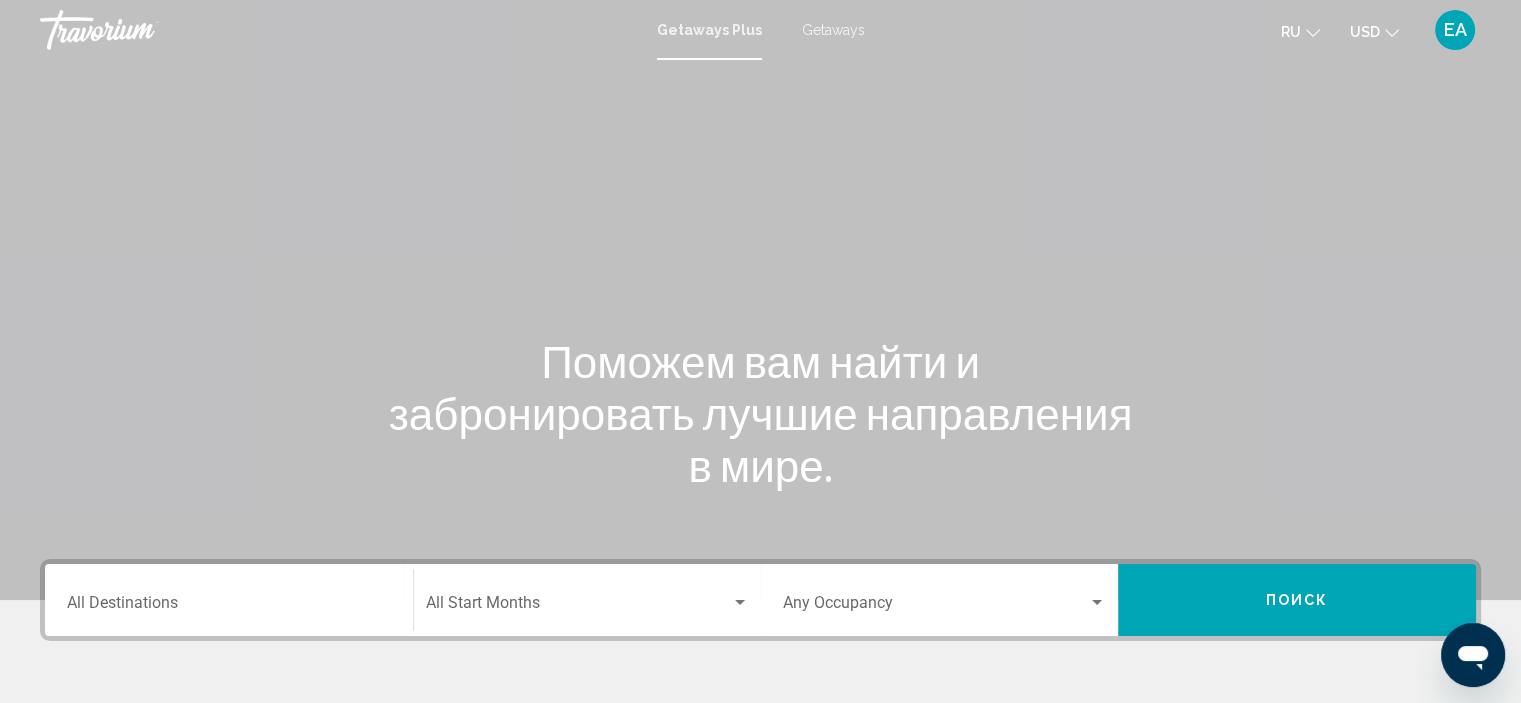 click at bounding box center [760, 300] 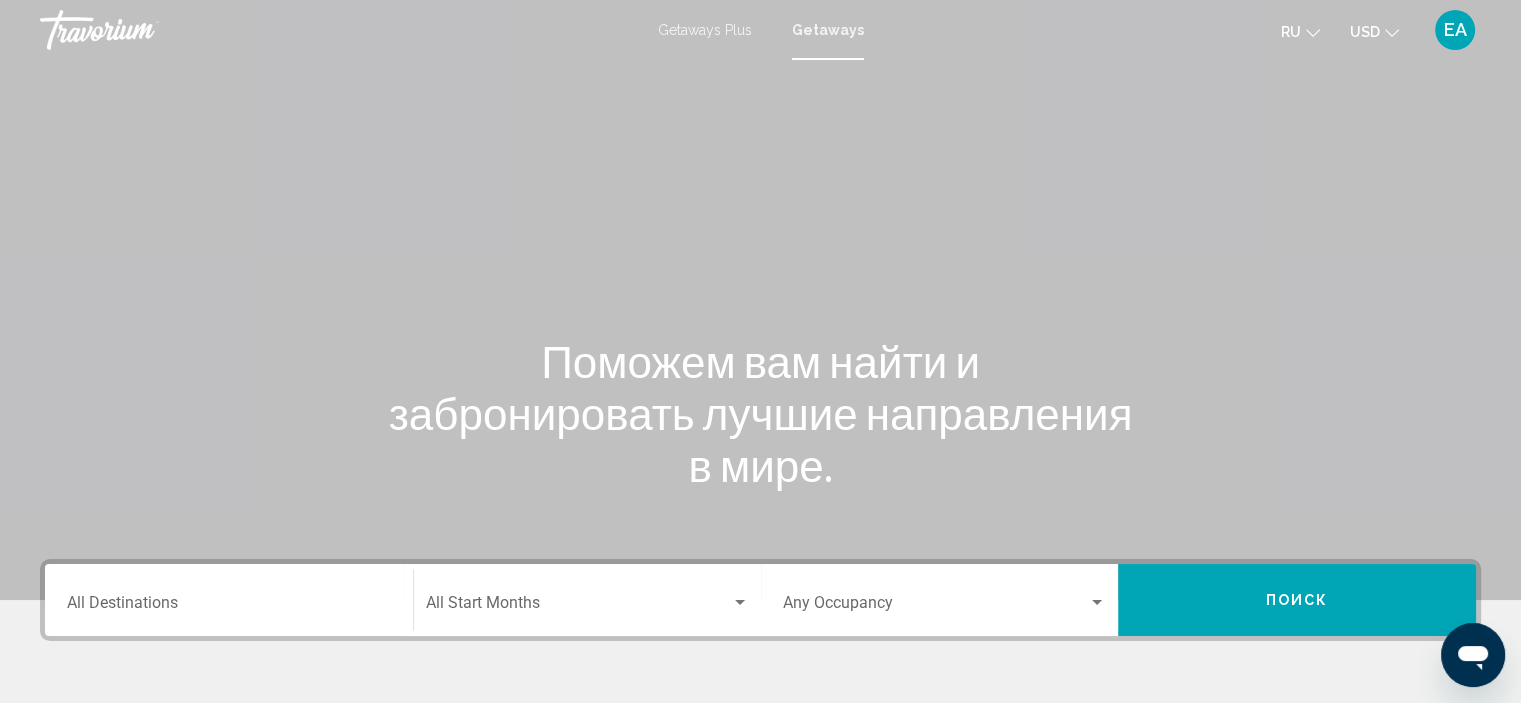 click at bounding box center (760, 300) 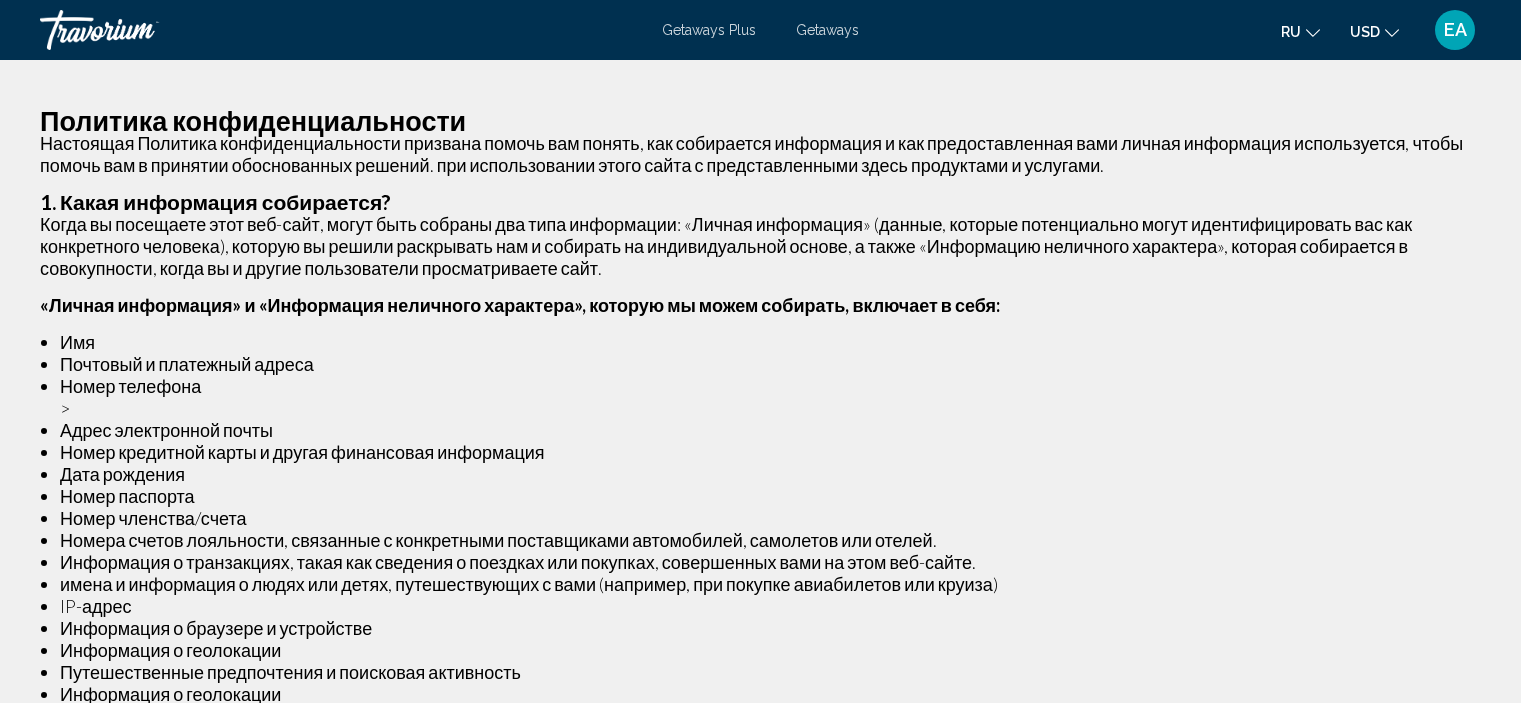 scroll, scrollTop: 0, scrollLeft: 0, axis: both 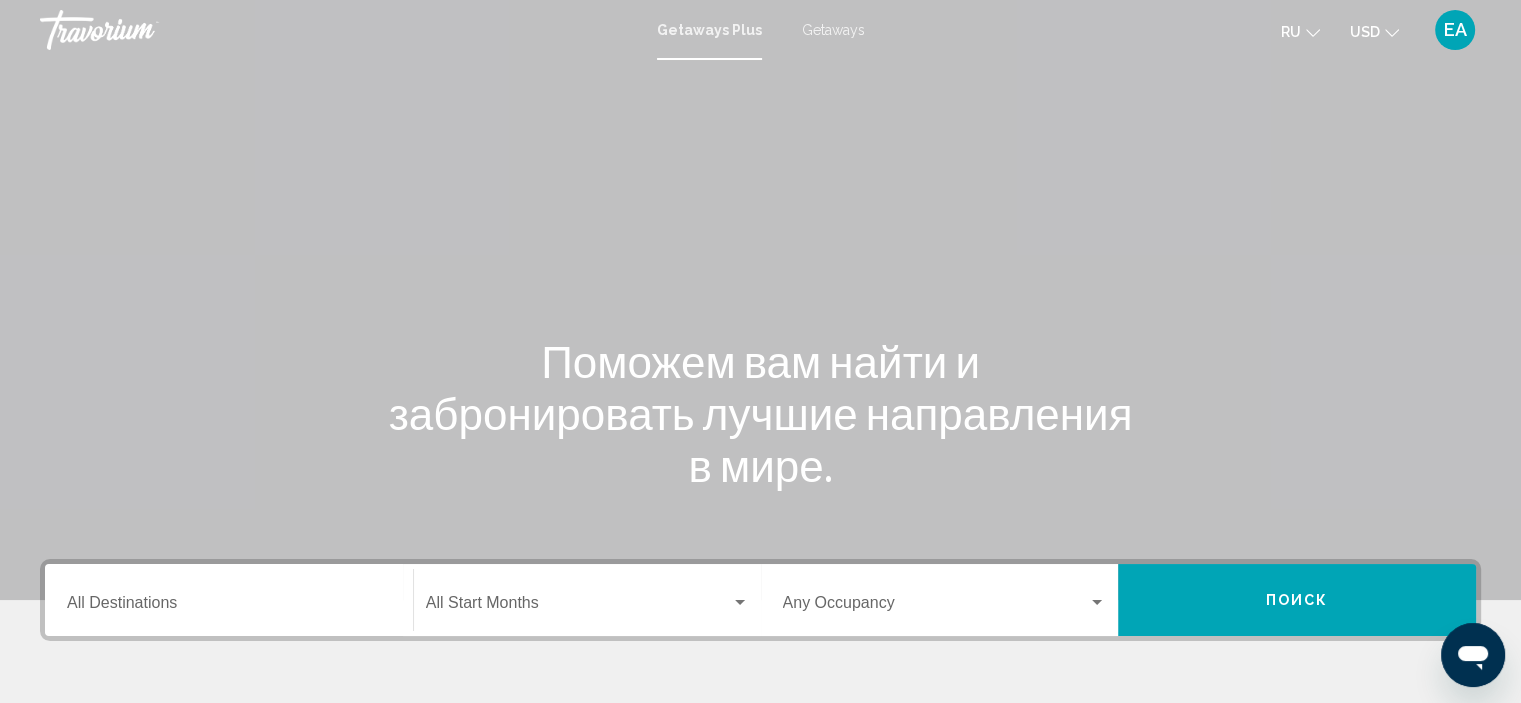 click on "Getaways" at bounding box center (833, 30) 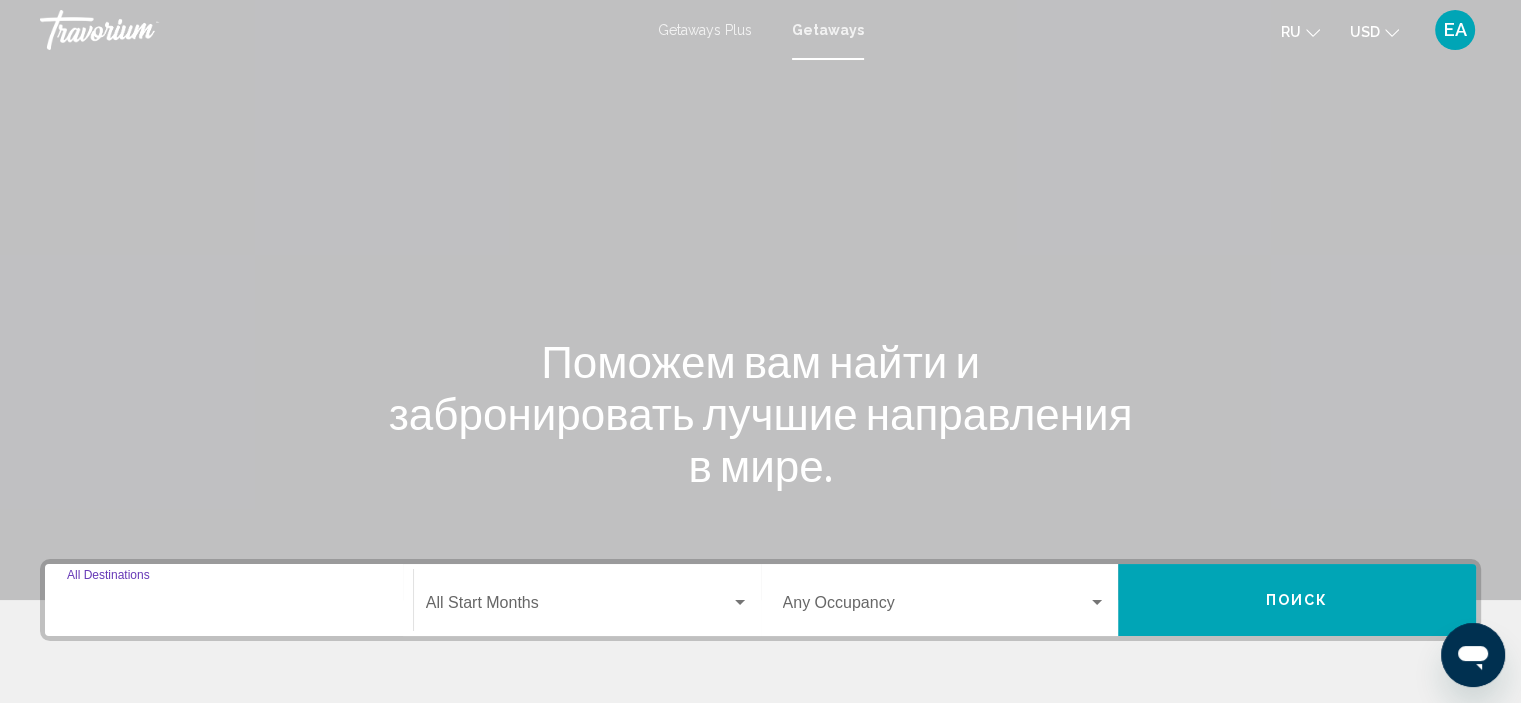 click on "Destination All Destinations" at bounding box center [229, 607] 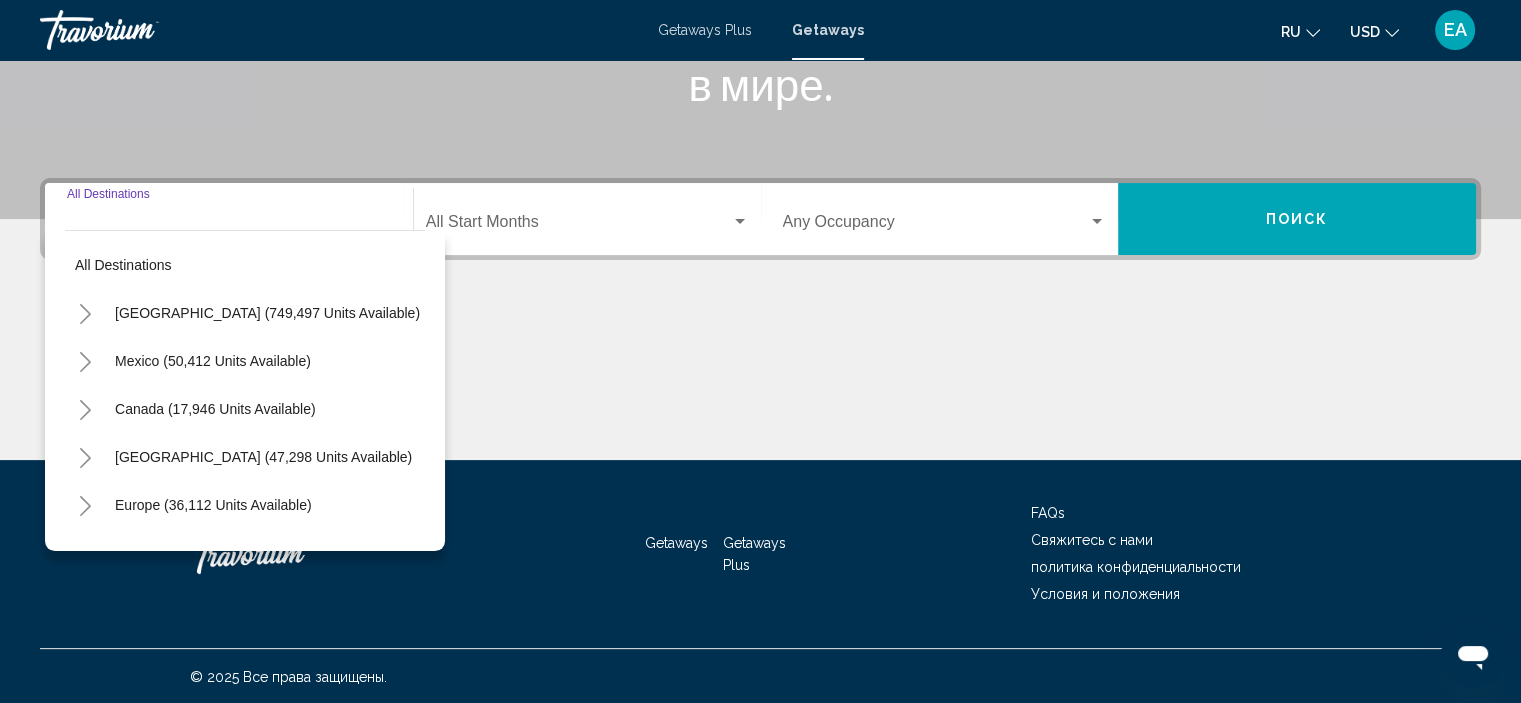 scroll, scrollTop: 382, scrollLeft: 0, axis: vertical 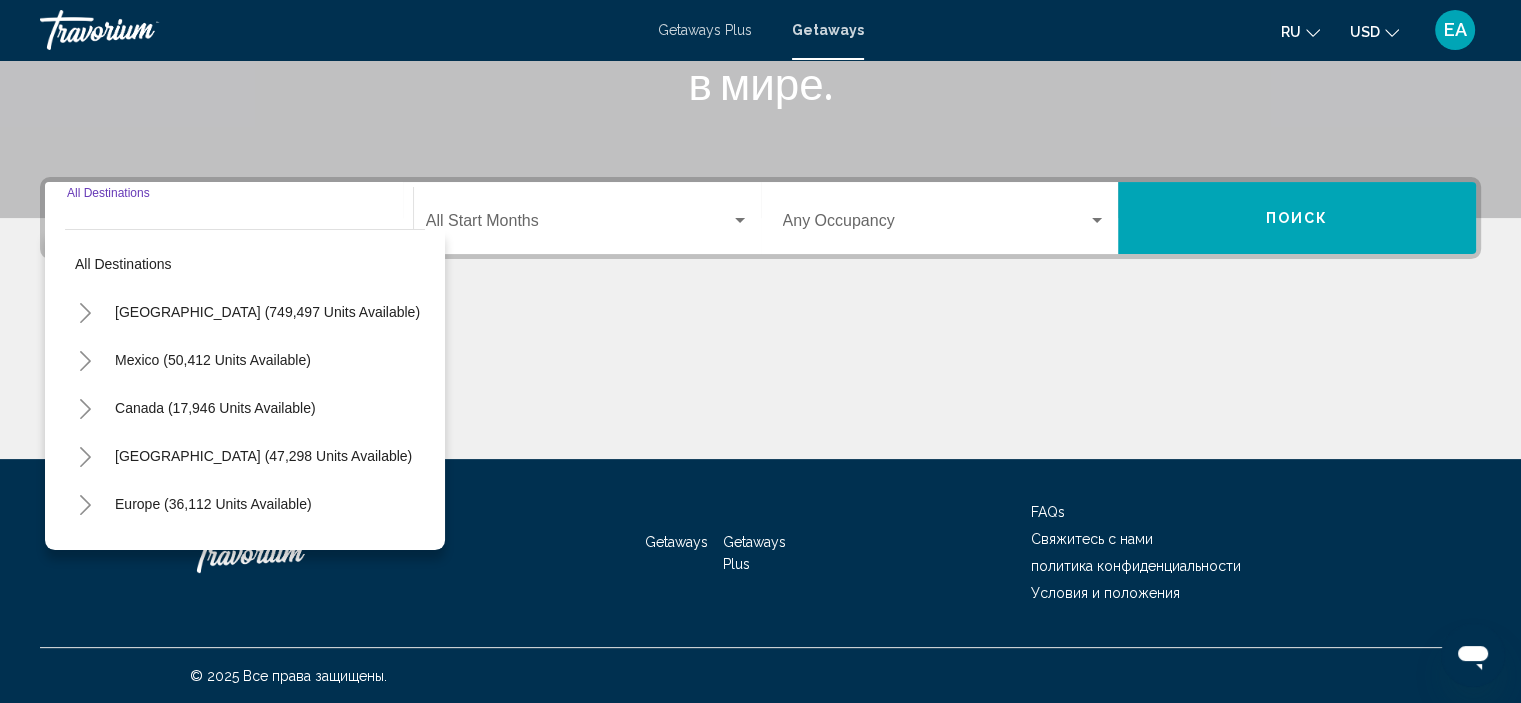click 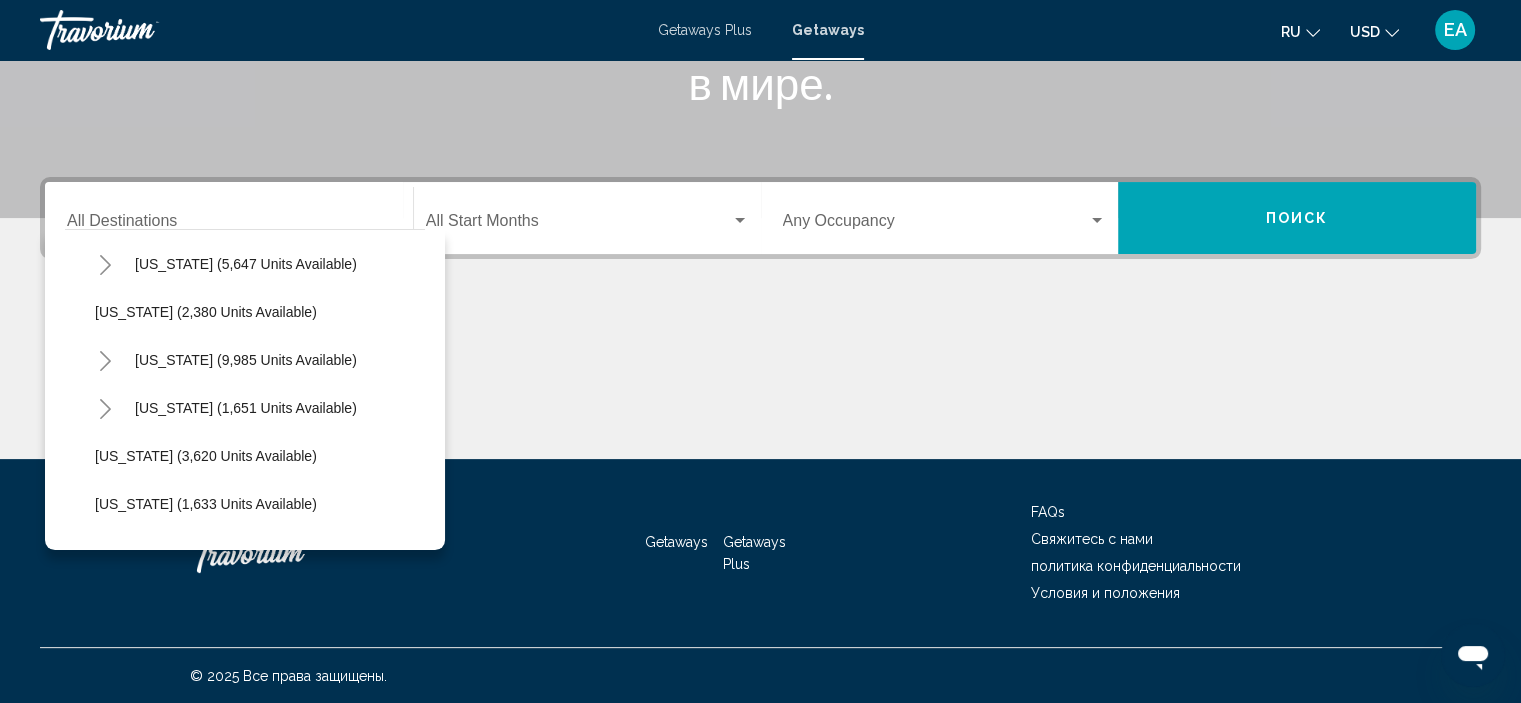 scroll, scrollTop: 1208, scrollLeft: 0, axis: vertical 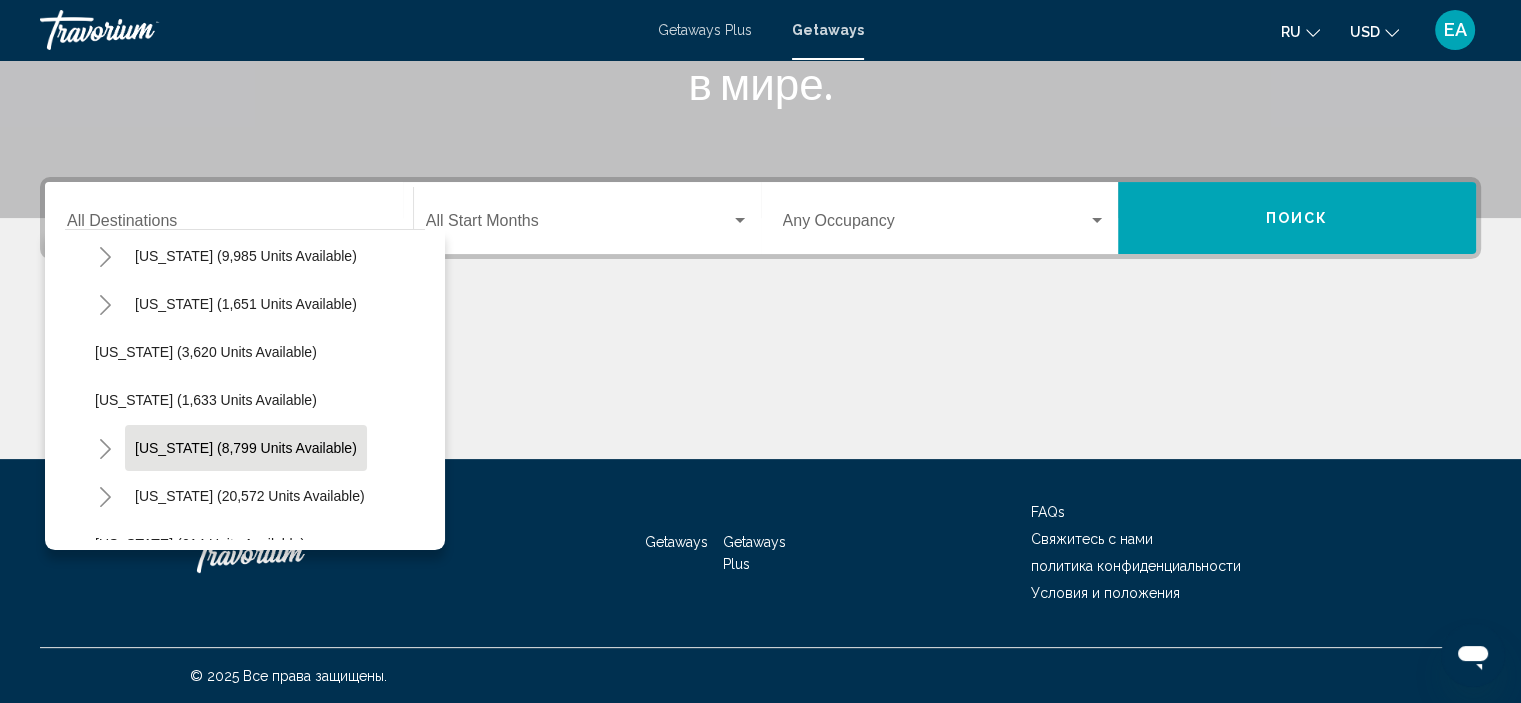 click on "[US_STATE] (8,799 units available)" 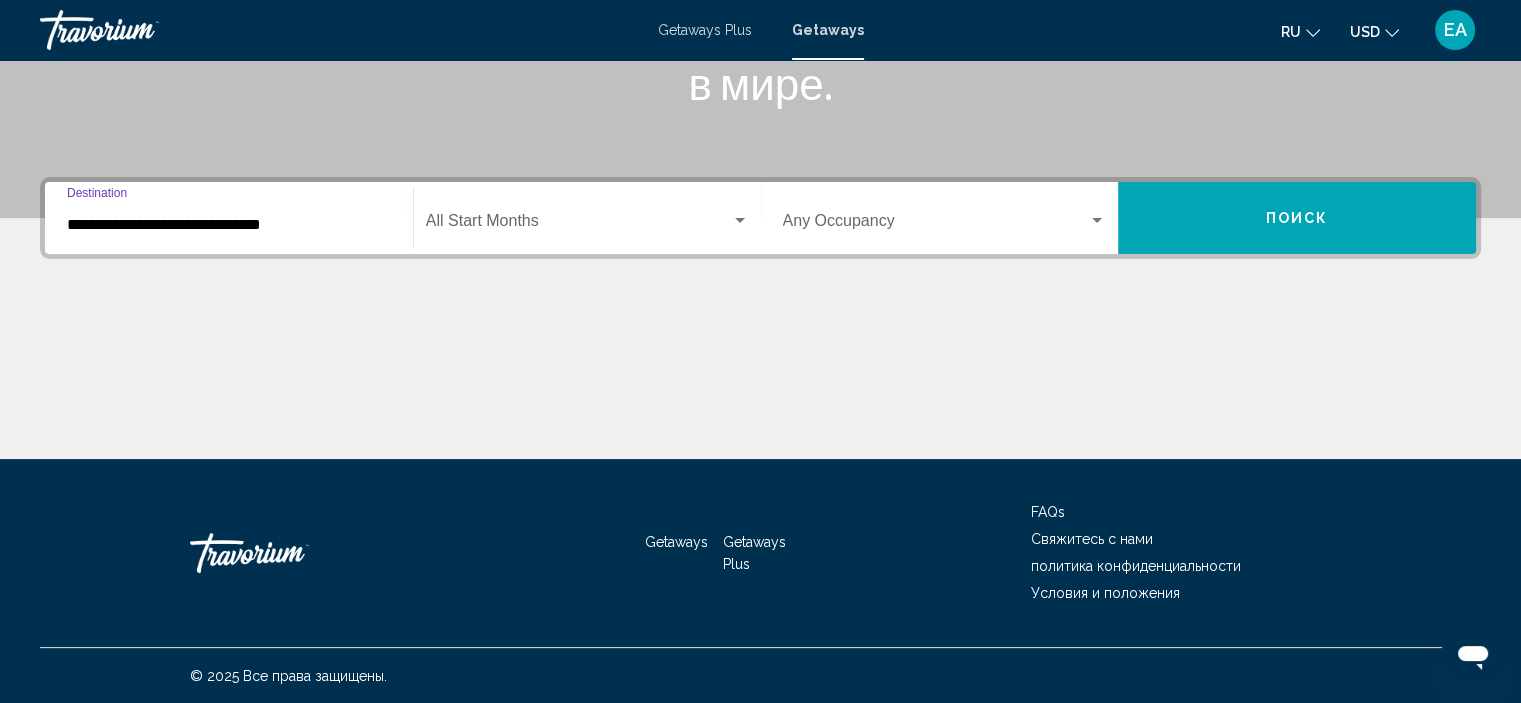 click at bounding box center [740, 221] 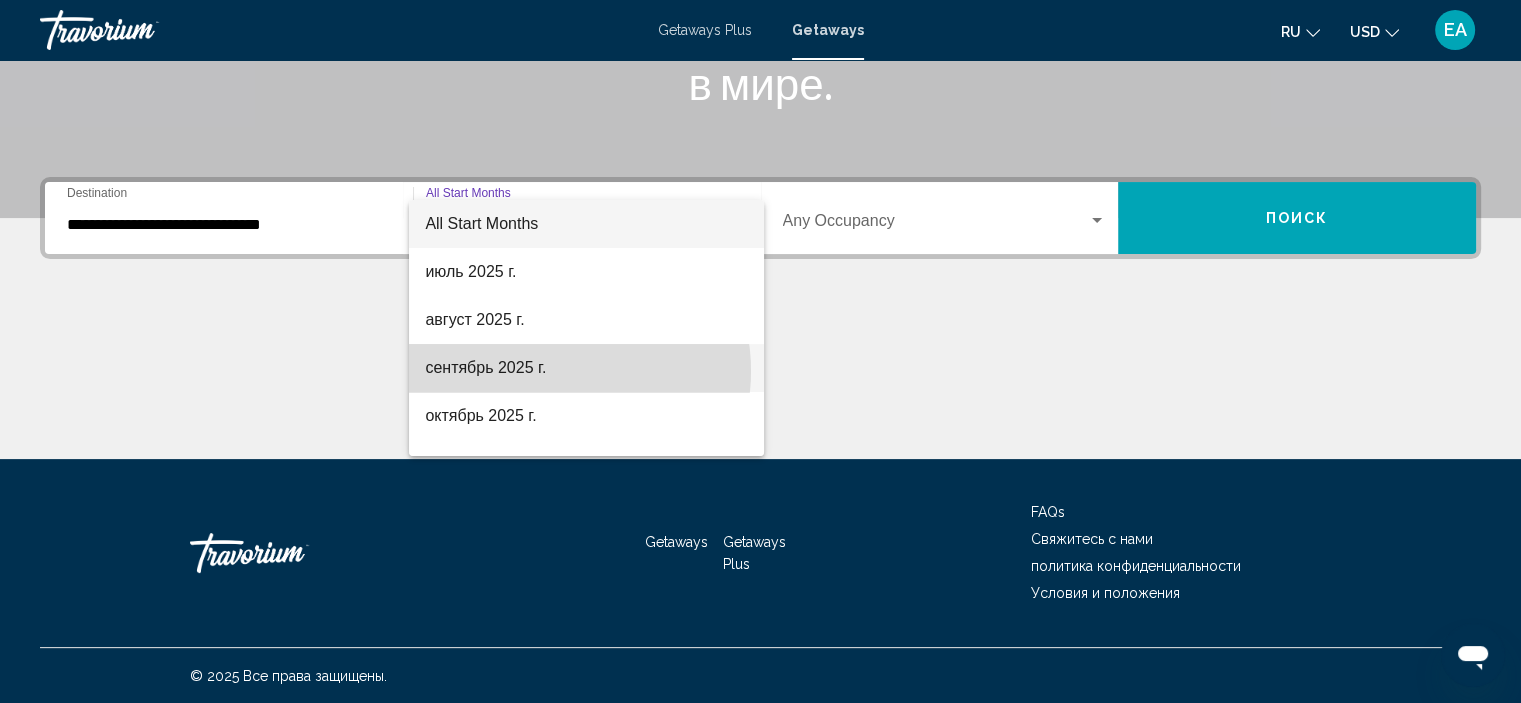 click on "сентябрь 2025 г." at bounding box center [586, 368] 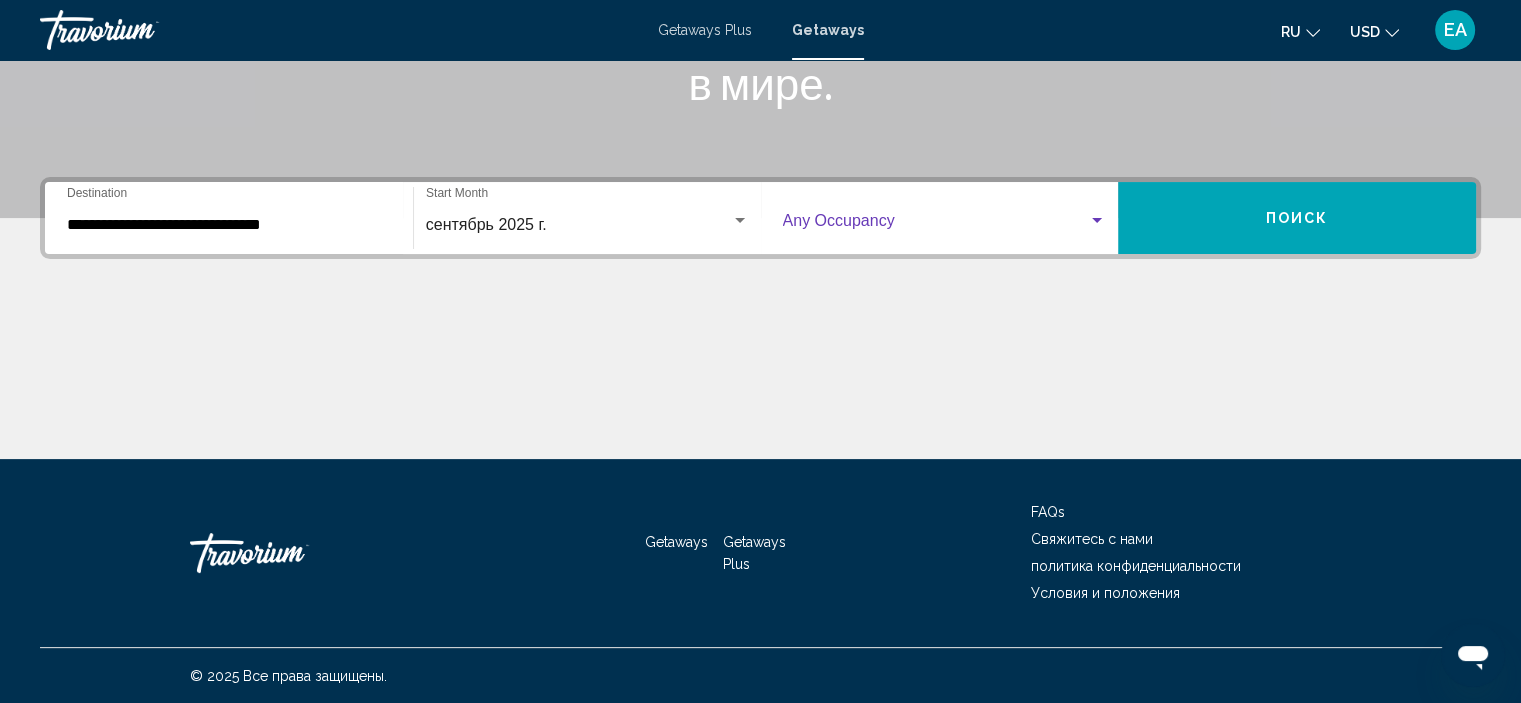 click at bounding box center (1097, 221) 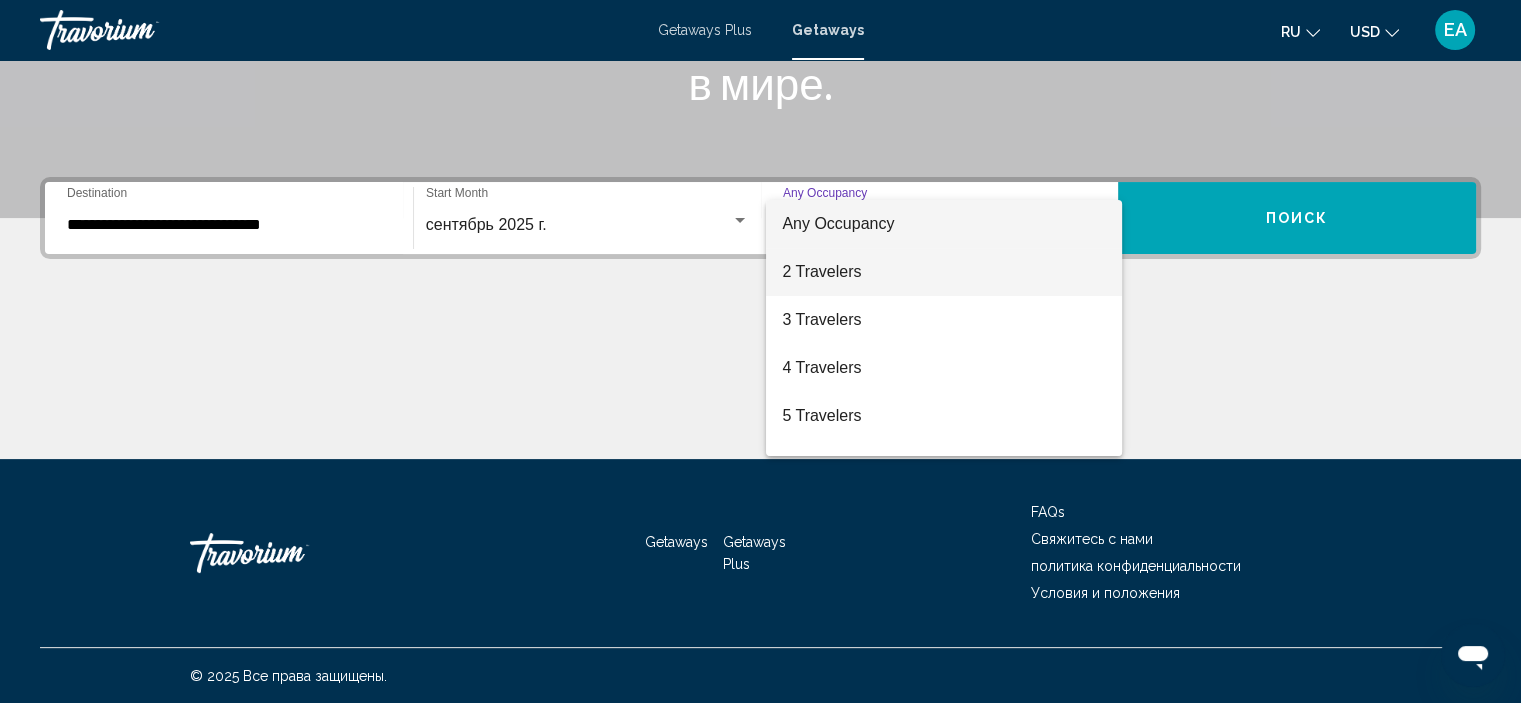 click on "2 Travelers" at bounding box center (944, 272) 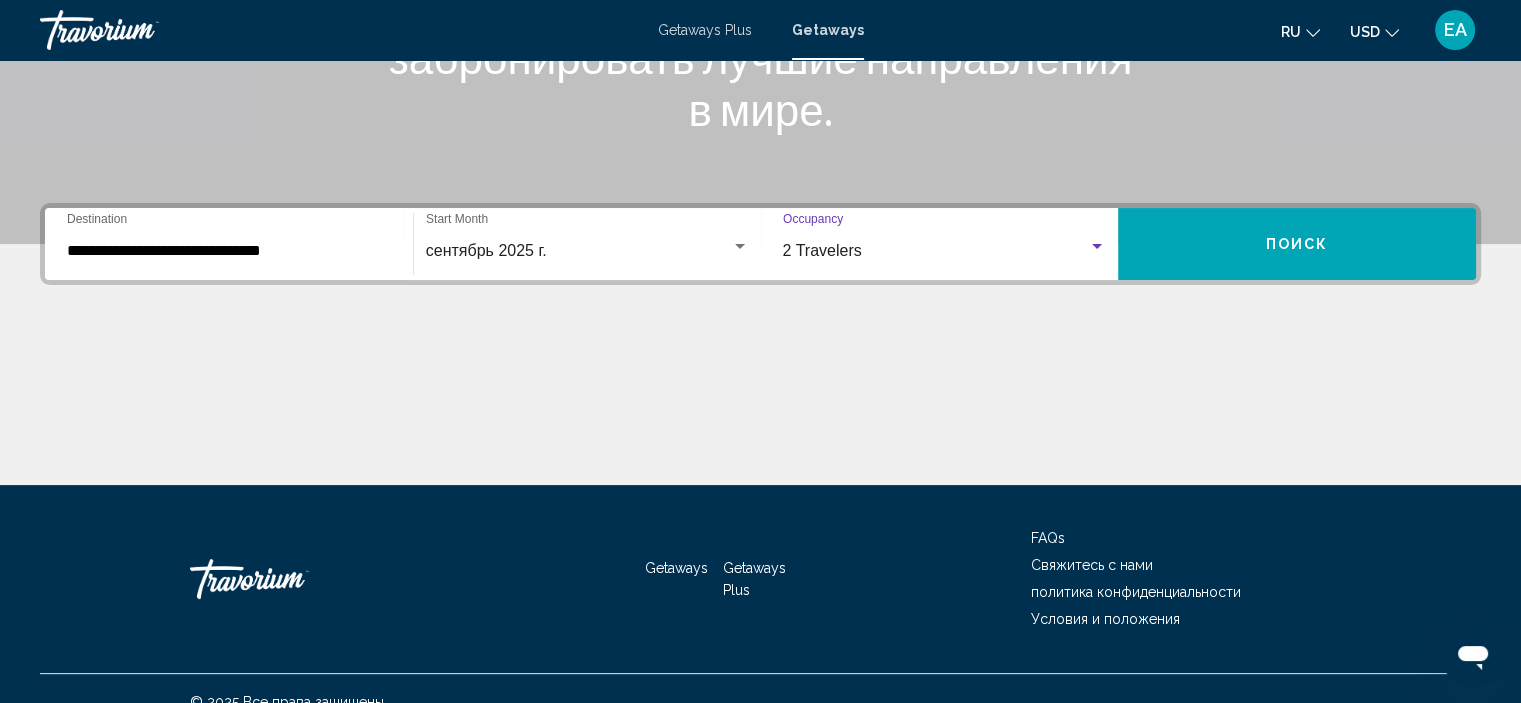 scroll, scrollTop: 382, scrollLeft: 0, axis: vertical 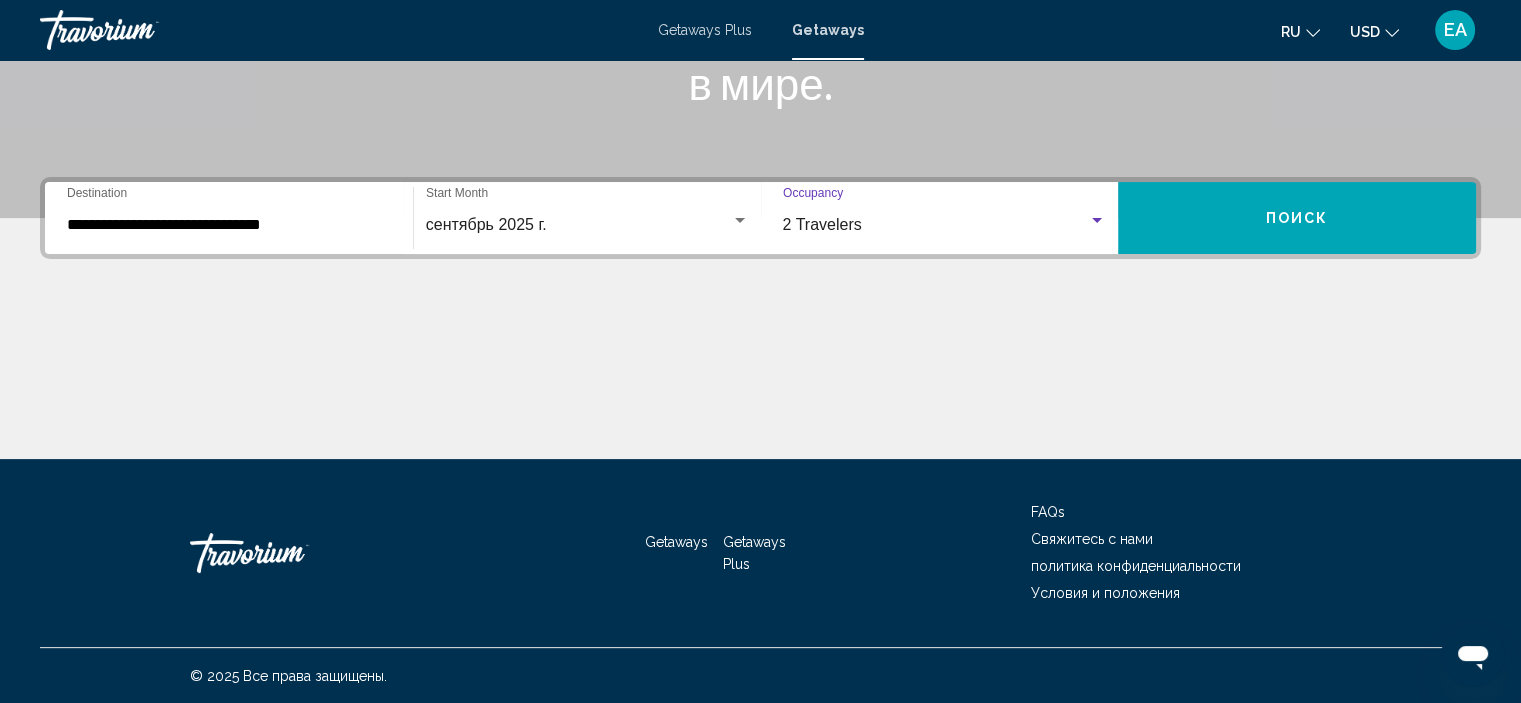 click on "Поиск" at bounding box center [1297, 218] 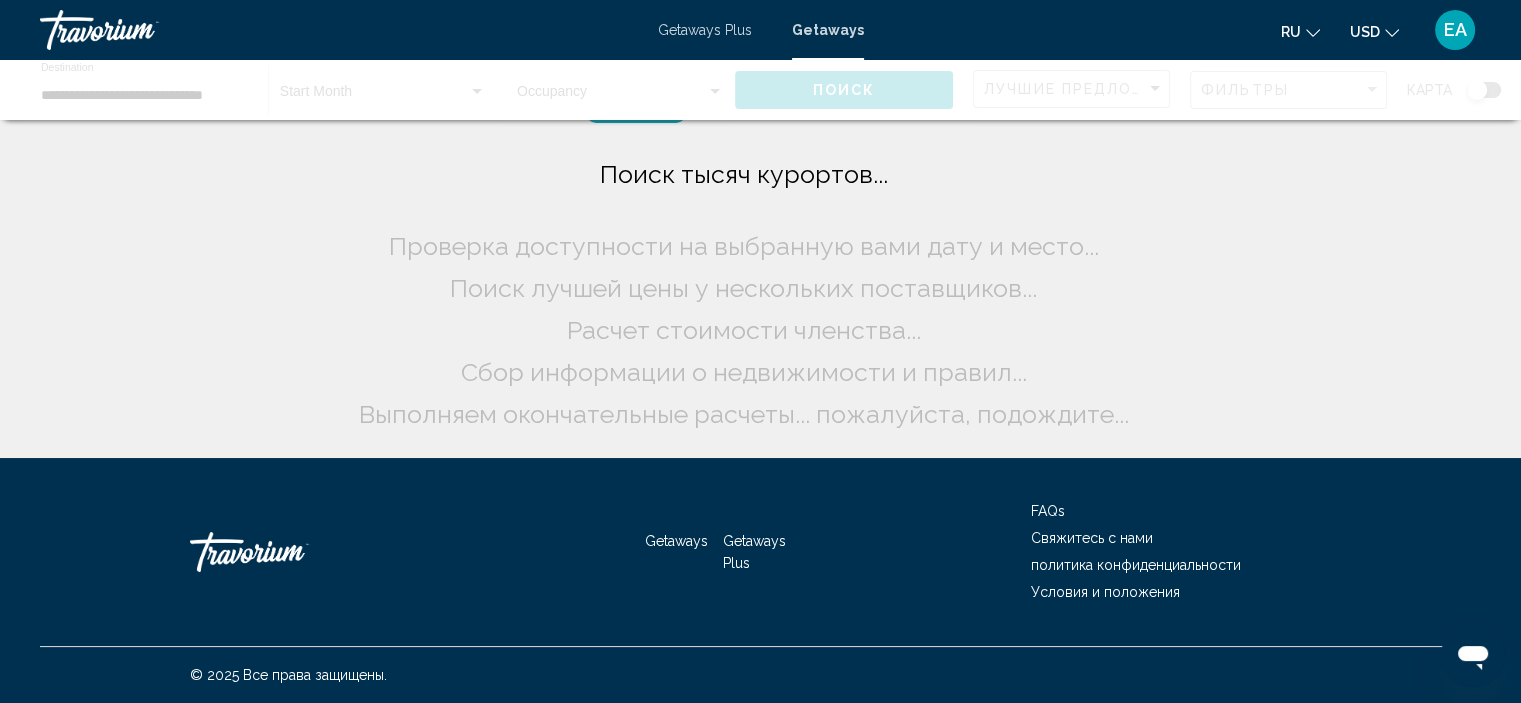 scroll, scrollTop: 0, scrollLeft: 0, axis: both 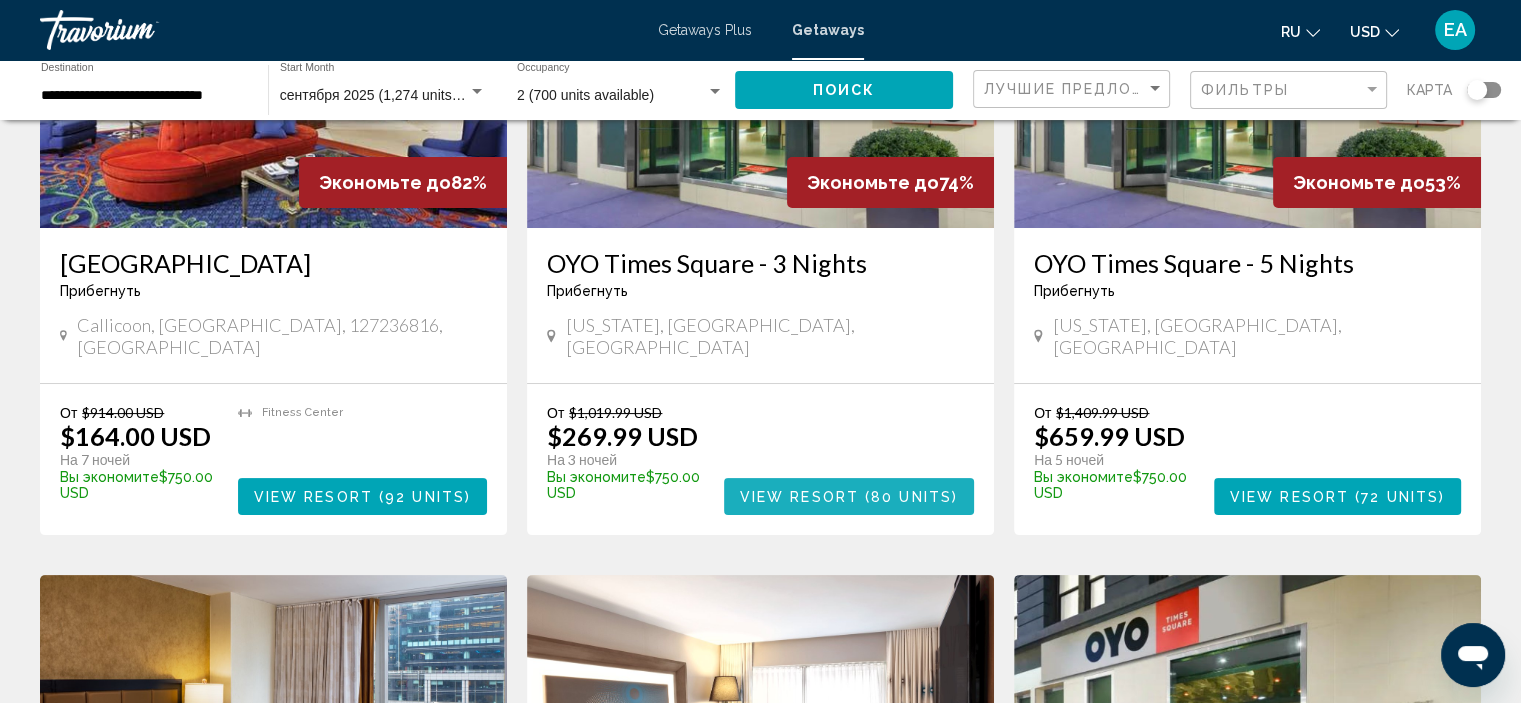 click at bounding box center (862, 497) 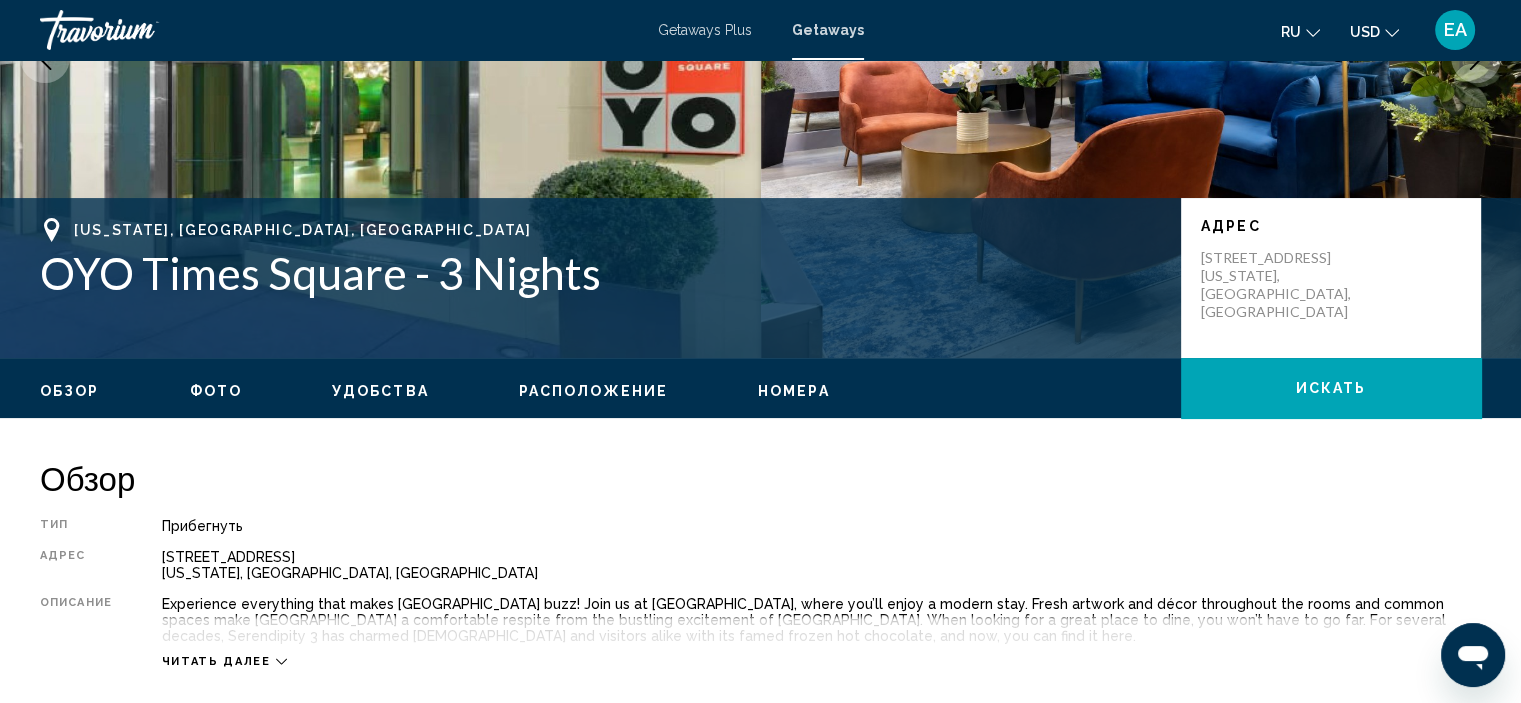 scroll, scrollTop: 8, scrollLeft: 0, axis: vertical 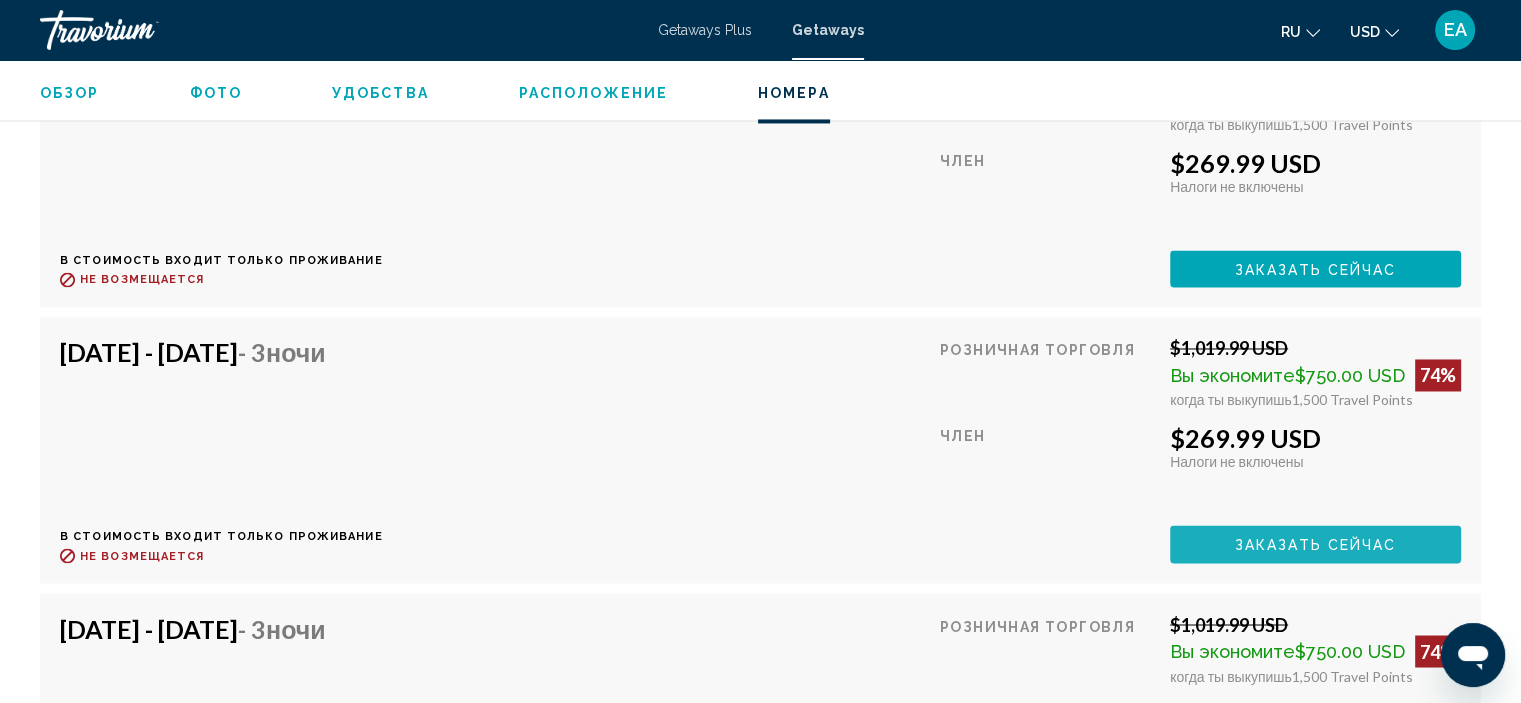 click on "Заказать сейчас" at bounding box center [1316, 545] 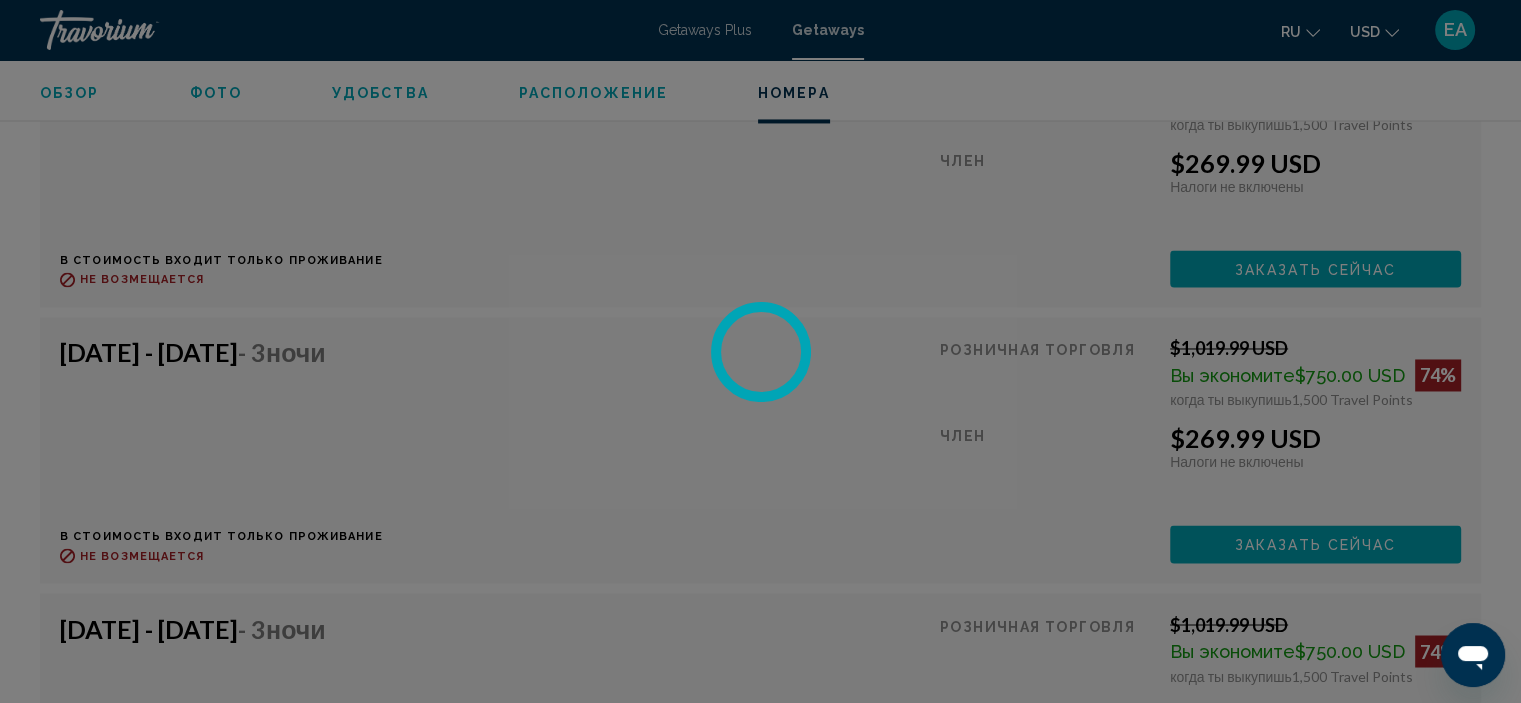 scroll, scrollTop: 0, scrollLeft: 0, axis: both 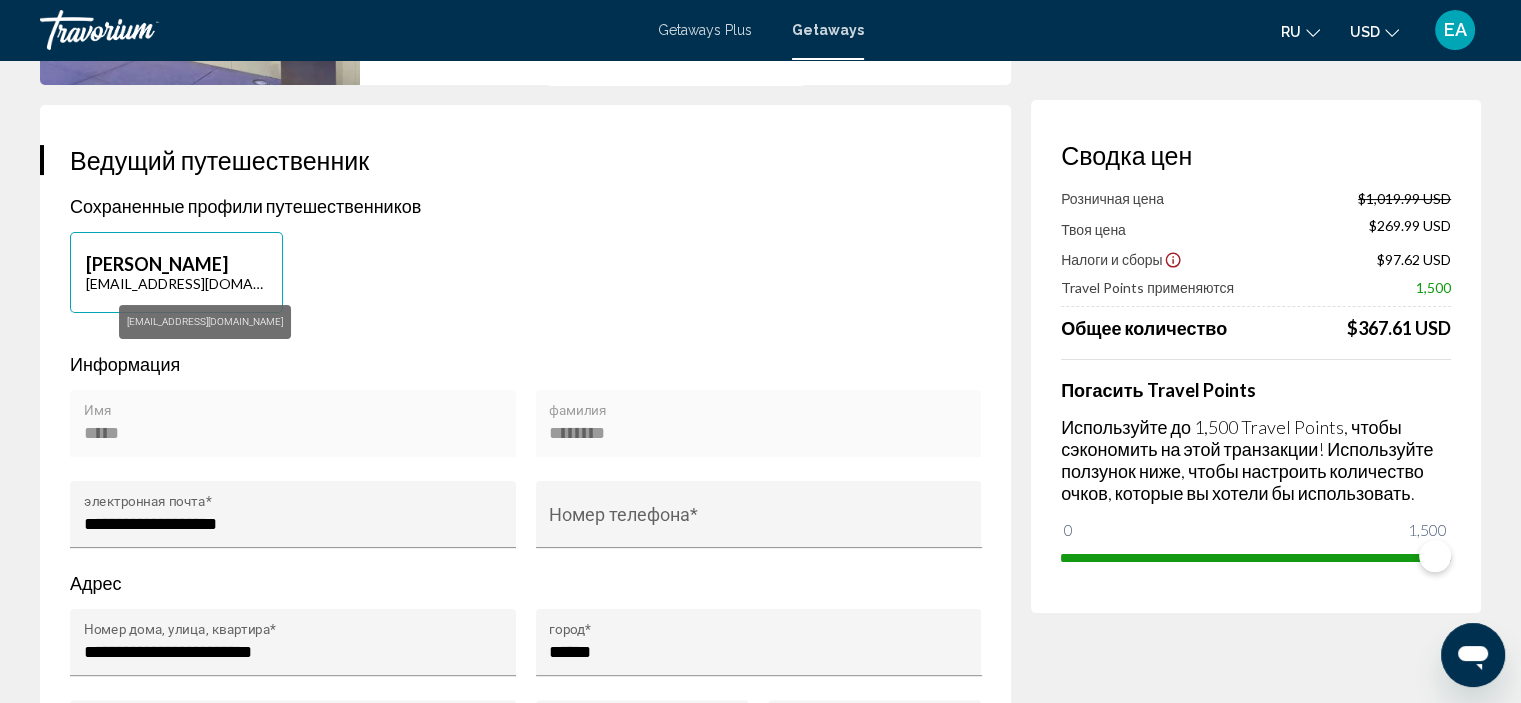 click on "[EMAIL_ADDRESS][DOMAIN_NAME]" at bounding box center (176, 283) 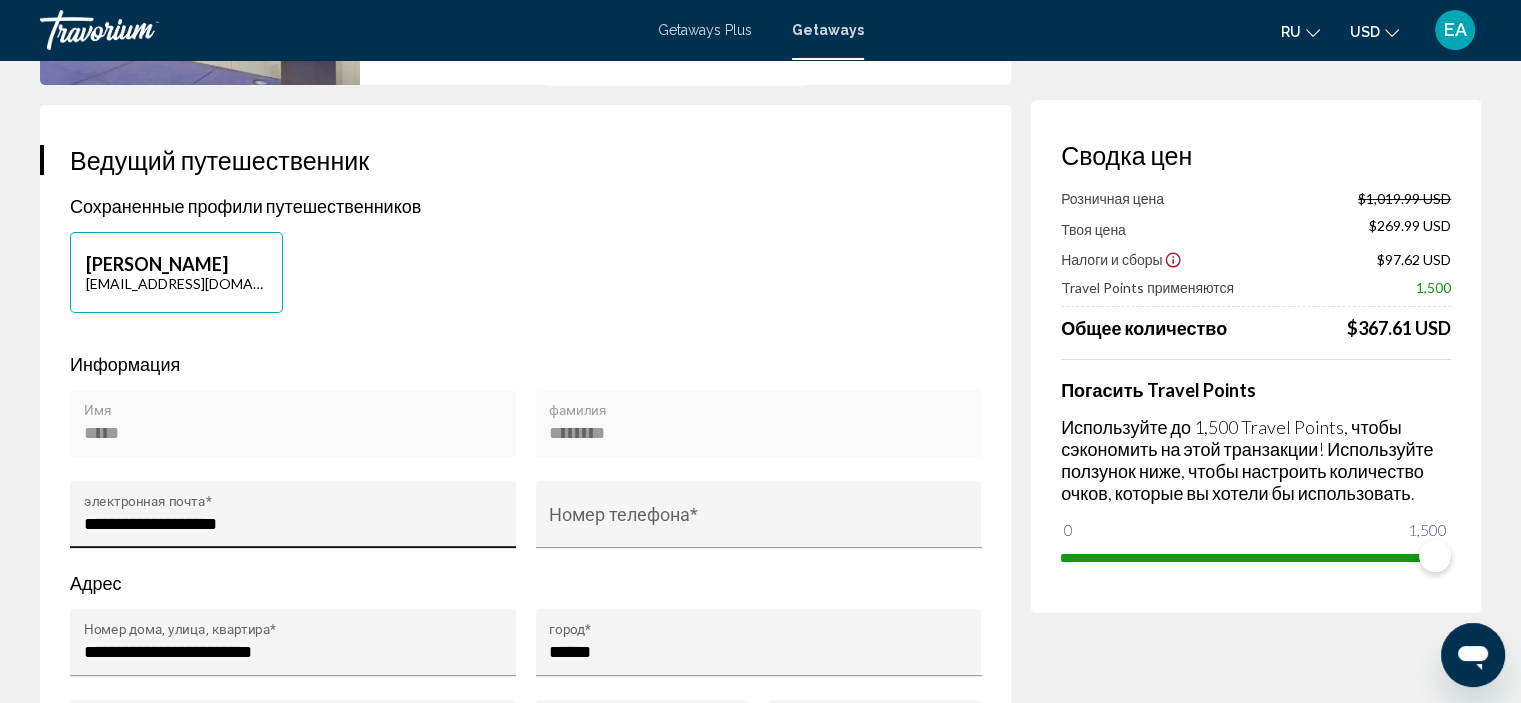 click on "**********" at bounding box center (293, 524) 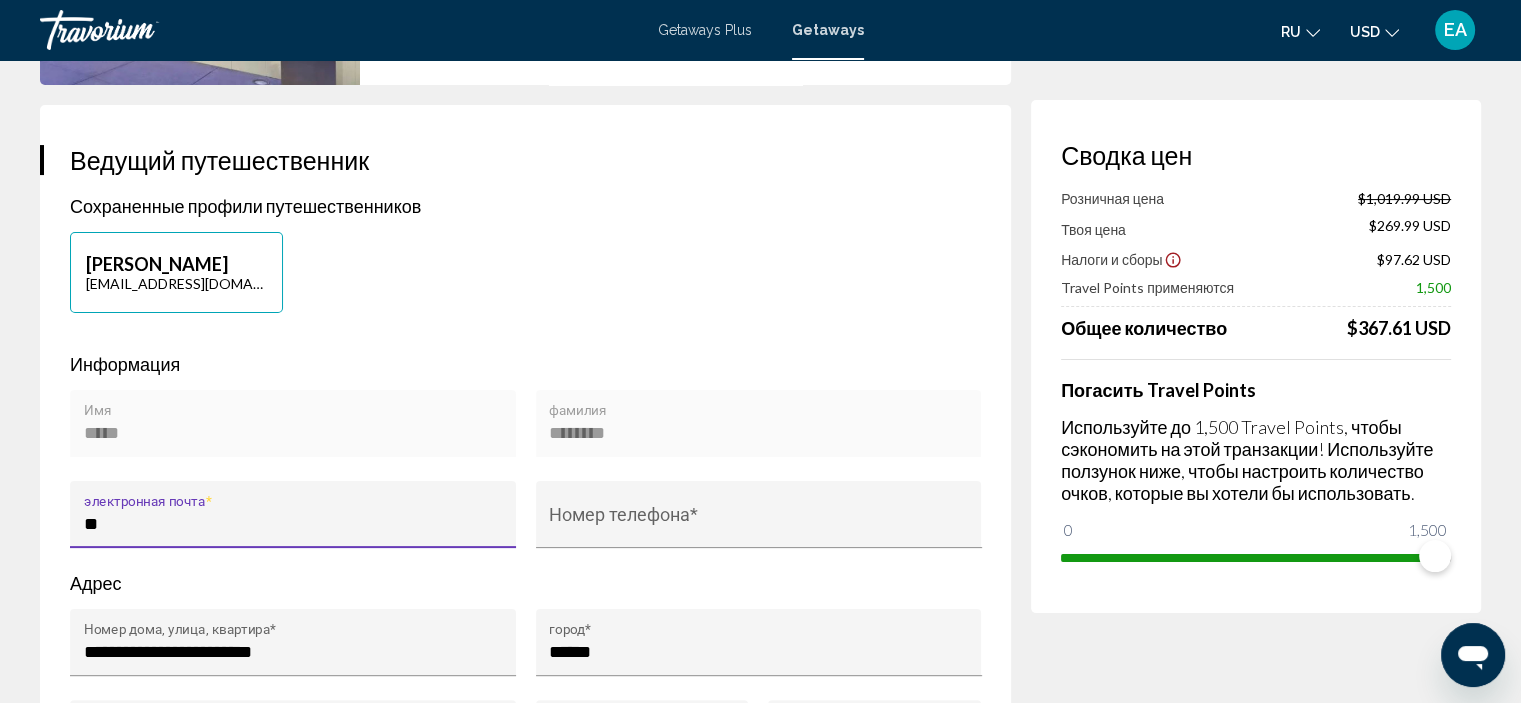 type on "*" 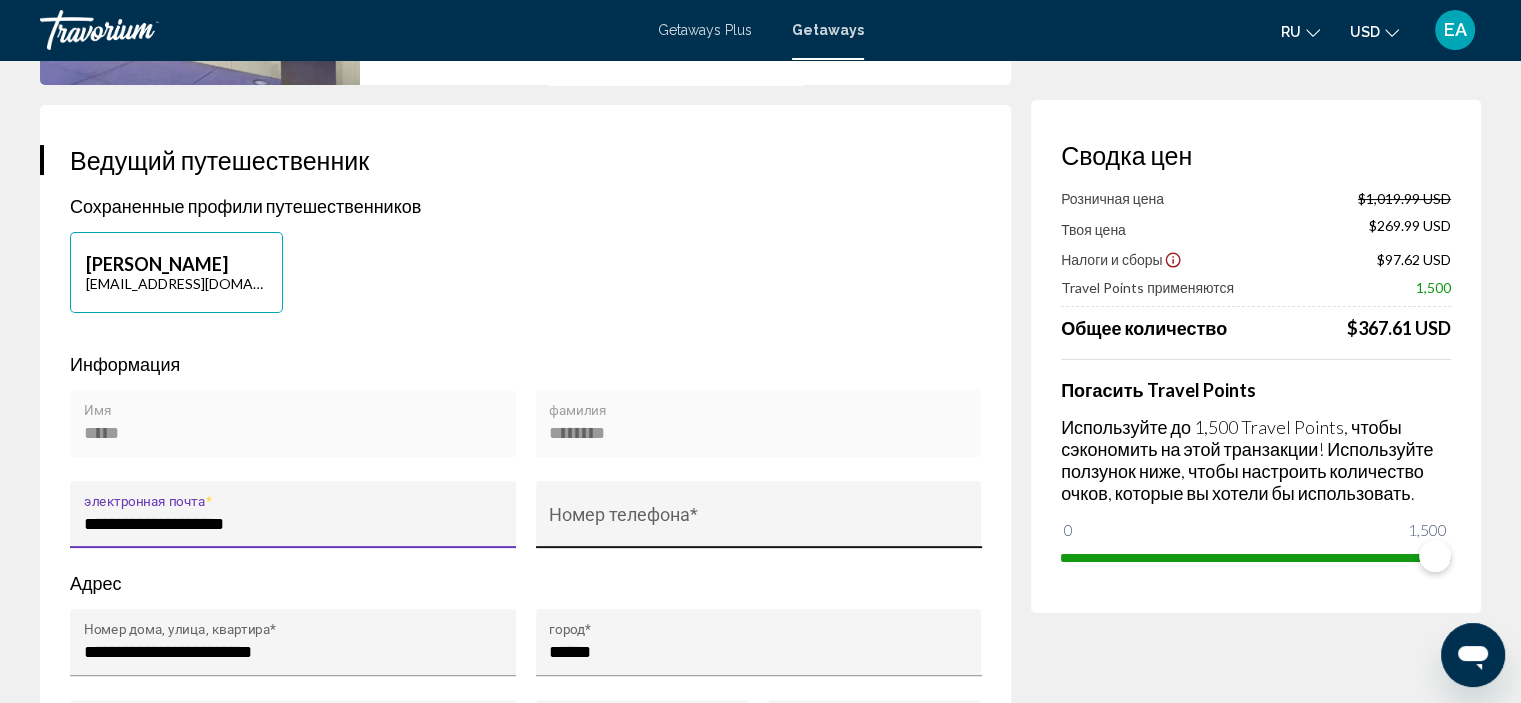 type on "**********" 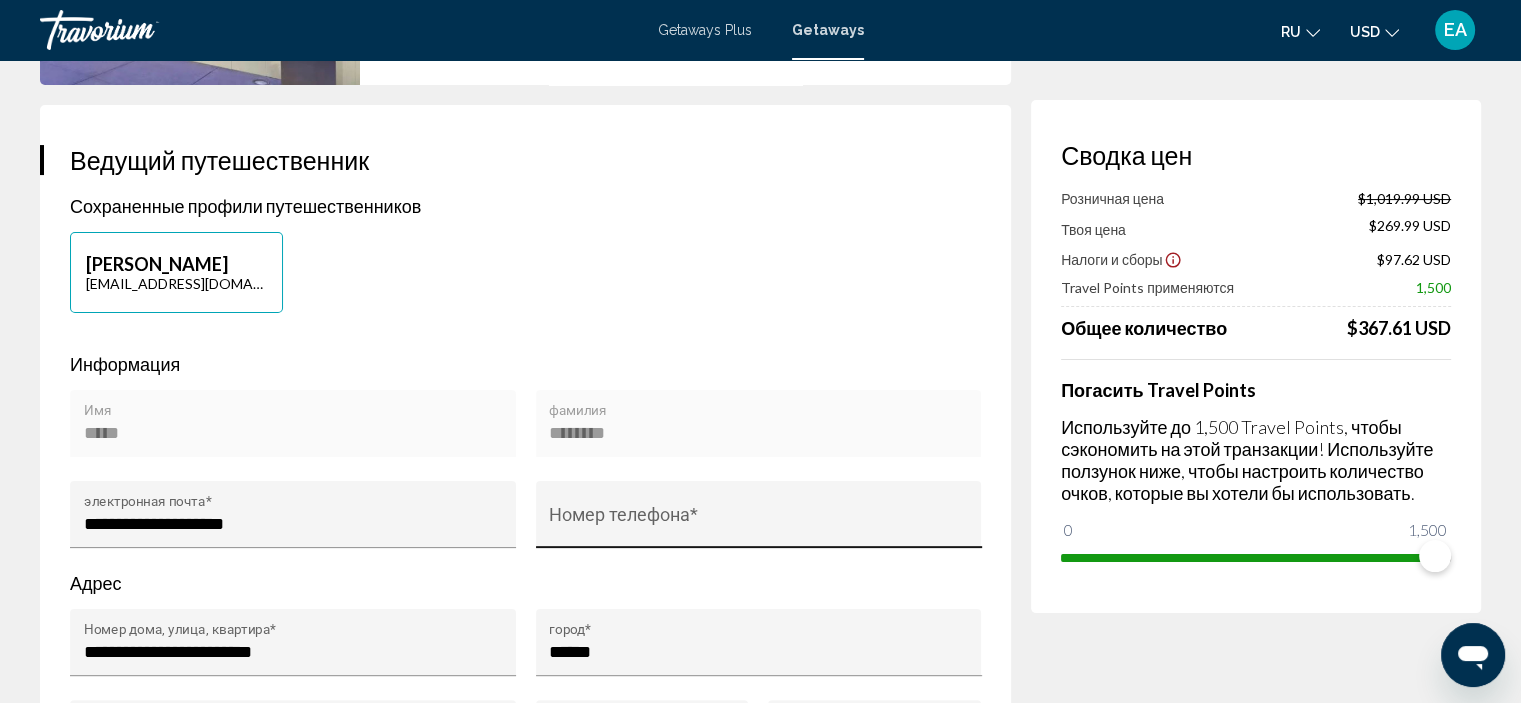 click on "Номер телефона  *" at bounding box center [758, 520] 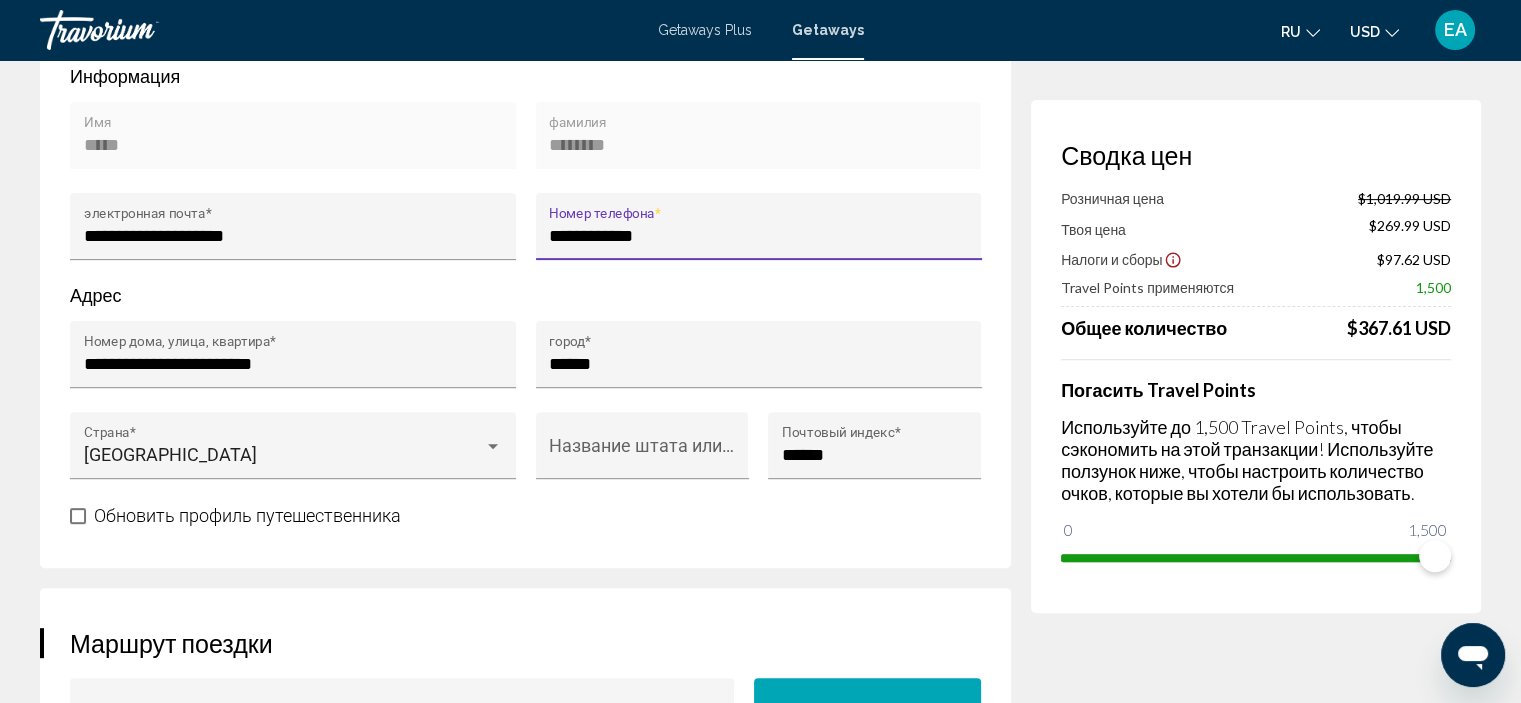scroll, scrollTop: 640, scrollLeft: 0, axis: vertical 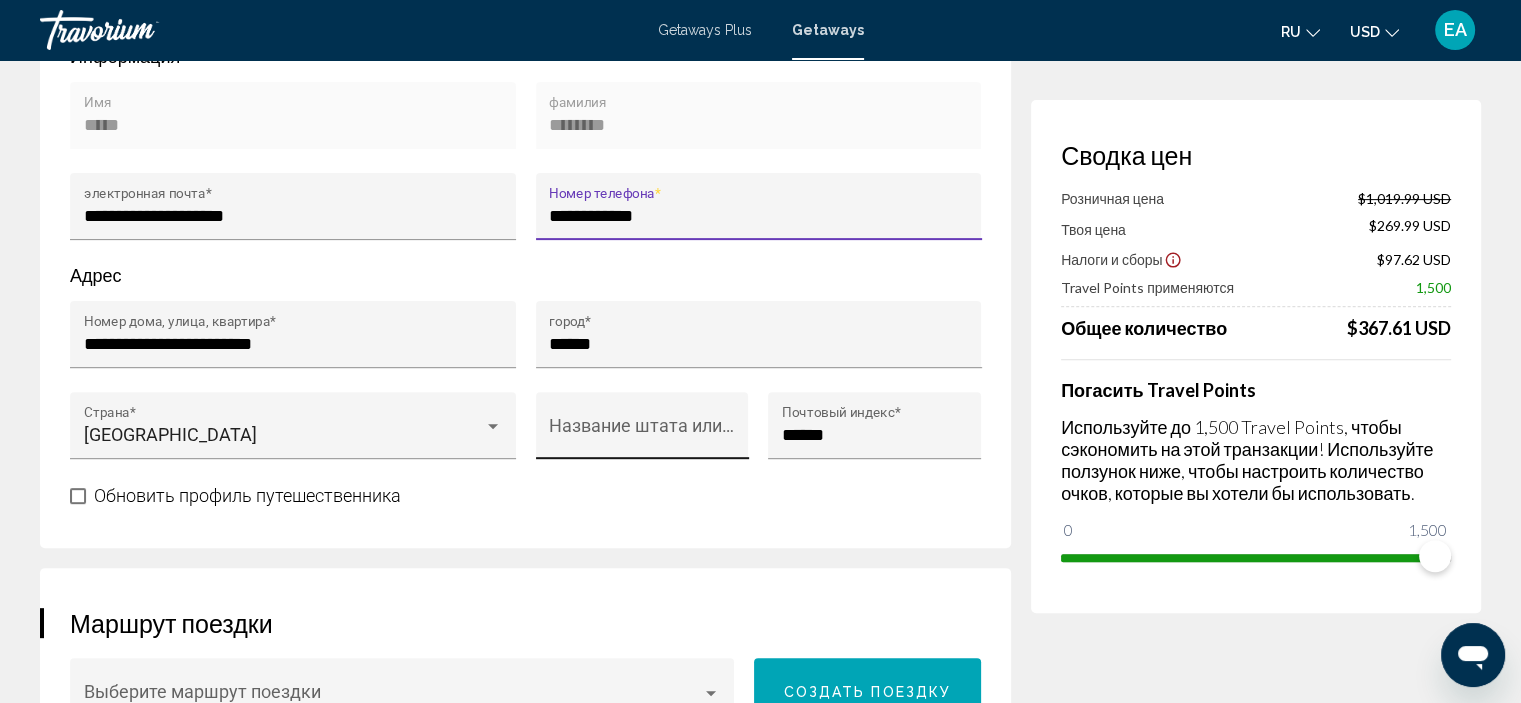 type on "**********" 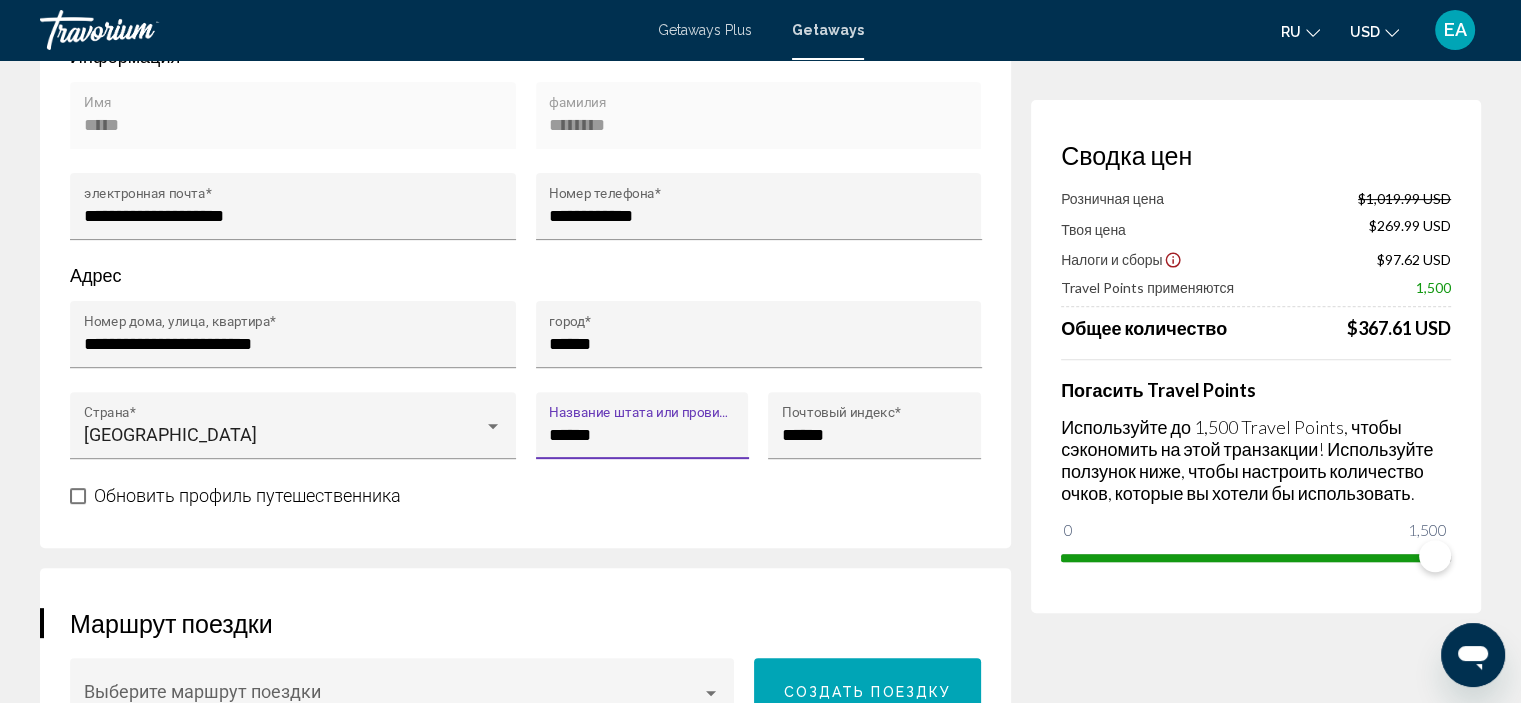 type on "******" 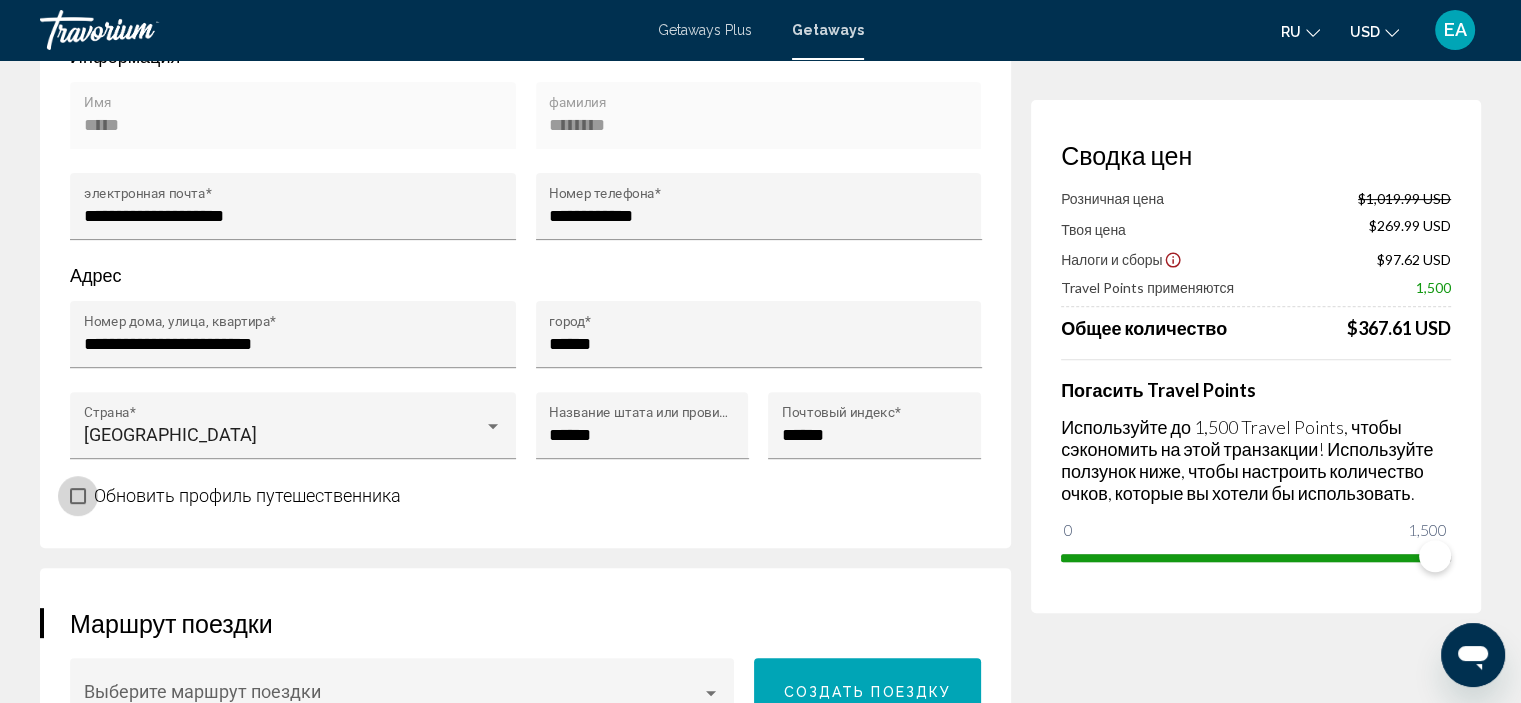 click at bounding box center [78, 496] 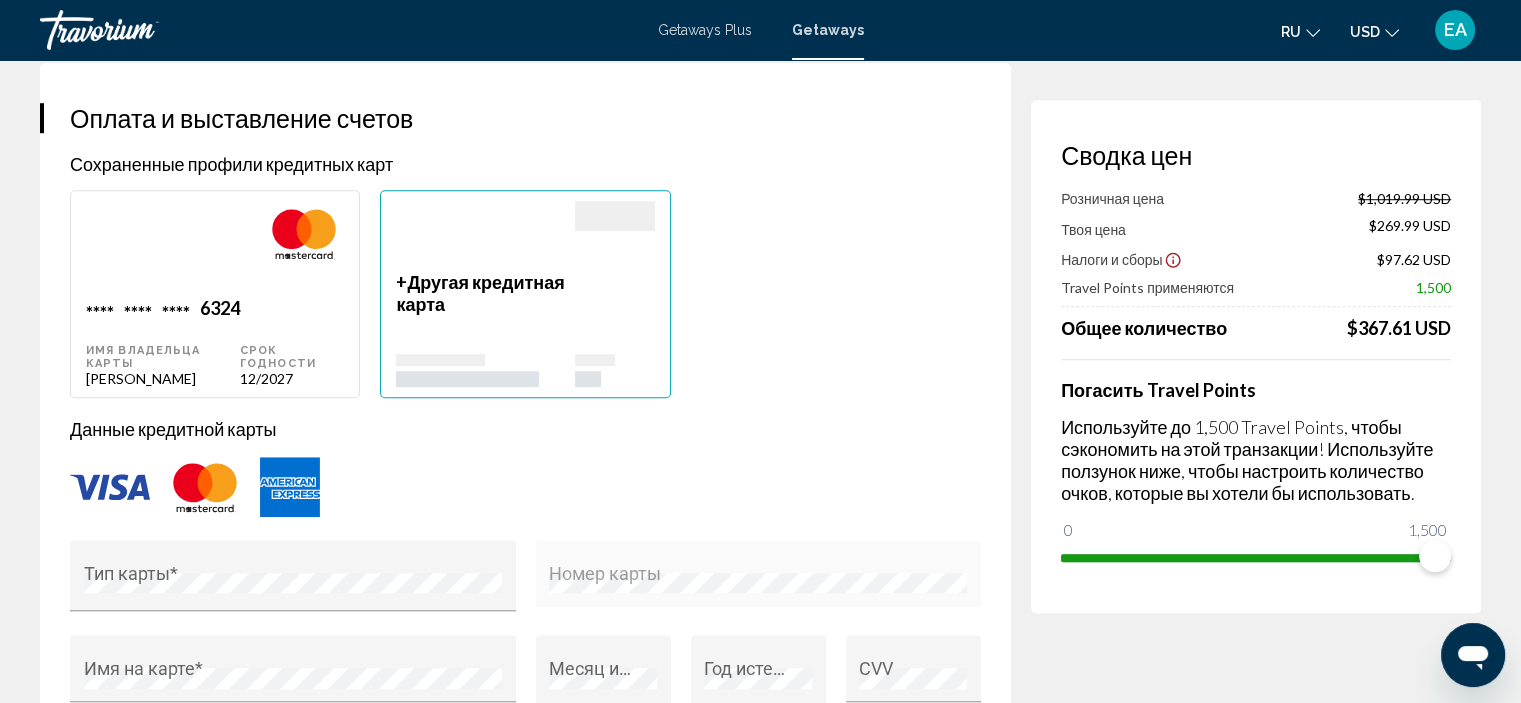 scroll, scrollTop: 1395, scrollLeft: 0, axis: vertical 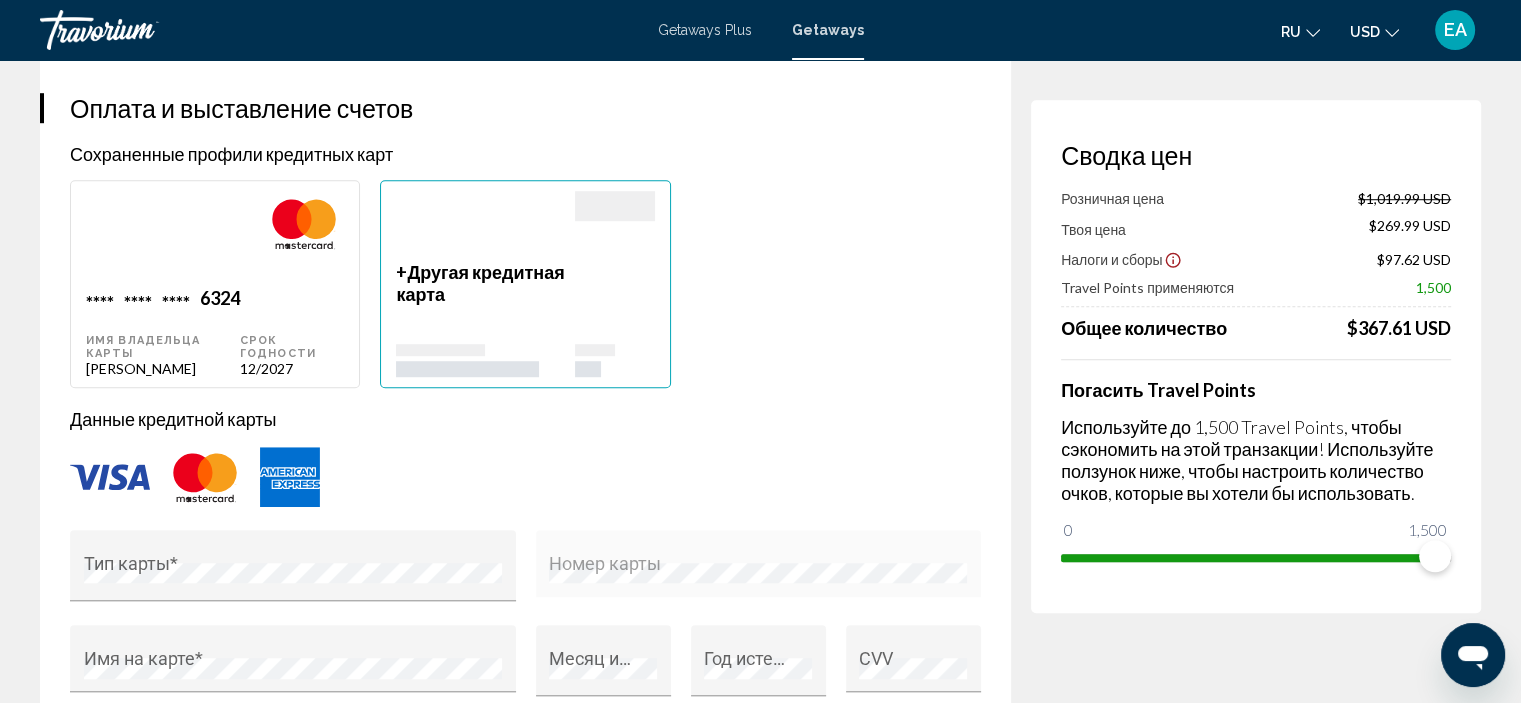 click at bounding box center (163, 239) 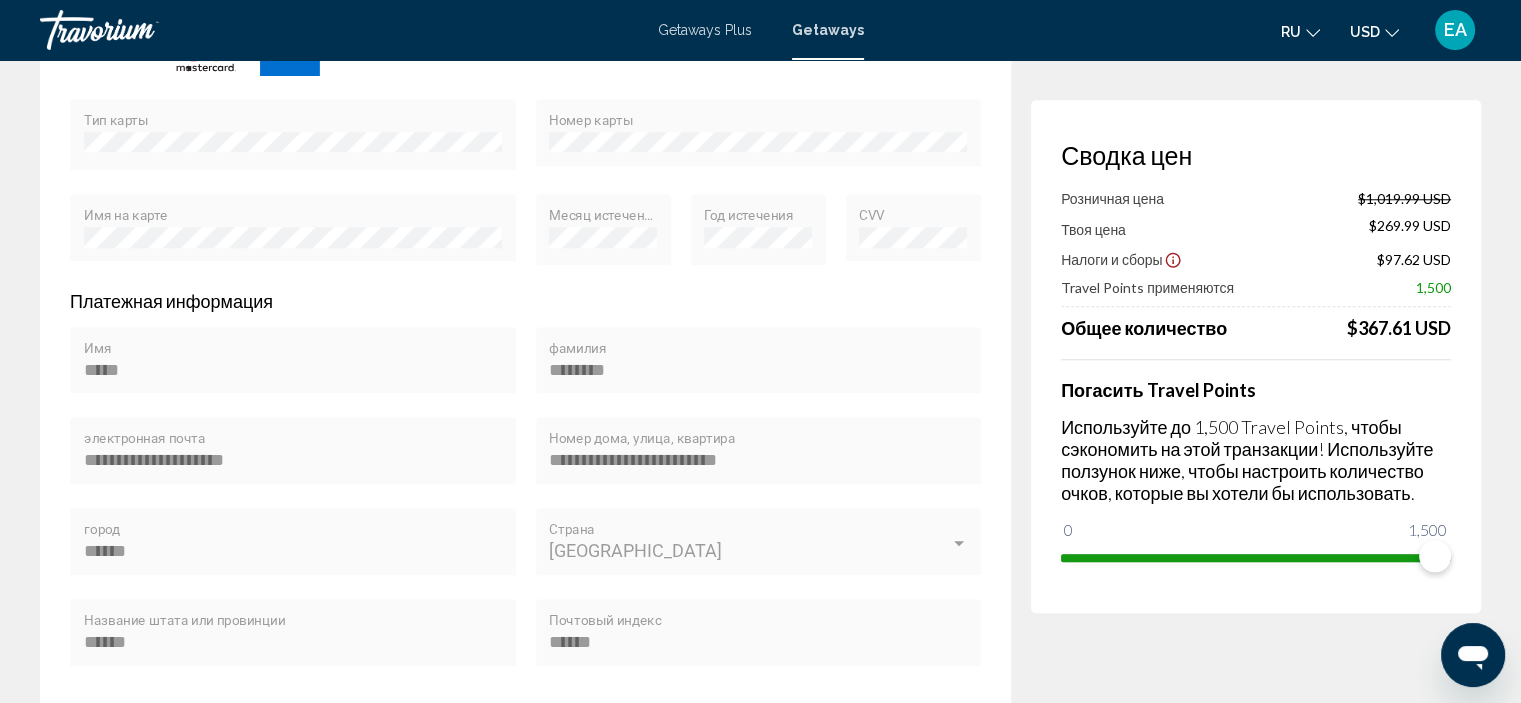 scroll, scrollTop: 1846, scrollLeft: 0, axis: vertical 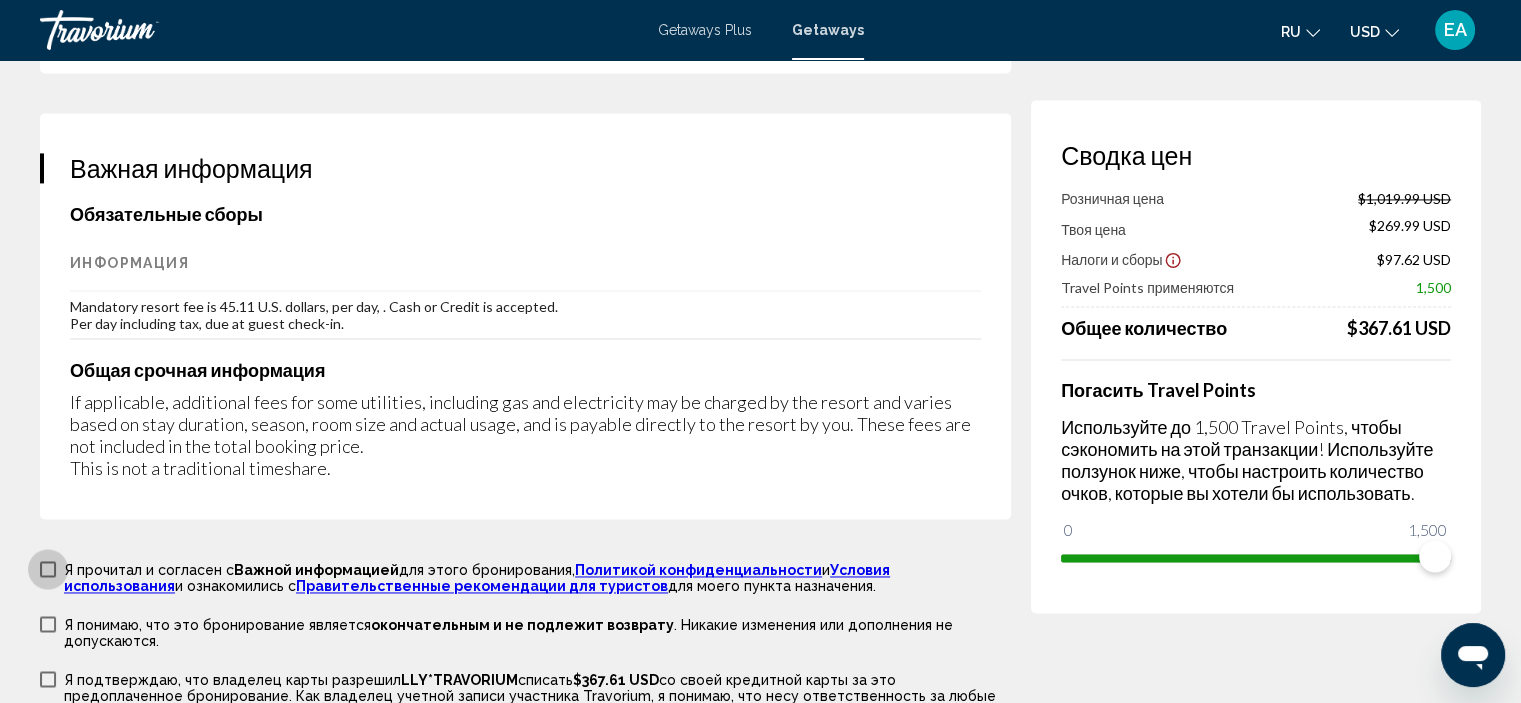 click at bounding box center [48, 569] 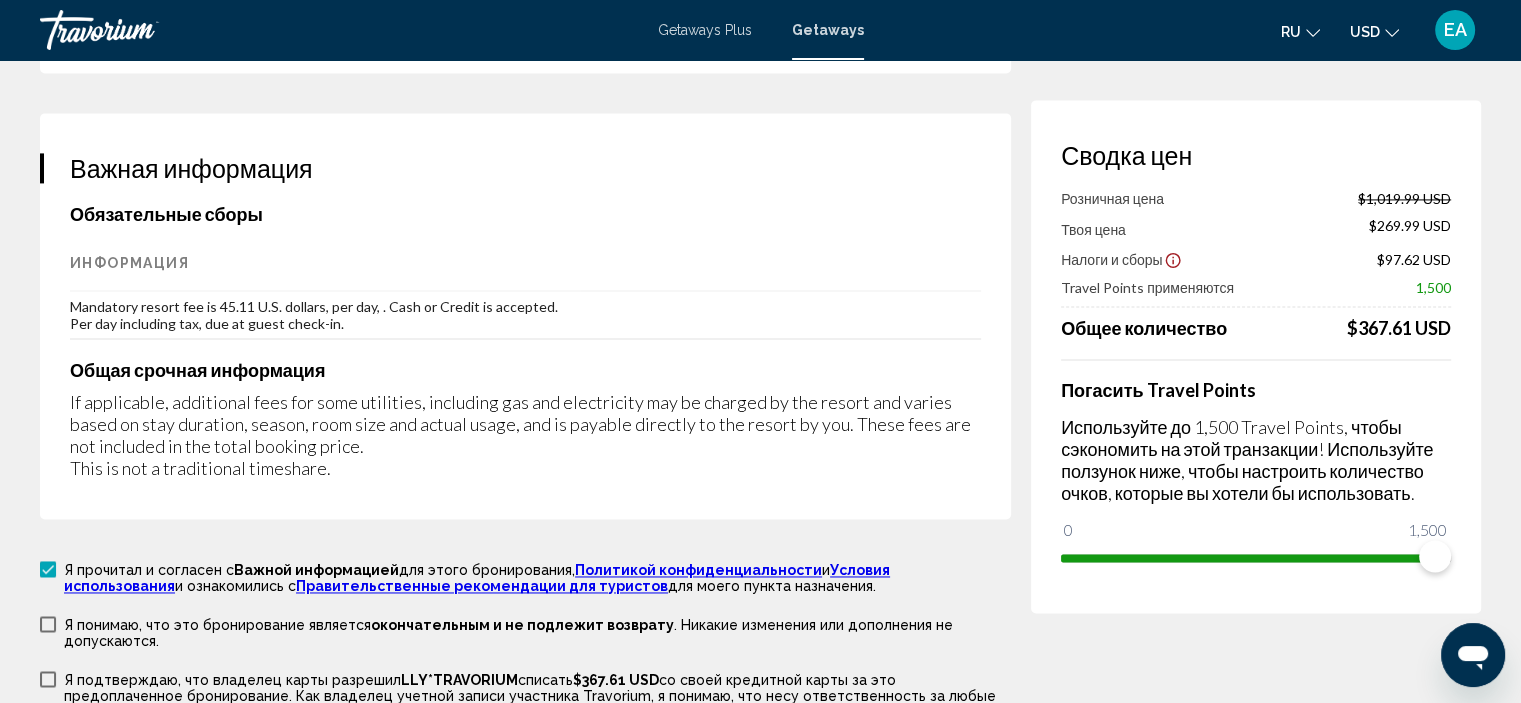 click on "Я понимаю, что это бронирование является  окончательным и не подлежит возврату . Никакие изменения или дополнения не допускаются. Я понимаю, что оплата за это бронирование подлежит возврату до  {0} . Отмены, сделанные после этой даты и времени, не подлежат возврату." at bounding box center [525, 631] 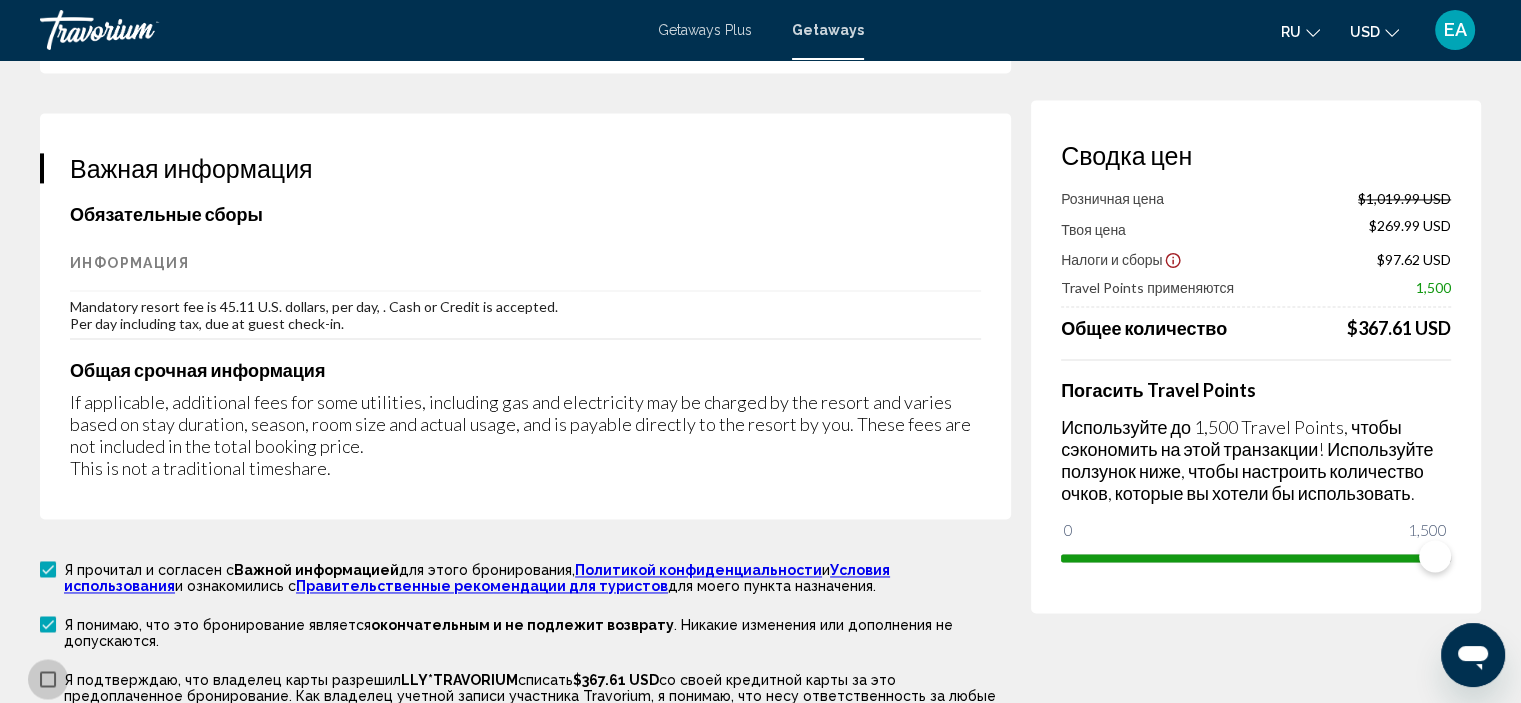 click at bounding box center [48, 679] 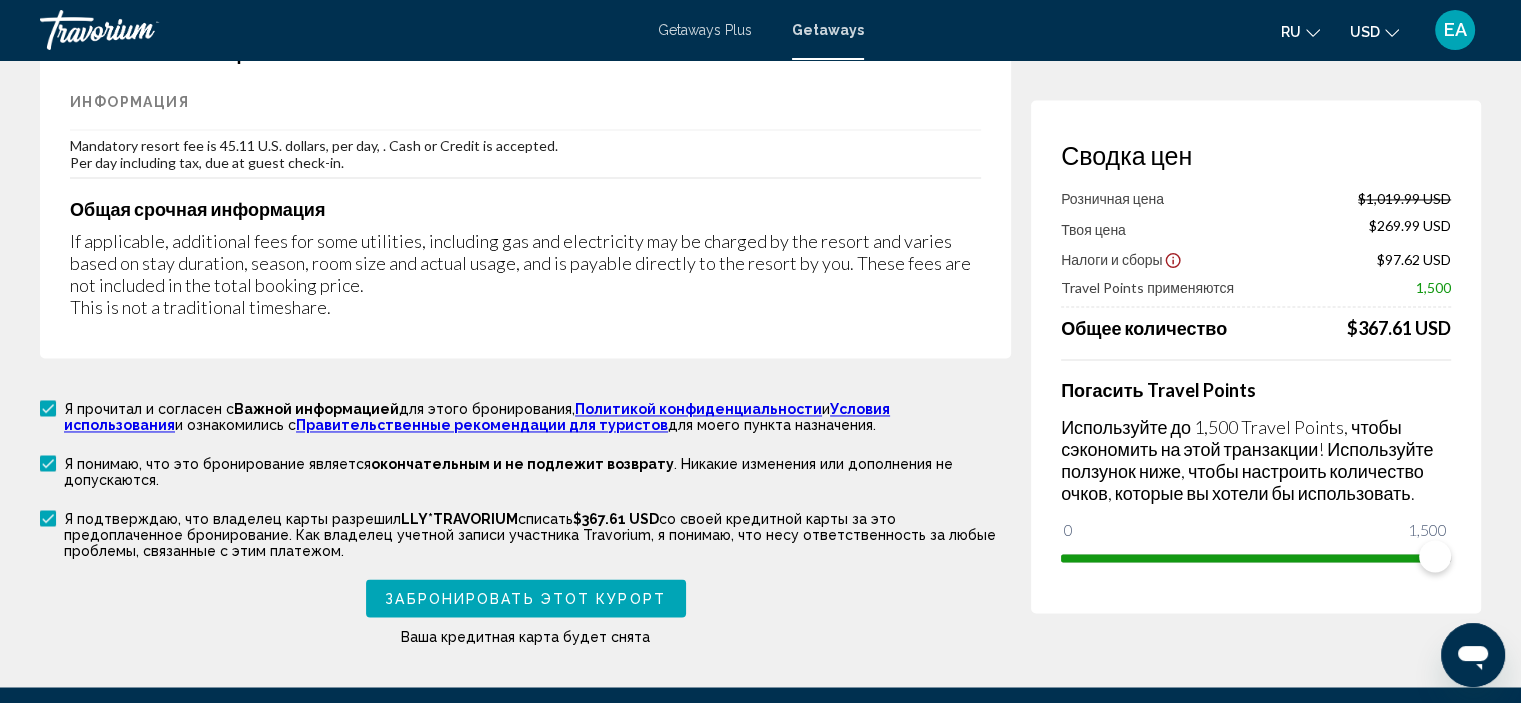 scroll, scrollTop: 3327, scrollLeft: 0, axis: vertical 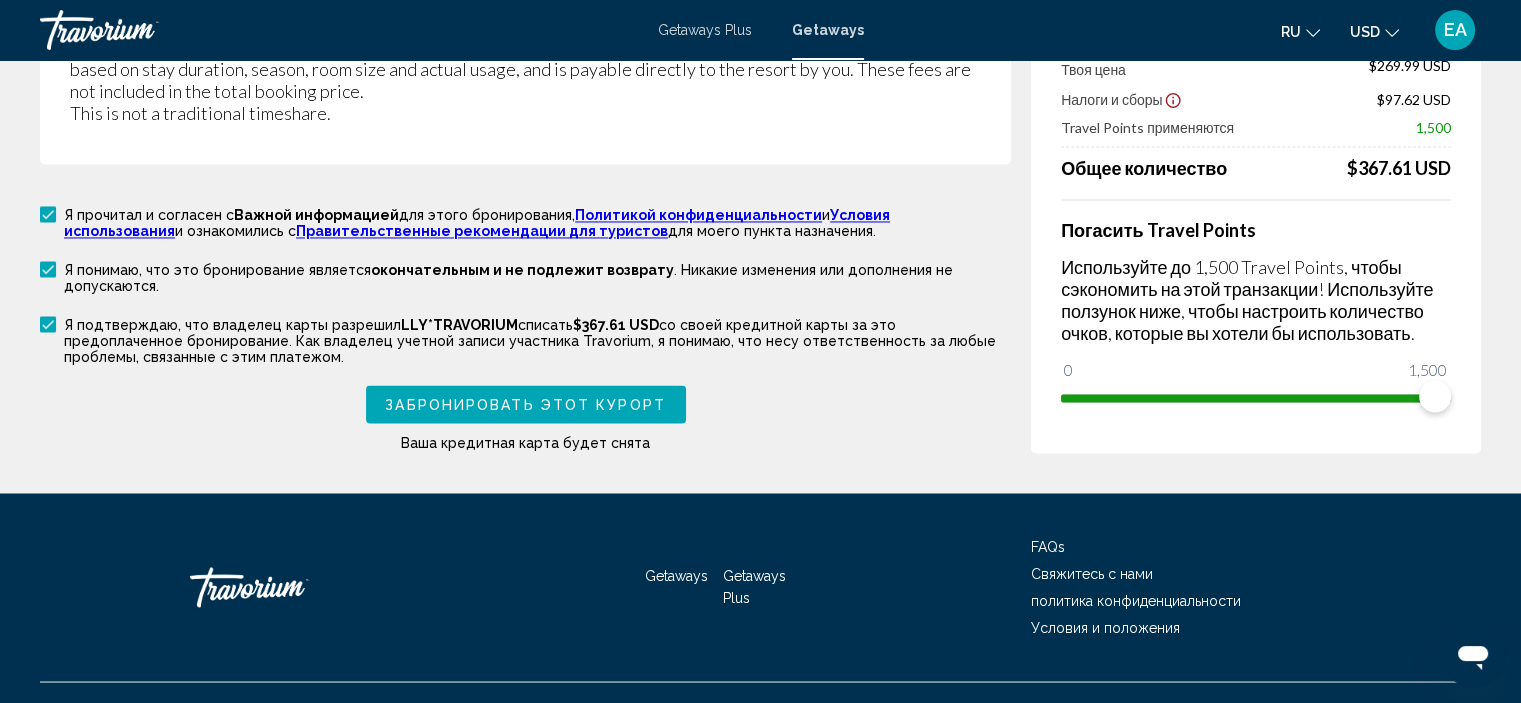 click on "Забронировать этот курорт" at bounding box center [525, 405] 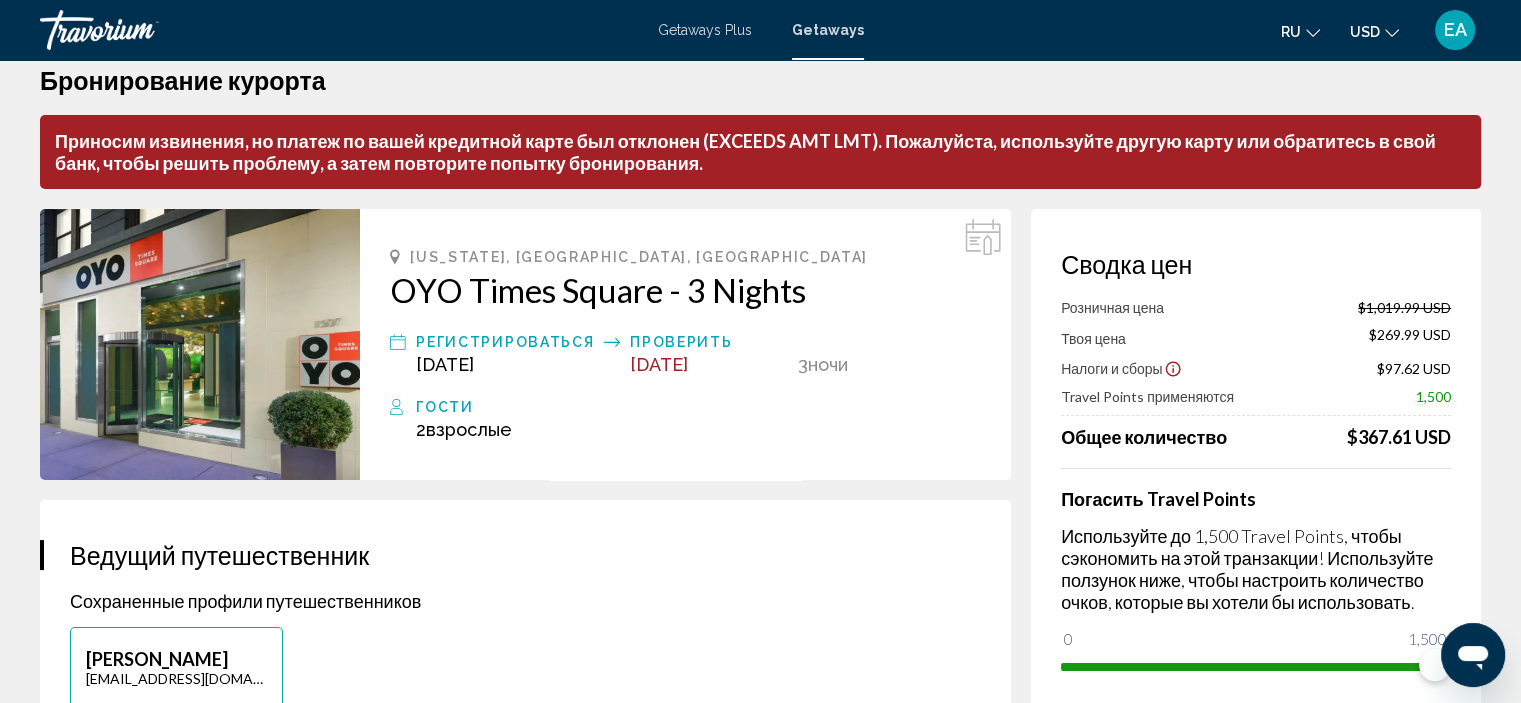 scroll, scrollTop: 0, scrollLeft: 0, axis: both 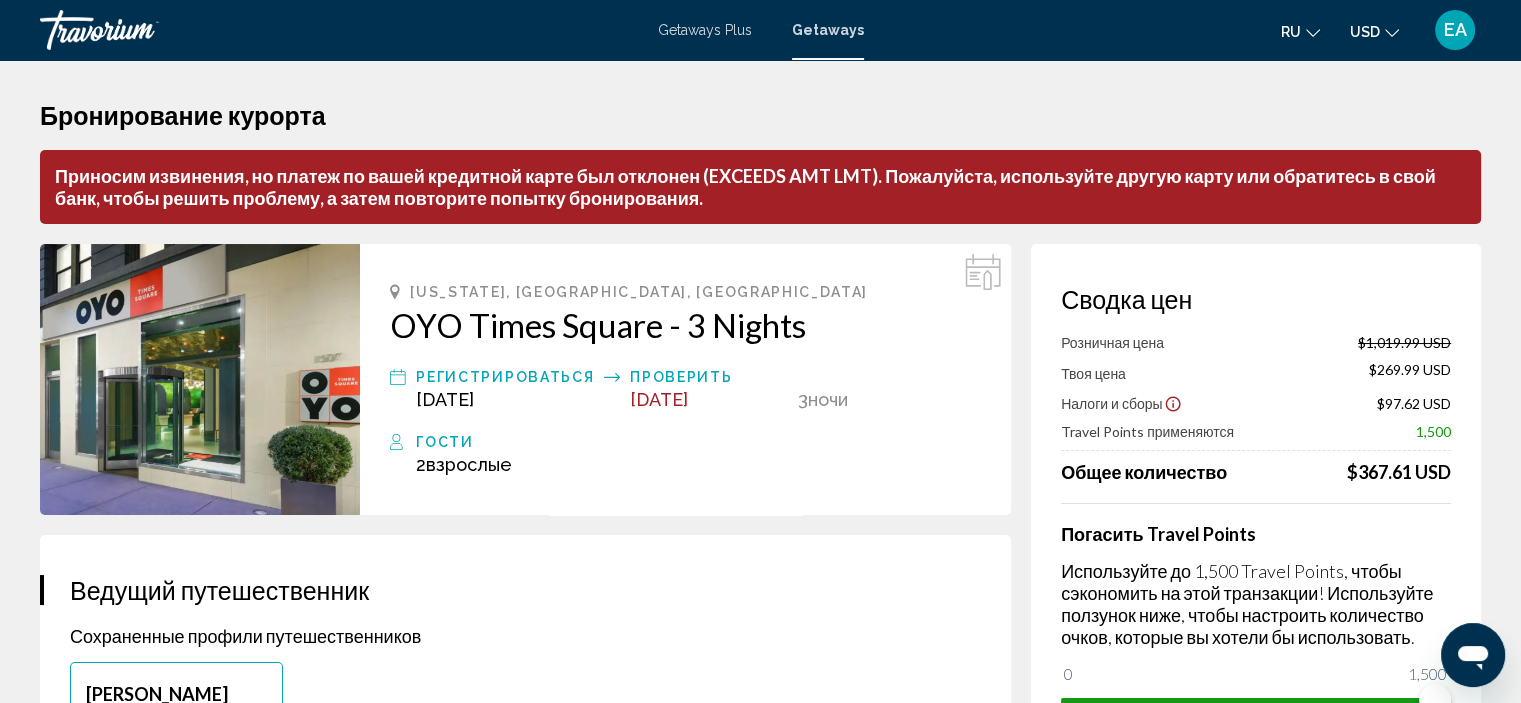 click 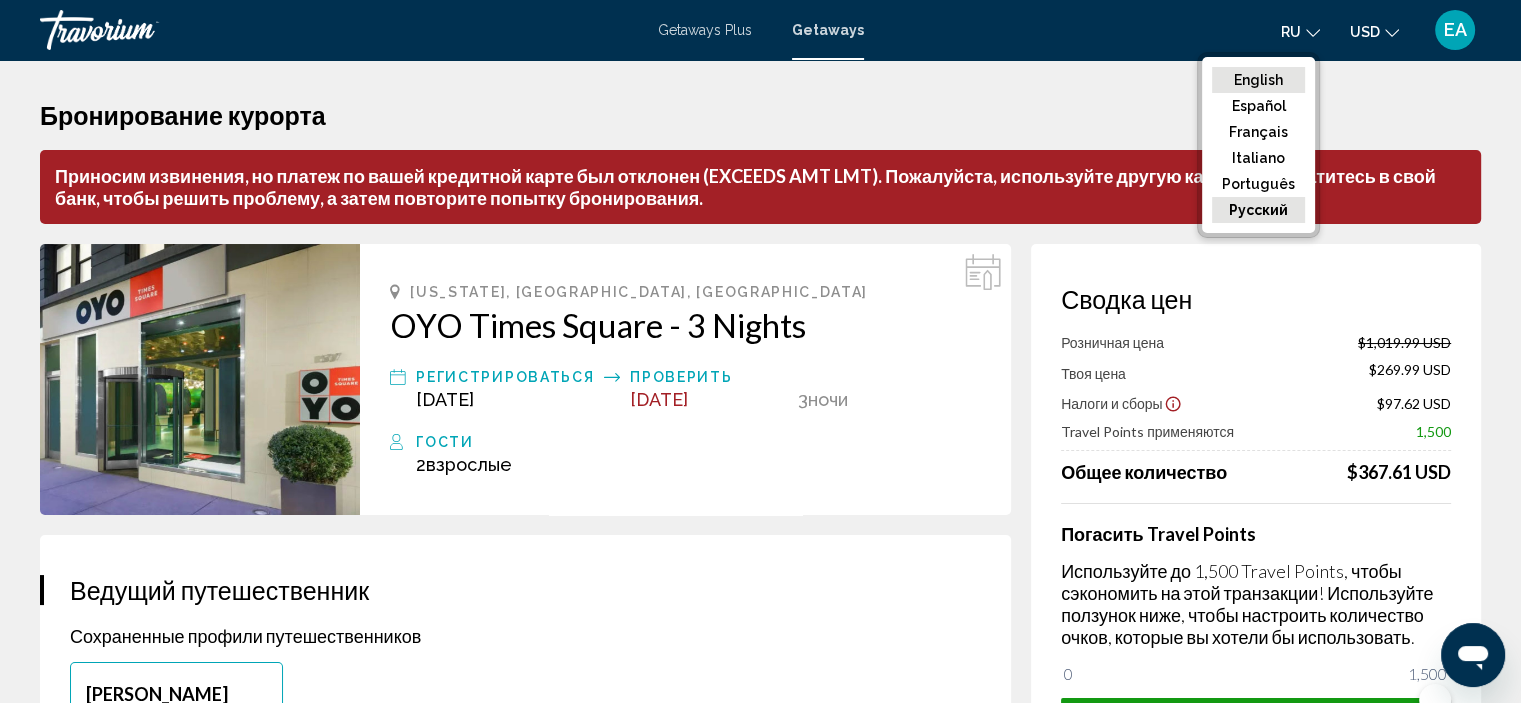 click on "English" 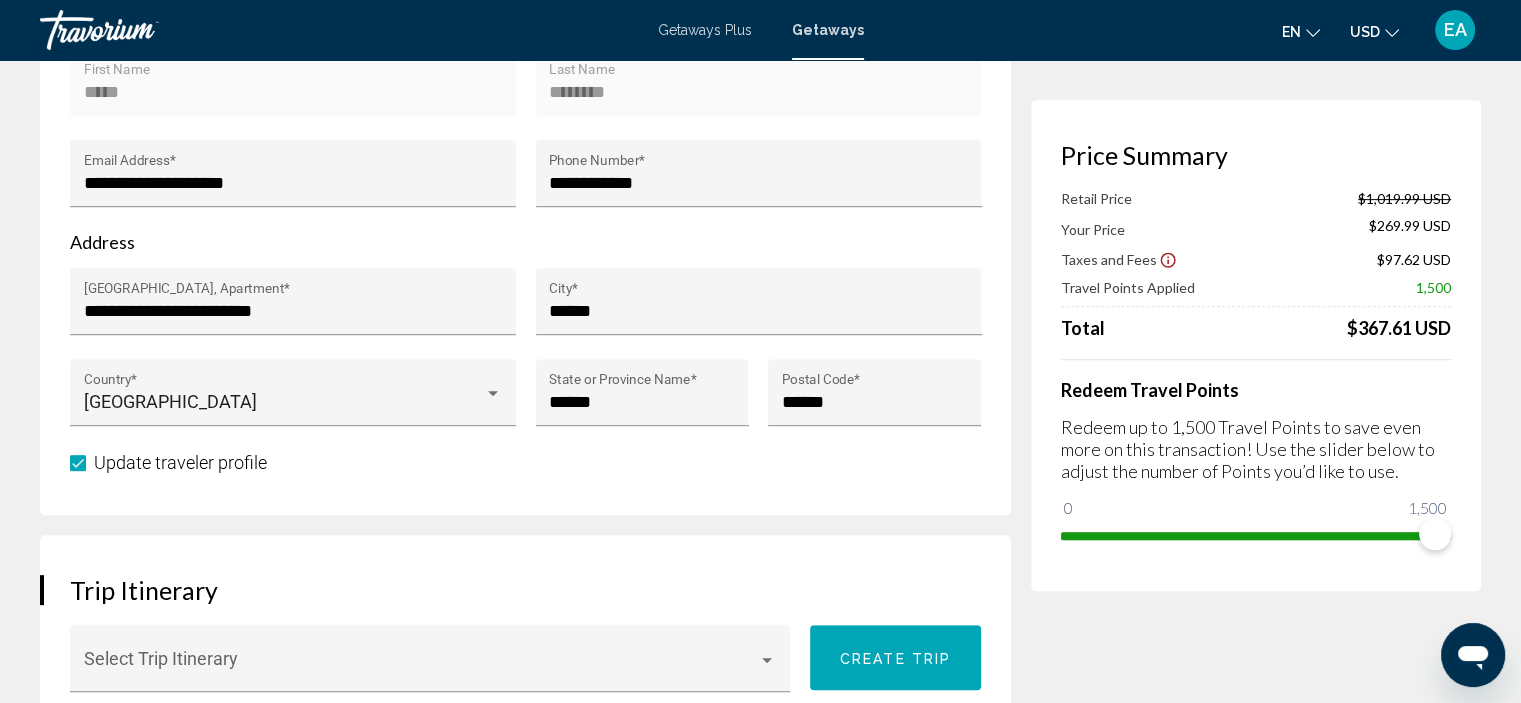 scroll, scrollTop: 0, scrollLeft: 0, axis: both 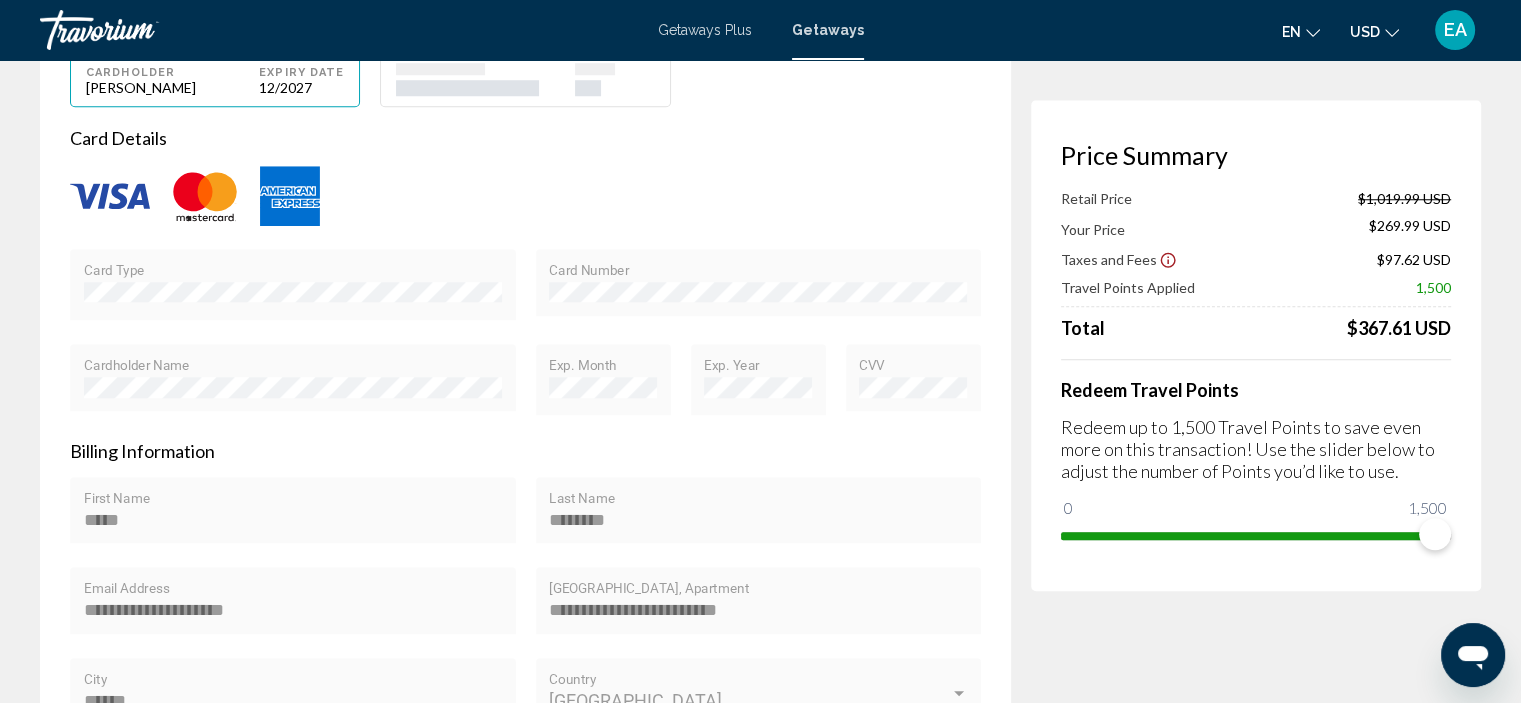 click on "Card Number" at bounding box center (758, 289) 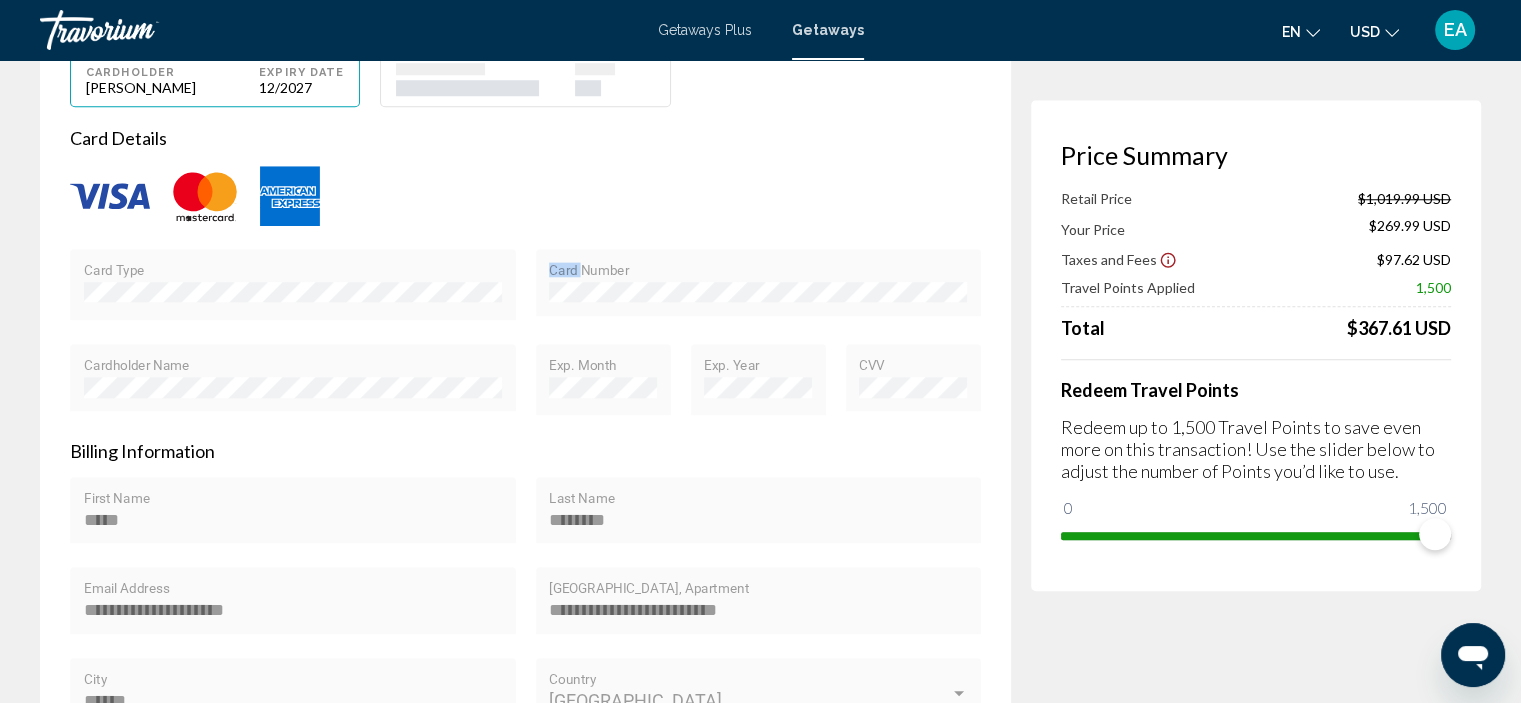 click on "Card Number" at bounding box center (758, 289) 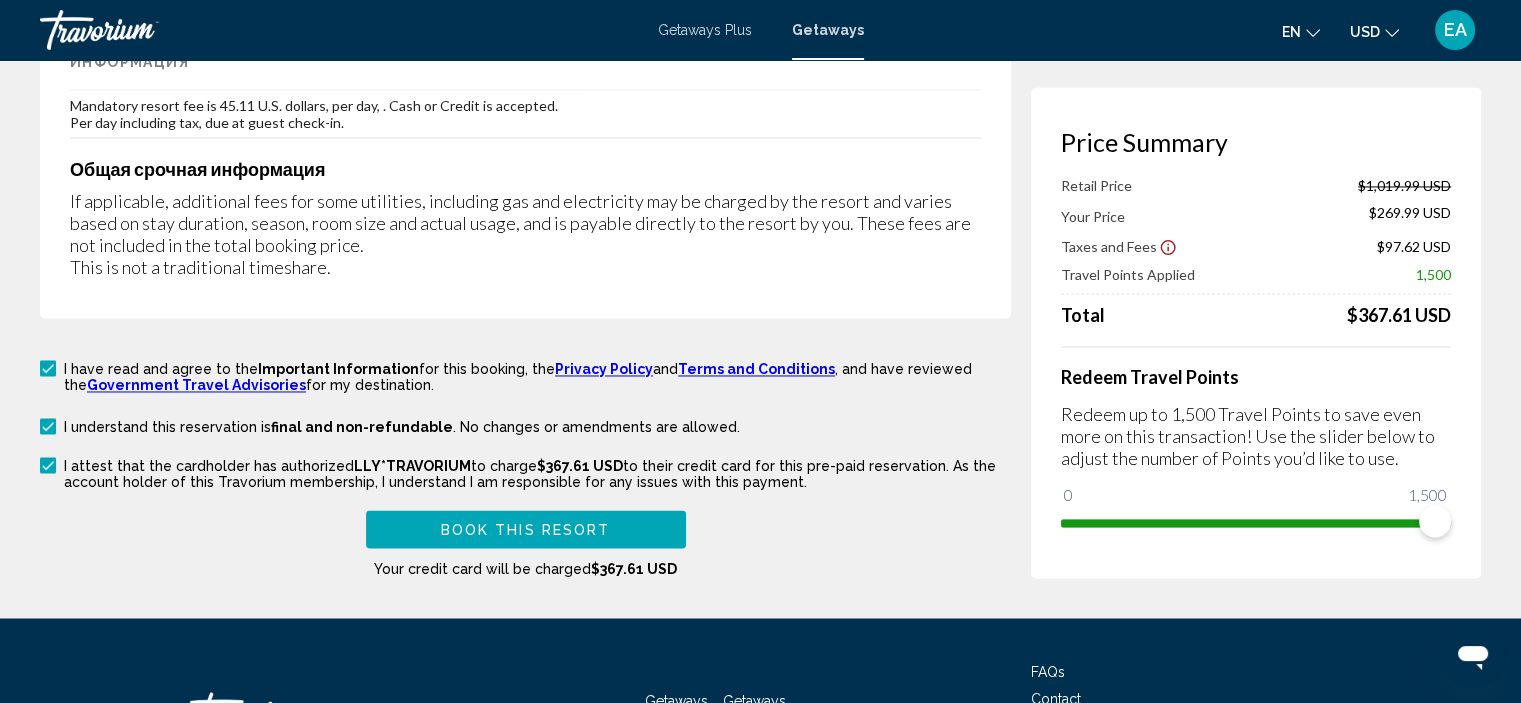 scroll, scrollTop: 3323, scrollLeft: 0, axis: vertical 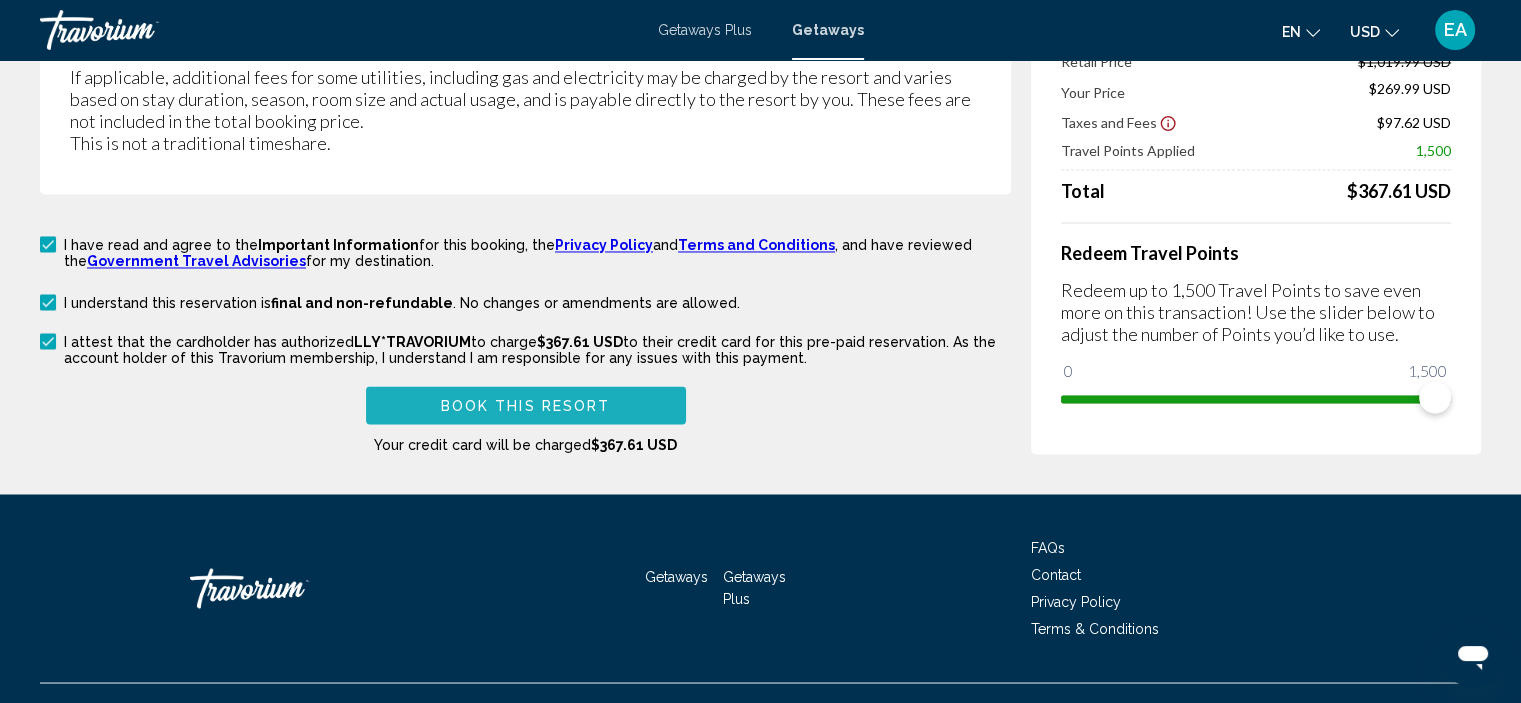 click on "Book this Resort" at bounding box center (526, 406) 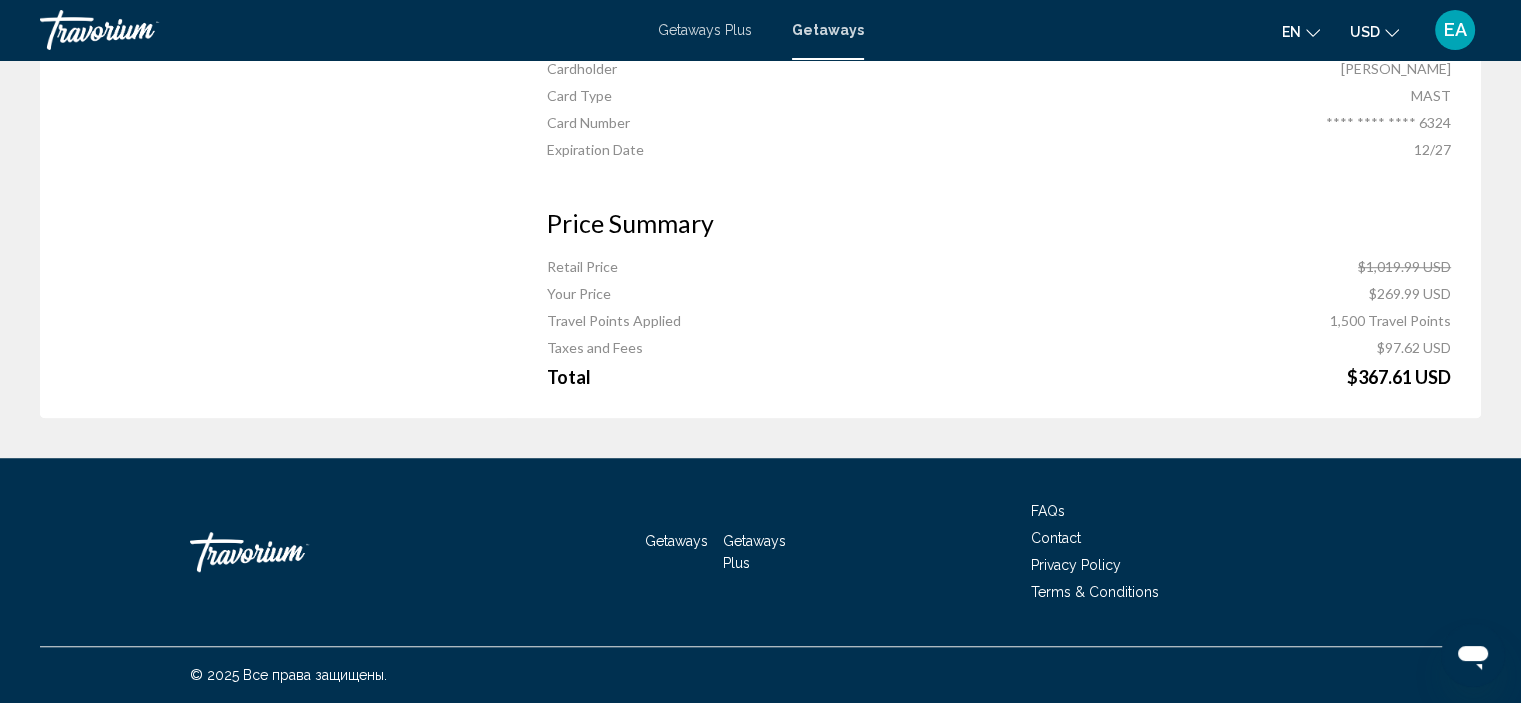 scroll, scrollTop: 0, scrollLeft: 0, axis: both 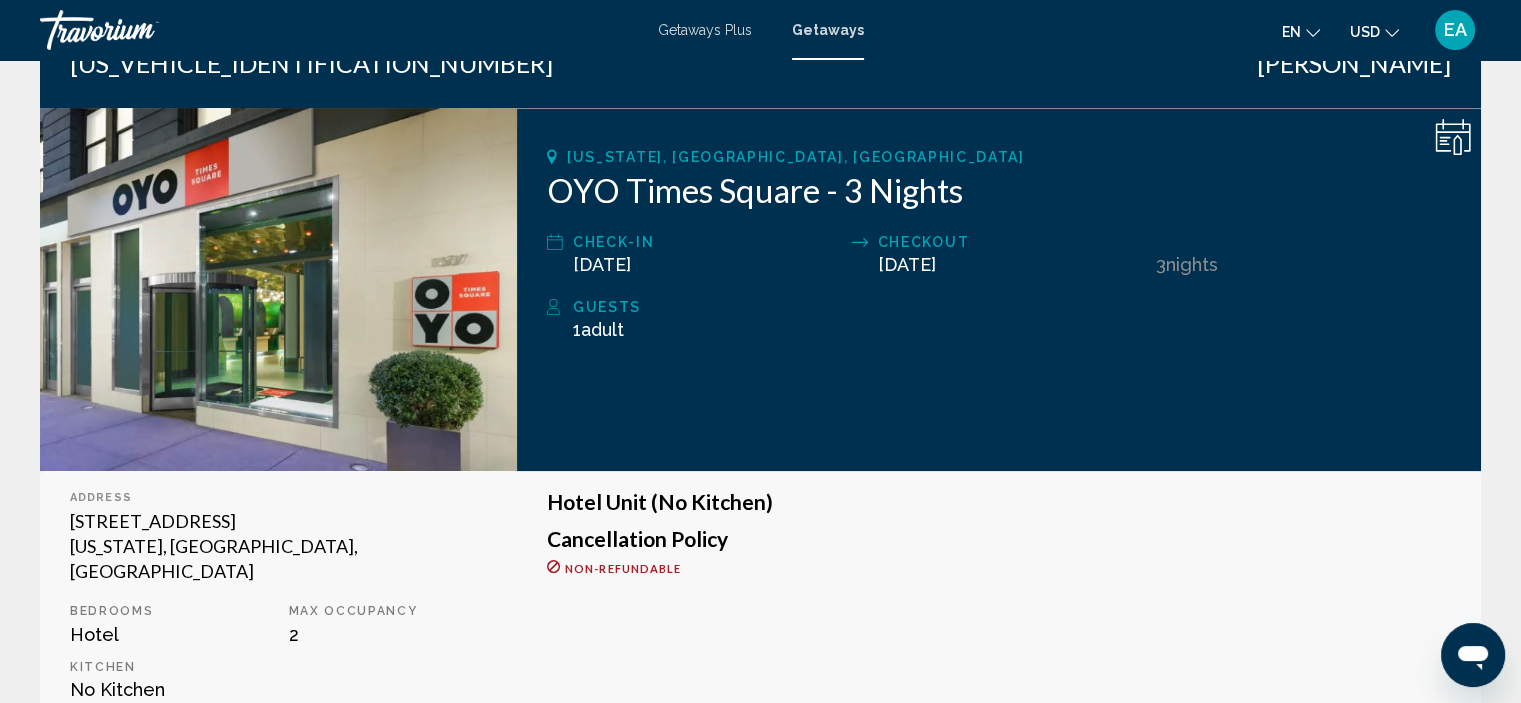 click on "Adult" at bounding box center [602, 329] 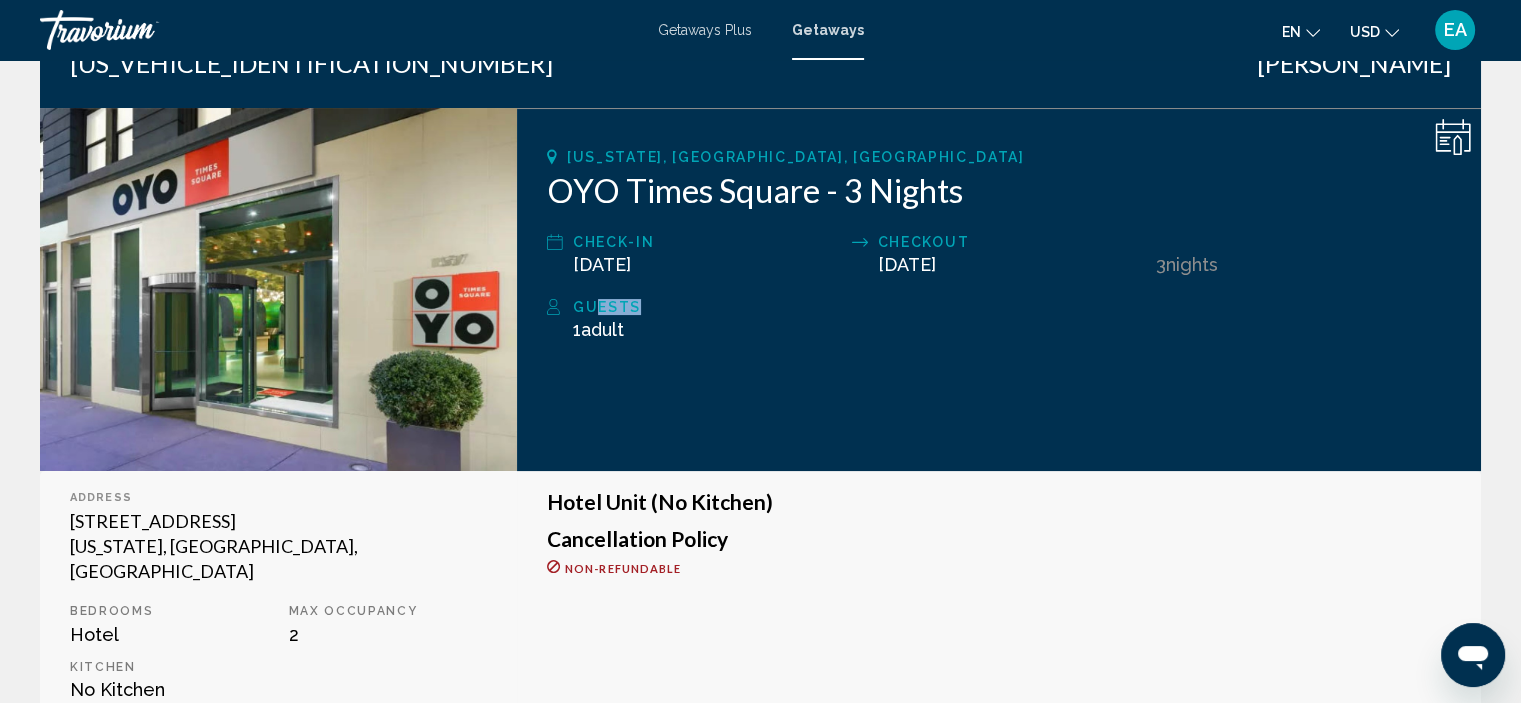 drag, startPoint x: 632, startPoint y: 308, endPoint x: 587, endPoint y: 309, distance: 45.01111 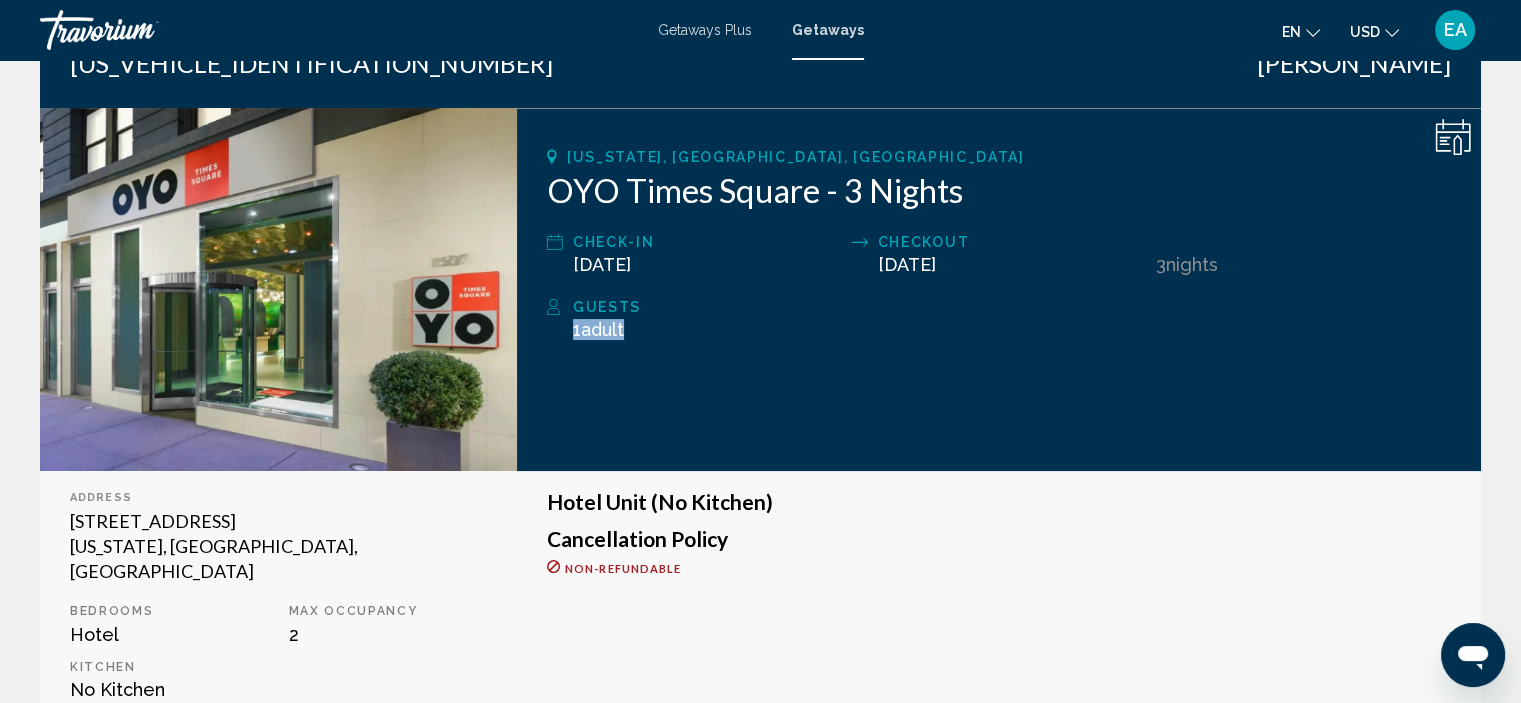 drag, startPoint x: 630, startPoint y: 323, endPoint x: 562, endPoint y: 331, distance: 68.46897 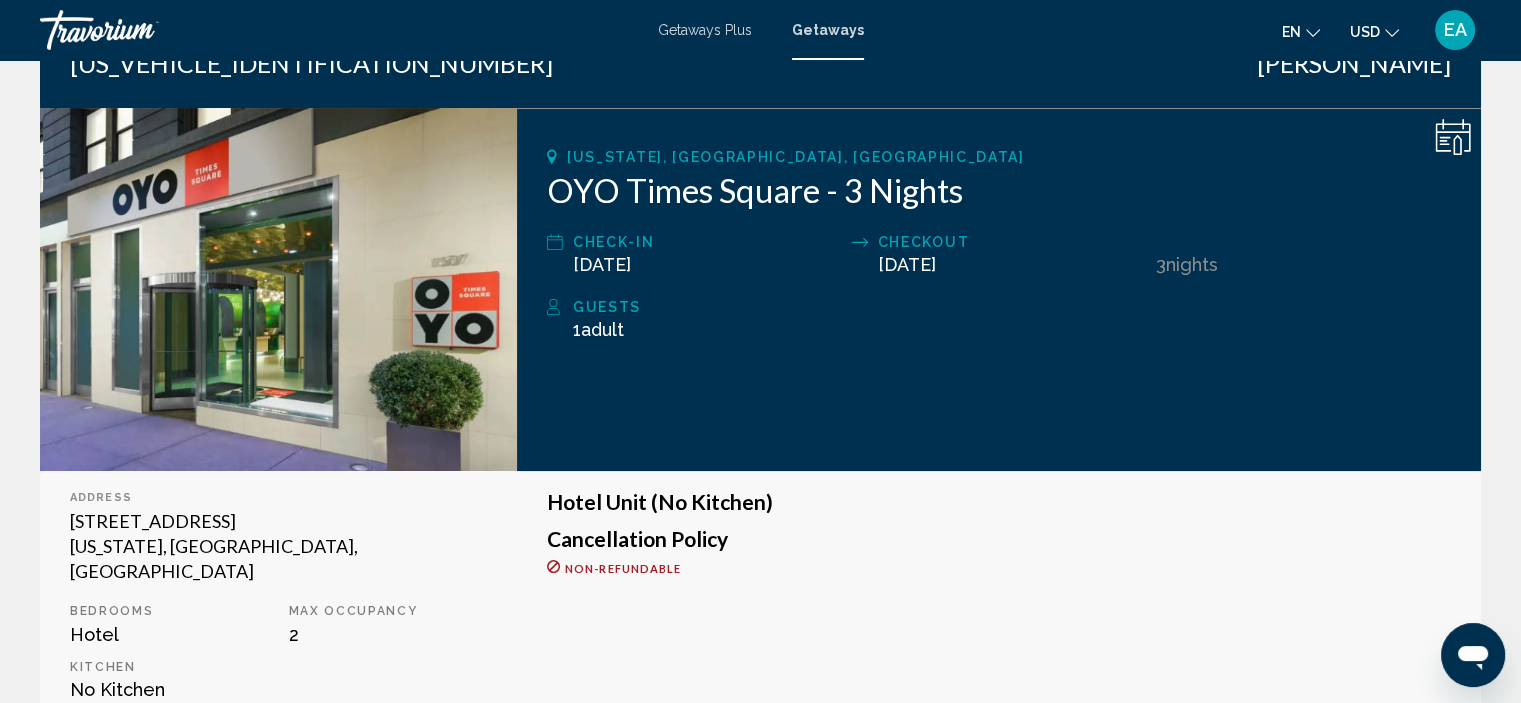 click on "Guests" at bounding box center (1012, 307) 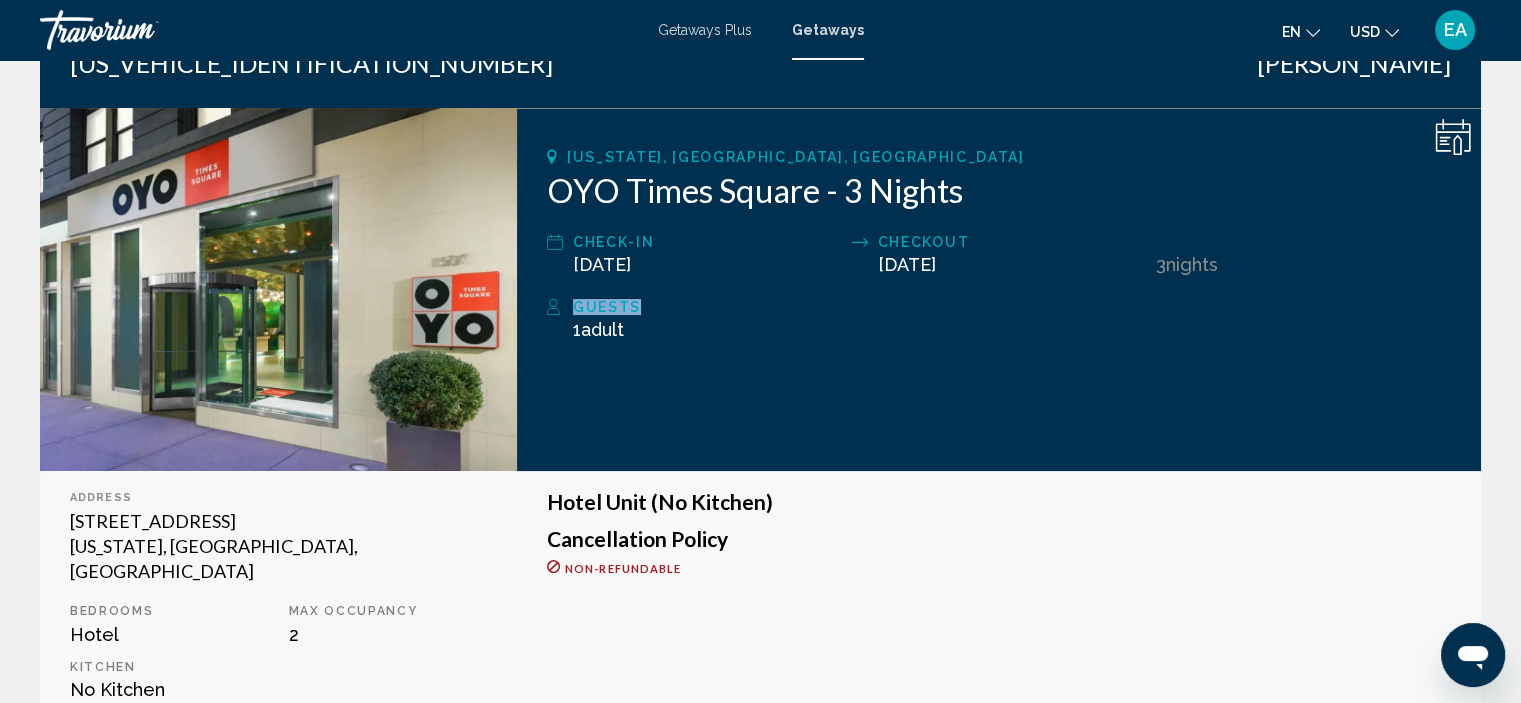 click on "Guests" at bounding box center (1012, 307) 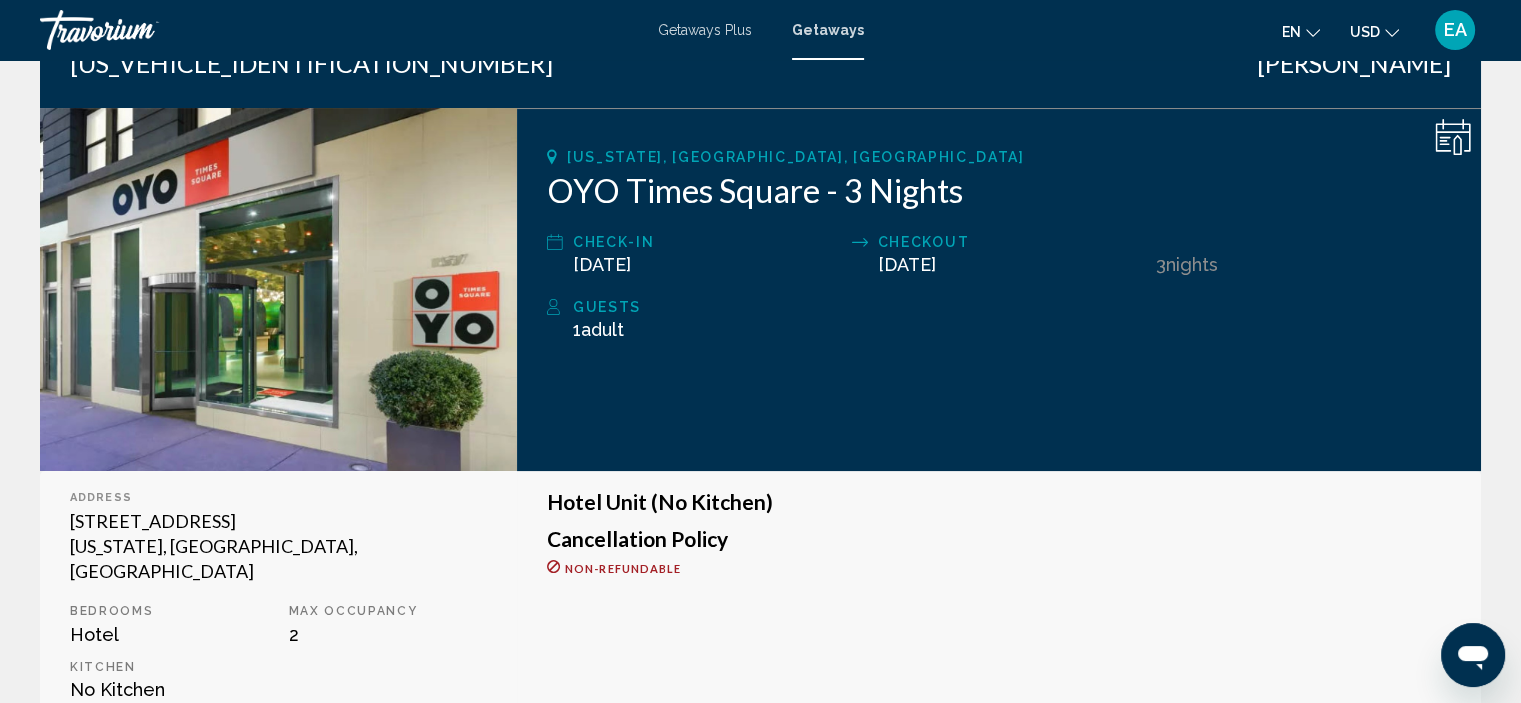 click on "Adult" at bounding box center [602, 329] 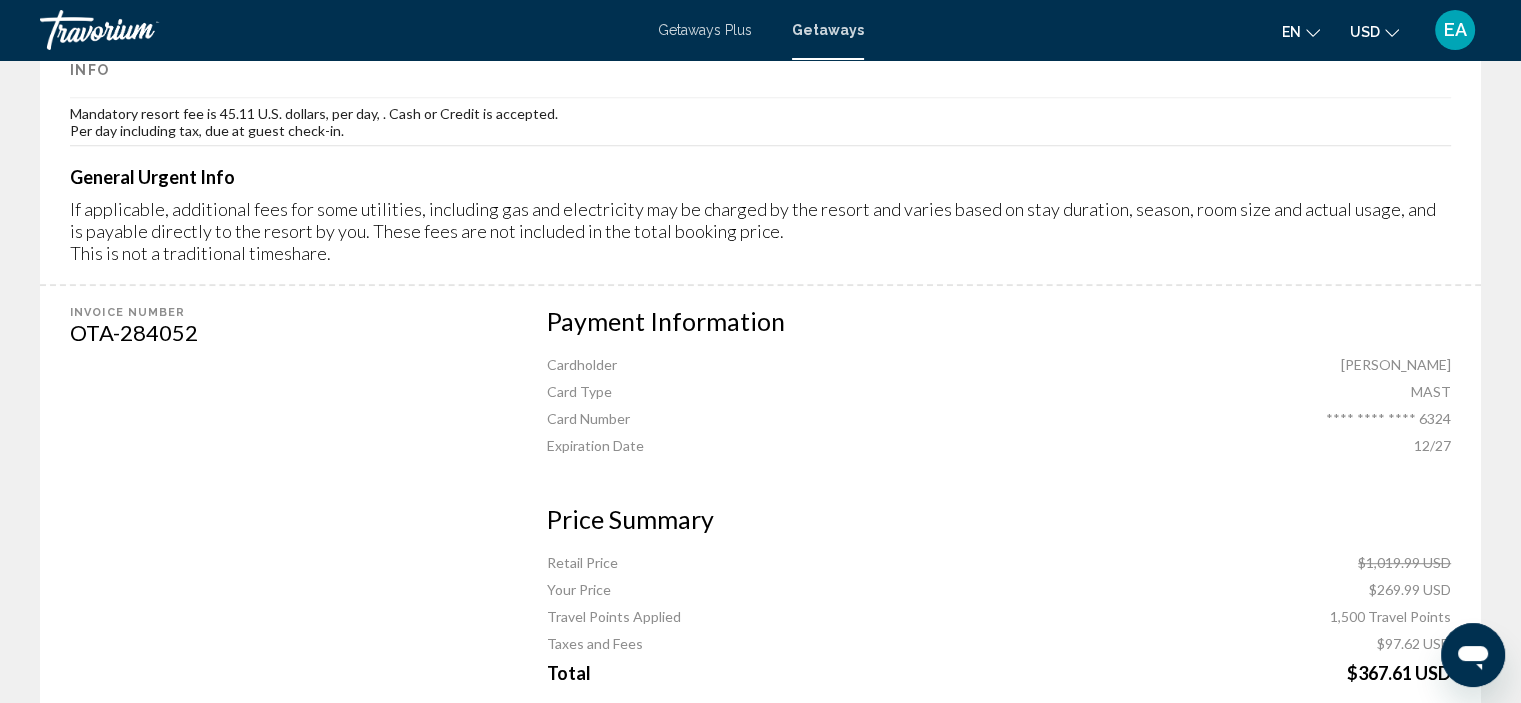scroll, scrollTop: 1009, scrollLeft: 0, axis: vertical 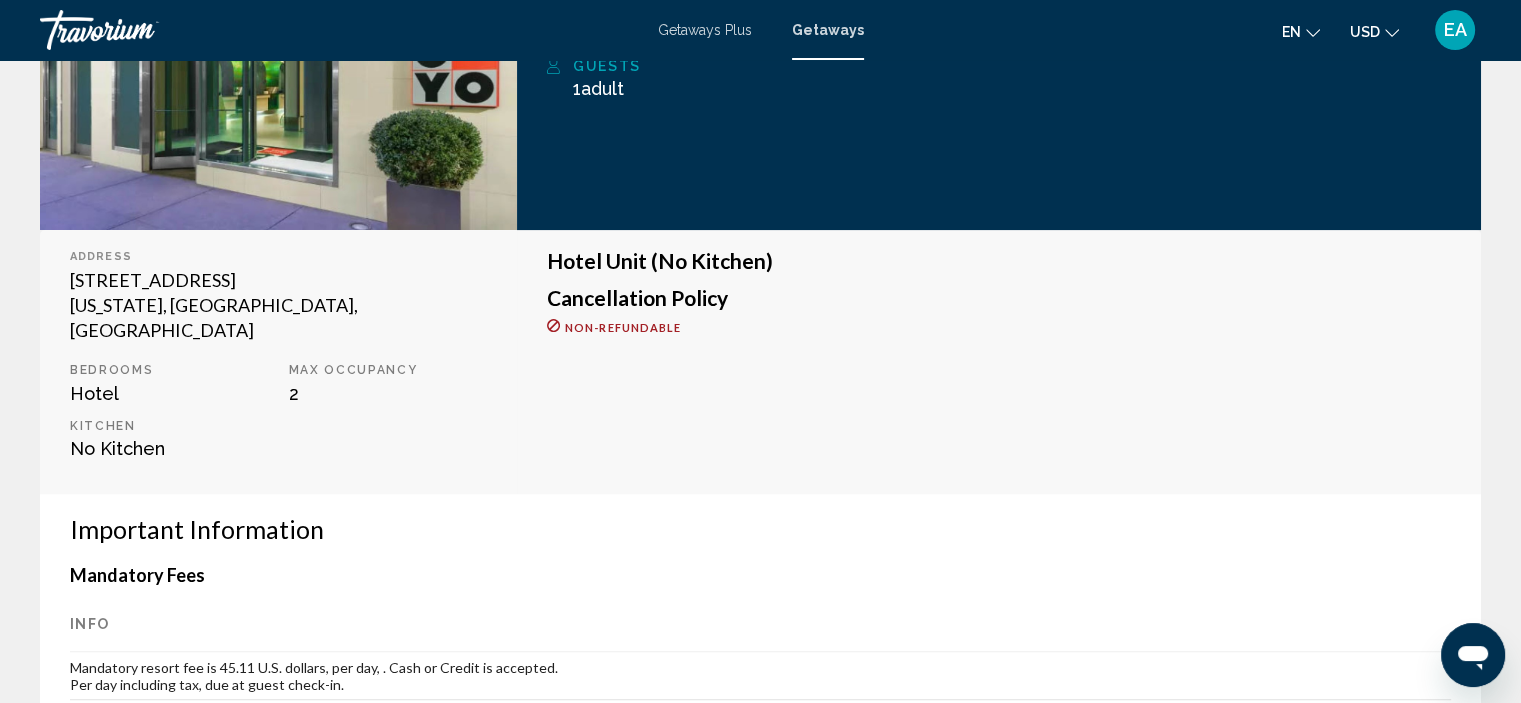 click on "2" 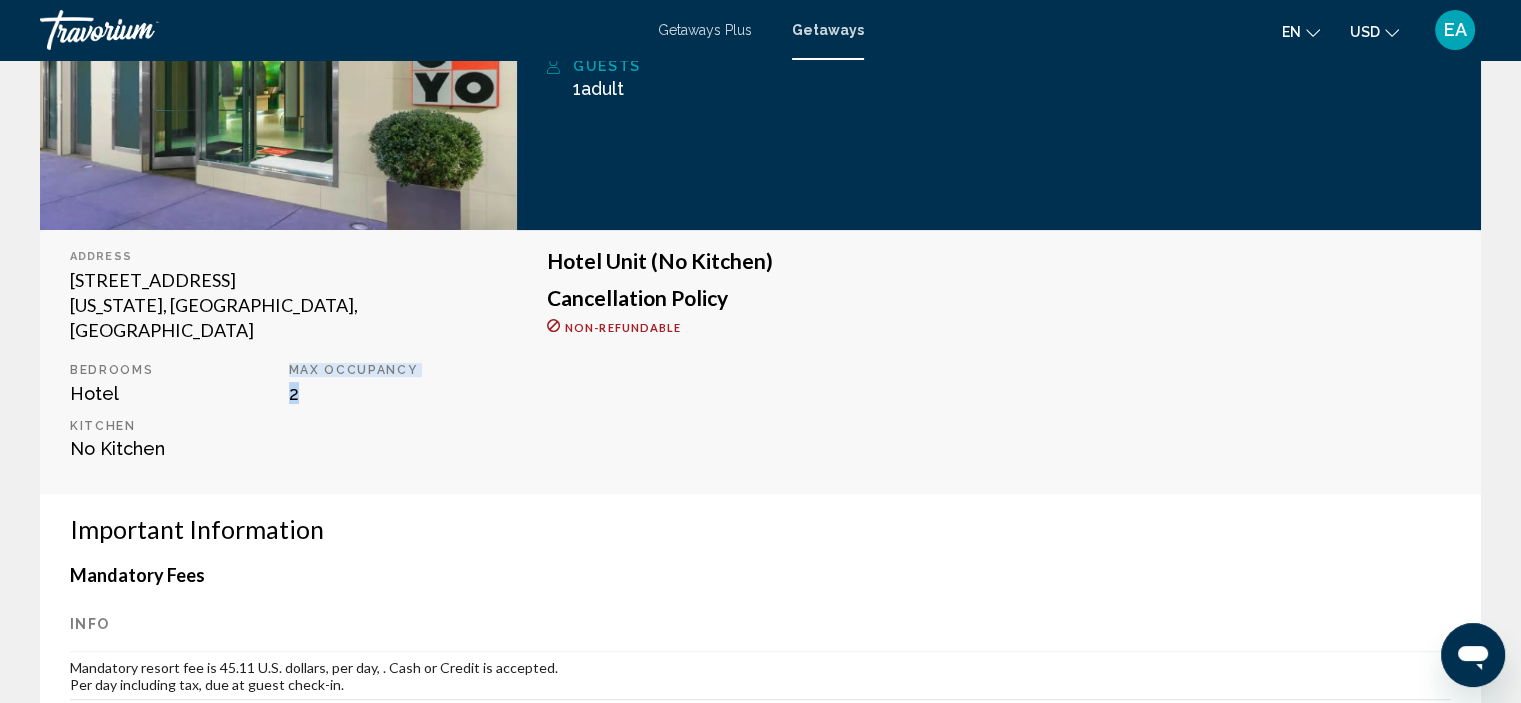 drag, startPoint x: 308, startPoint y: 367, endPoint x: 258, endPoint y: 369, distance: 50.039986 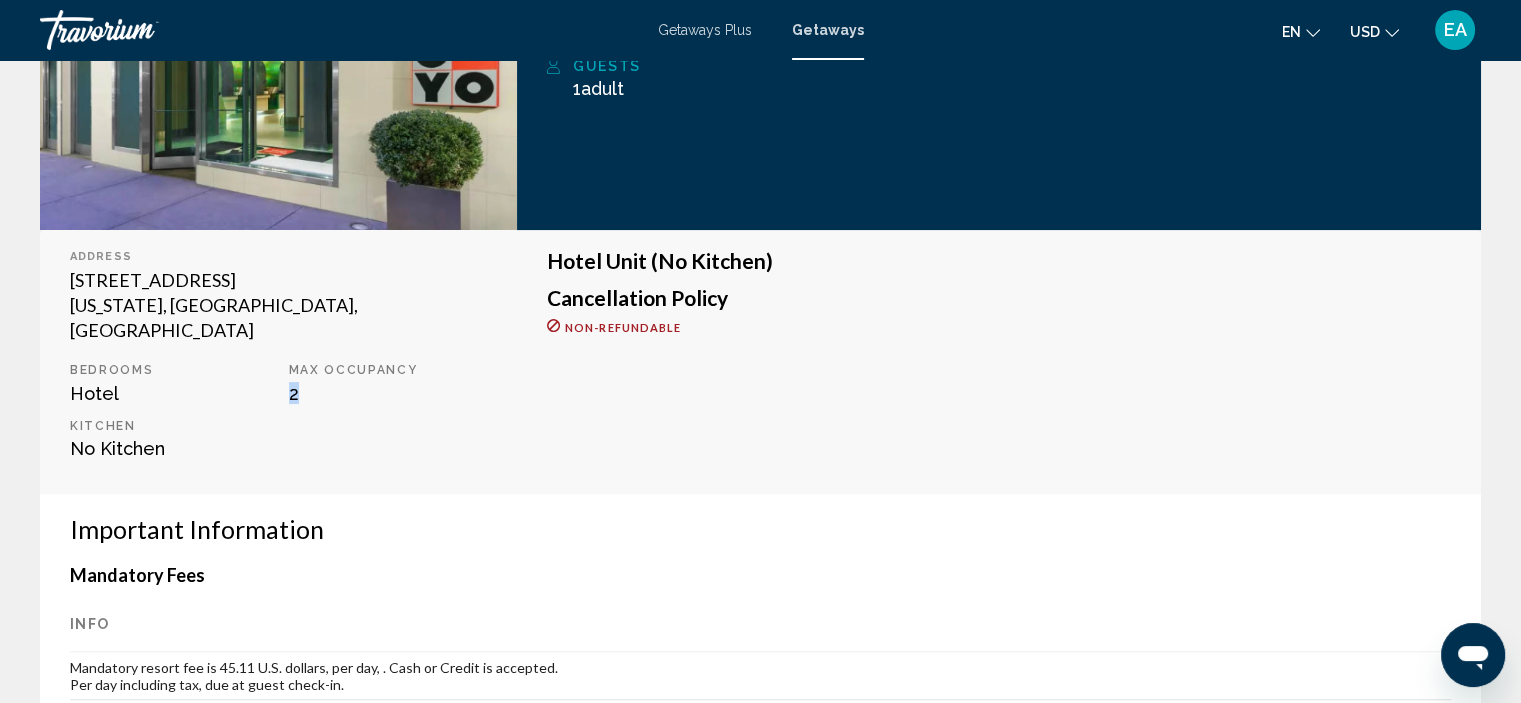 drag, startPoint x: 308, startPoint y: 372, endPoint x: 283, endPoint y: 372, distance: 25 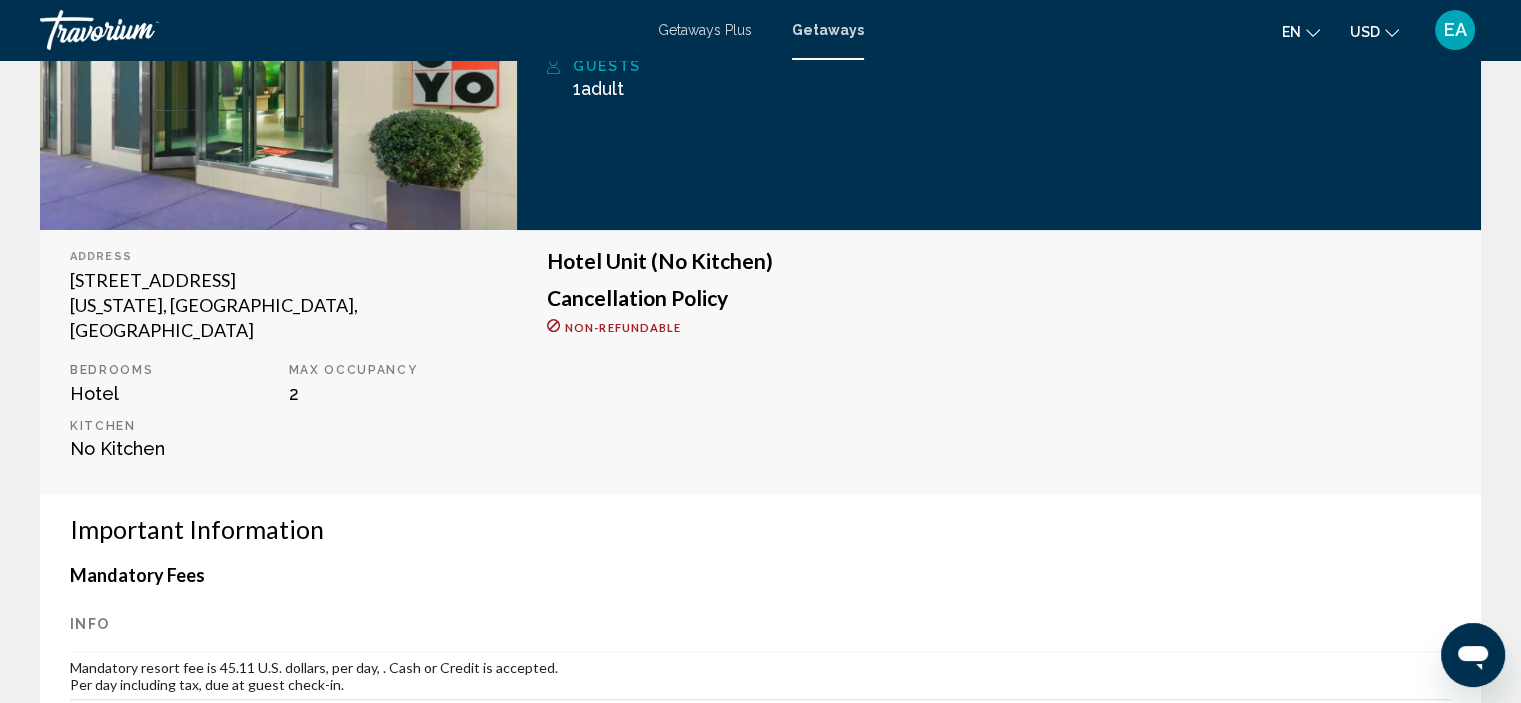 drag, startPoint x: 292, startPoint y: 375, endPoint x: 954, endPoint y: 383, distance: 662.04834 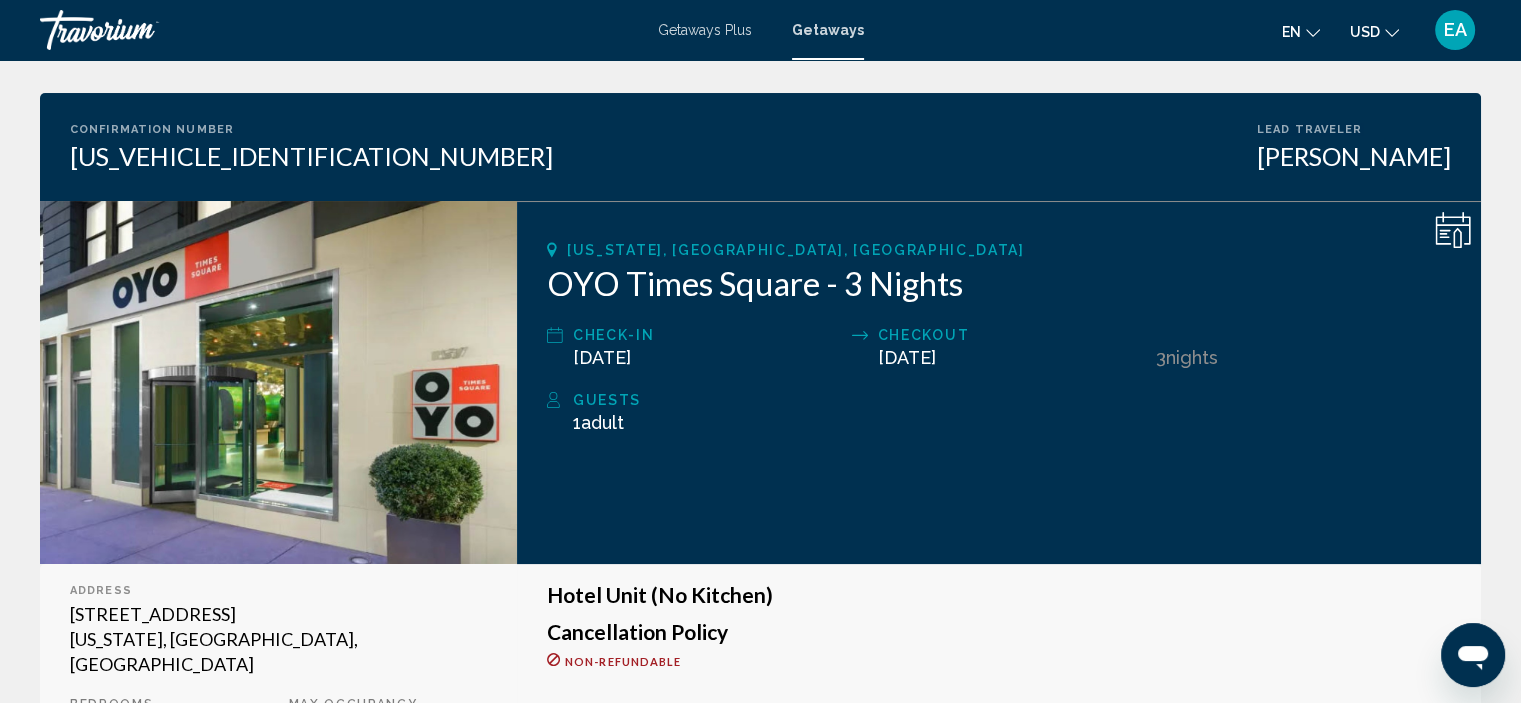 scroll, scrollTop: 0, scrollLeft: 0, axis: both 